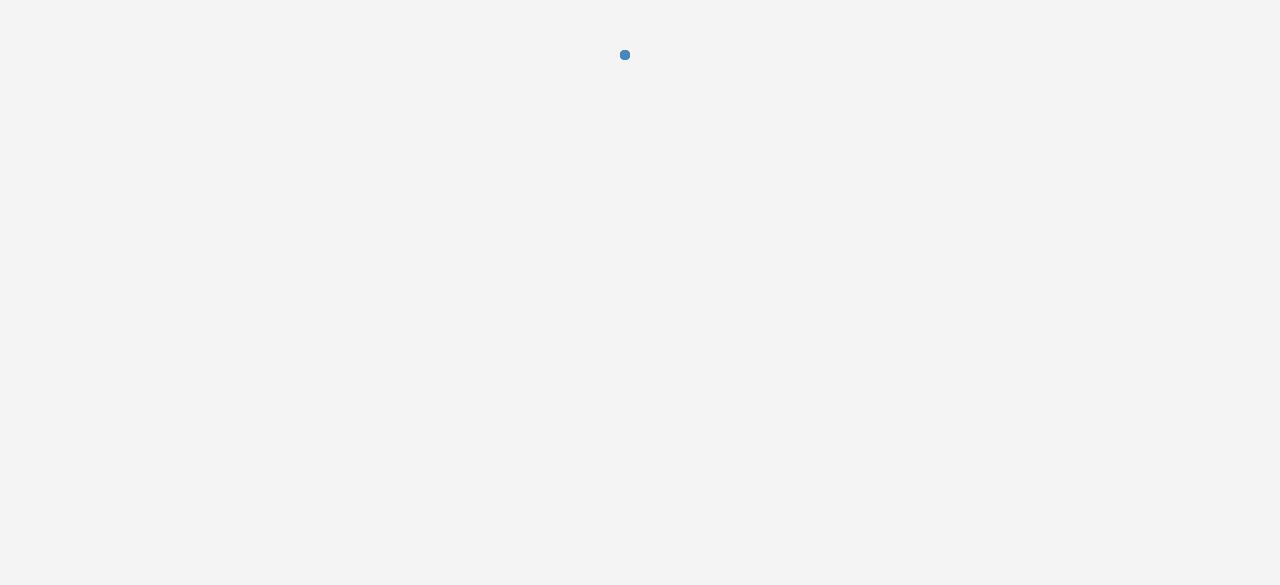 scroll, scrollTop: 0, scrollLeft: 0, axis: both 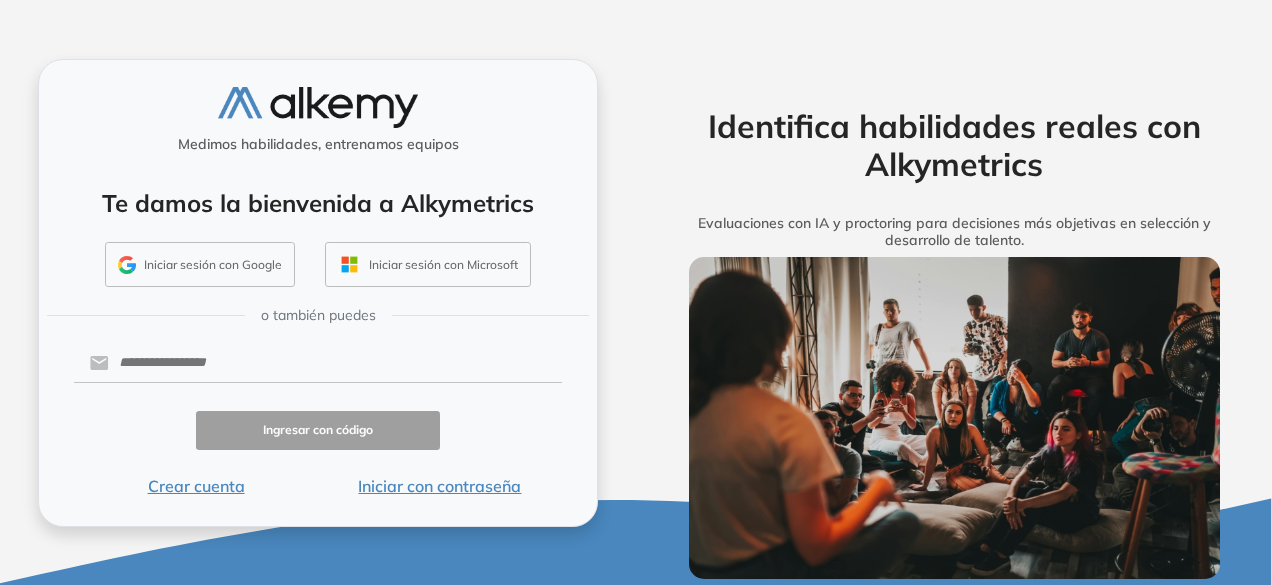 click on "Iniciar sesión con Google" at bounding box center [200, 265] 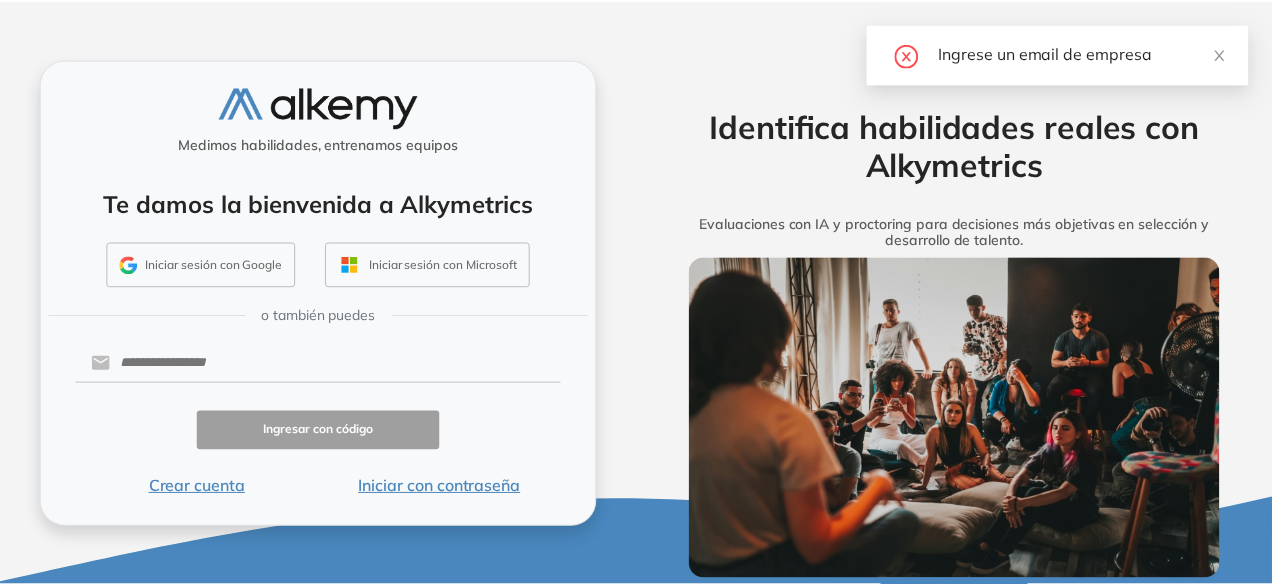 scroll, scrollTop: 0, scrollLeft: 0, axis: both 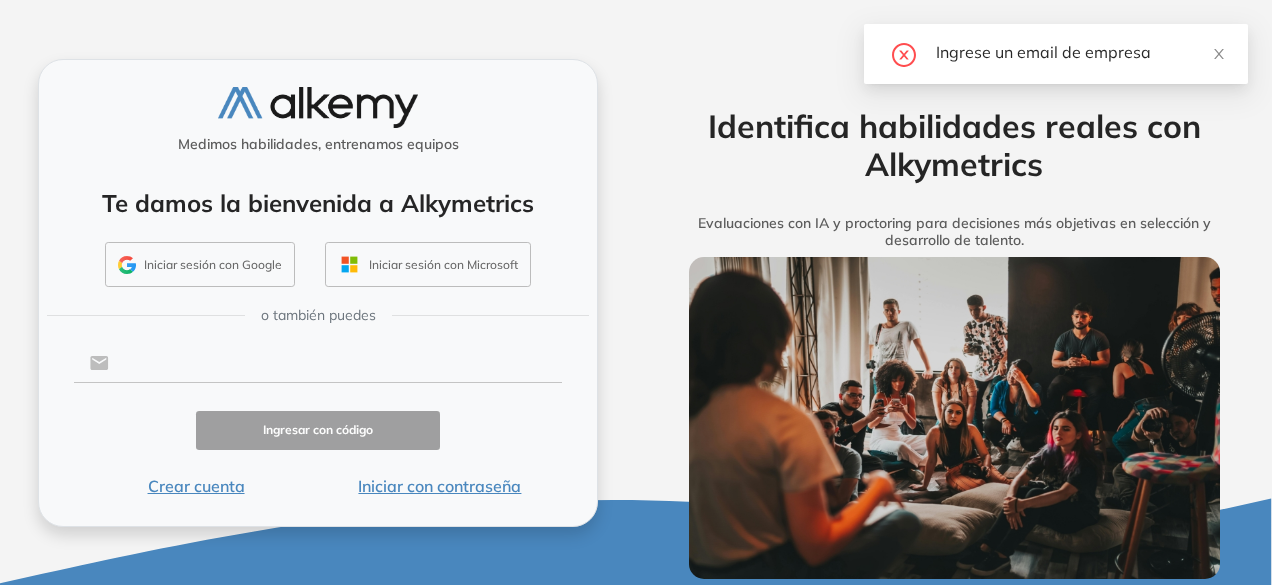 click at bounding box center (335, 363) 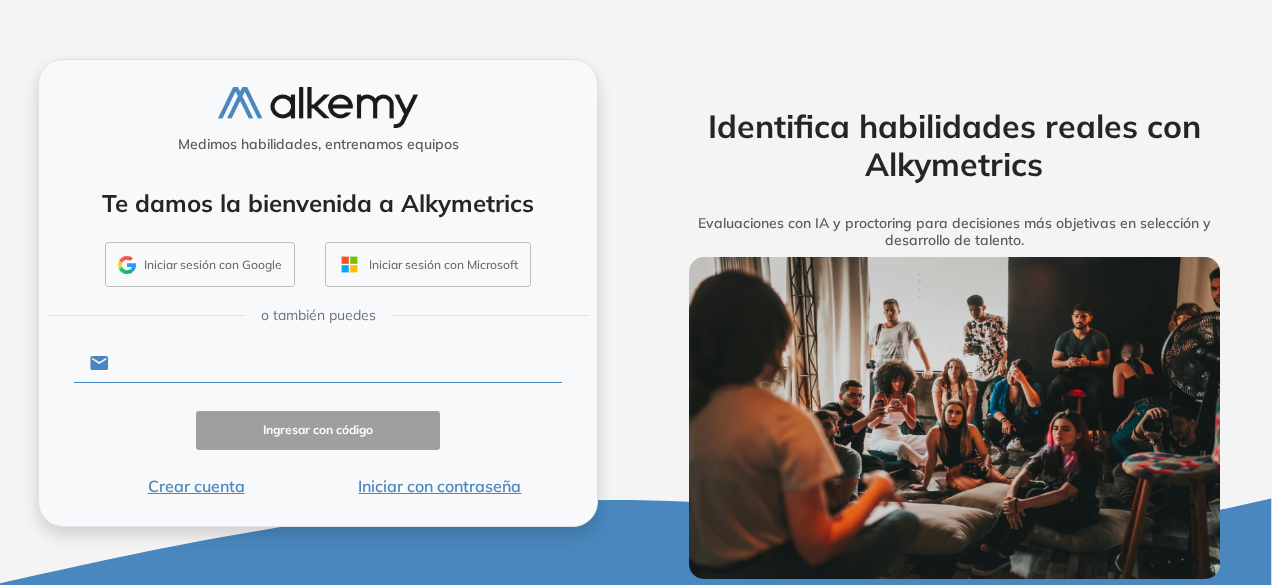 type on "**********" 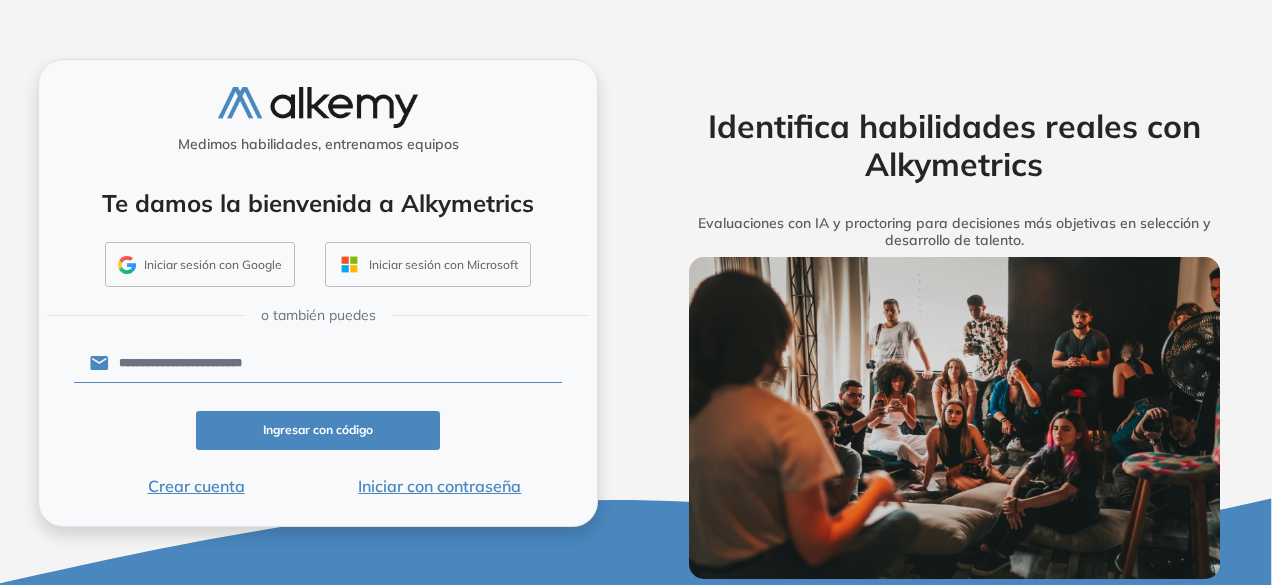 click on "Ingresar con código" at bounding box center [318, 430] 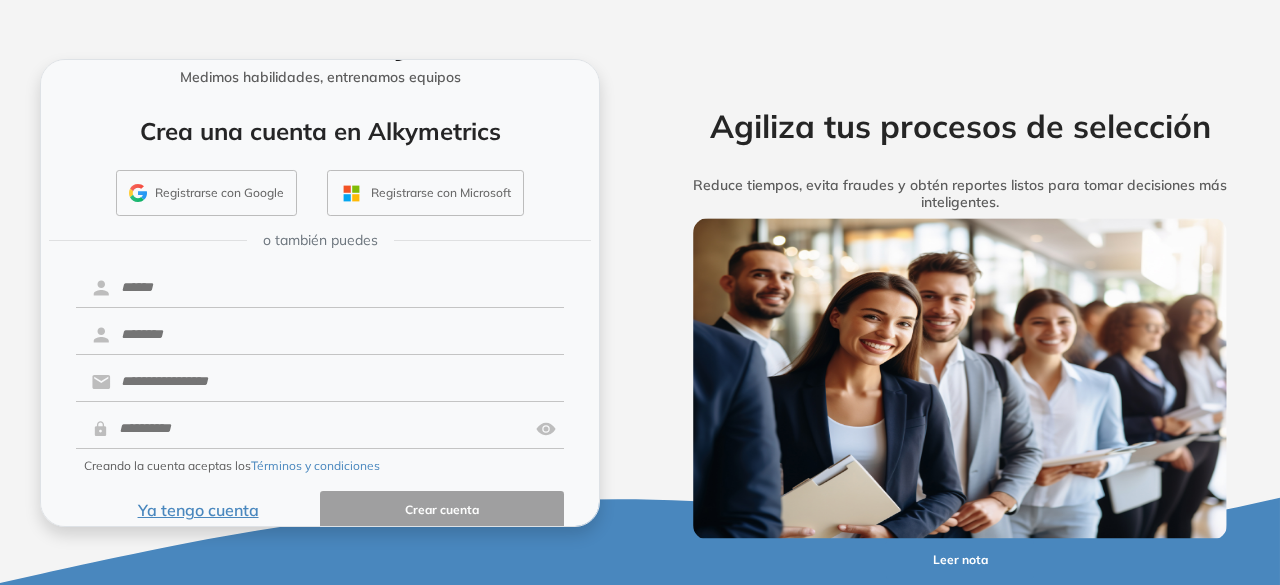 scroll, scrollTop: 89, scrollLeft: 0, axis: vertical 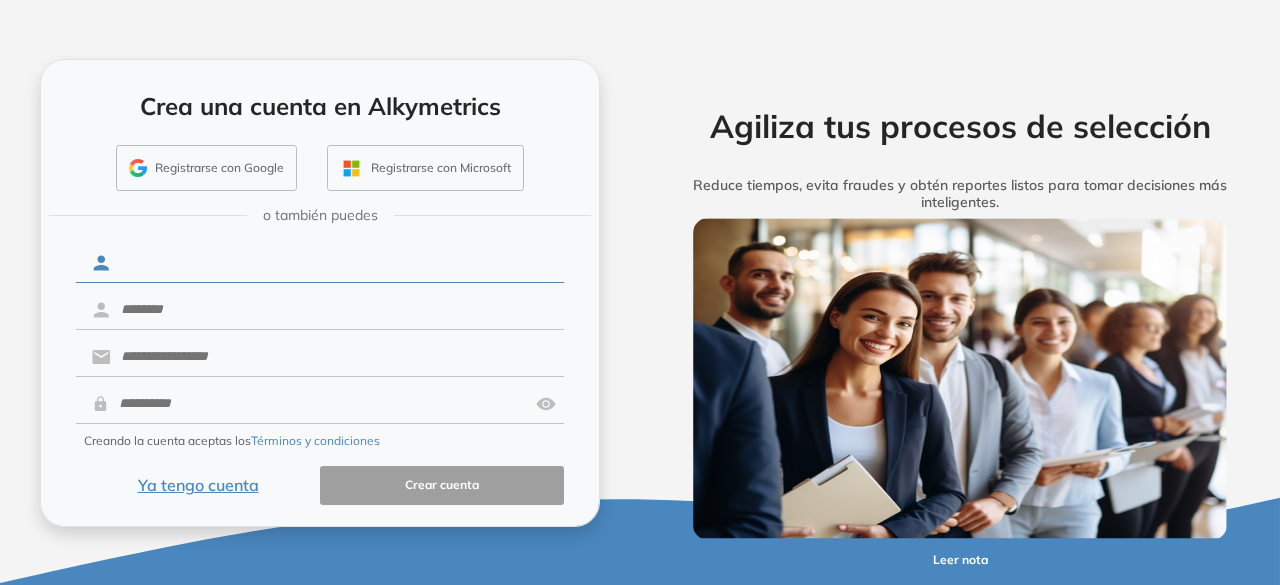 click at bounding box center (337, 263) 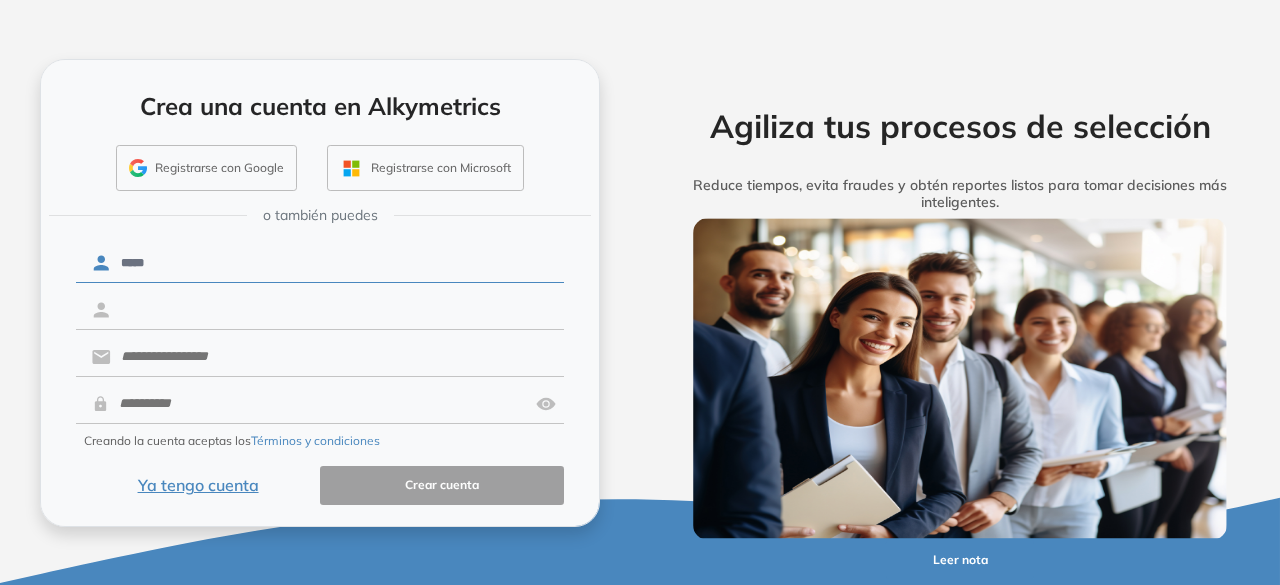 click at bounding box center [337, 310] 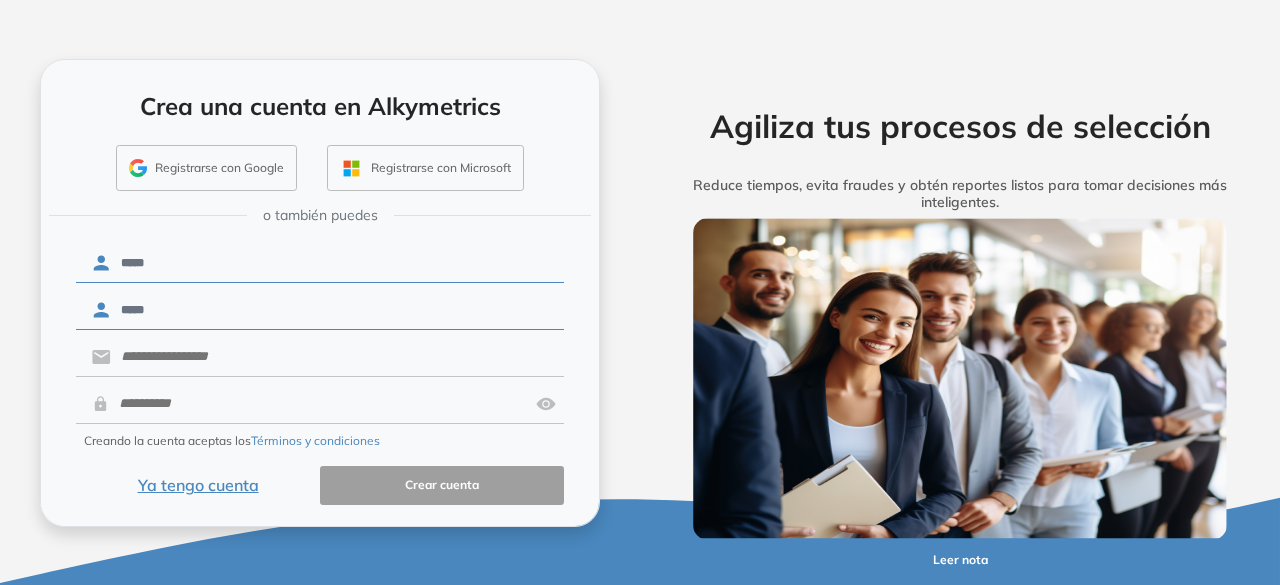 type on "*****" 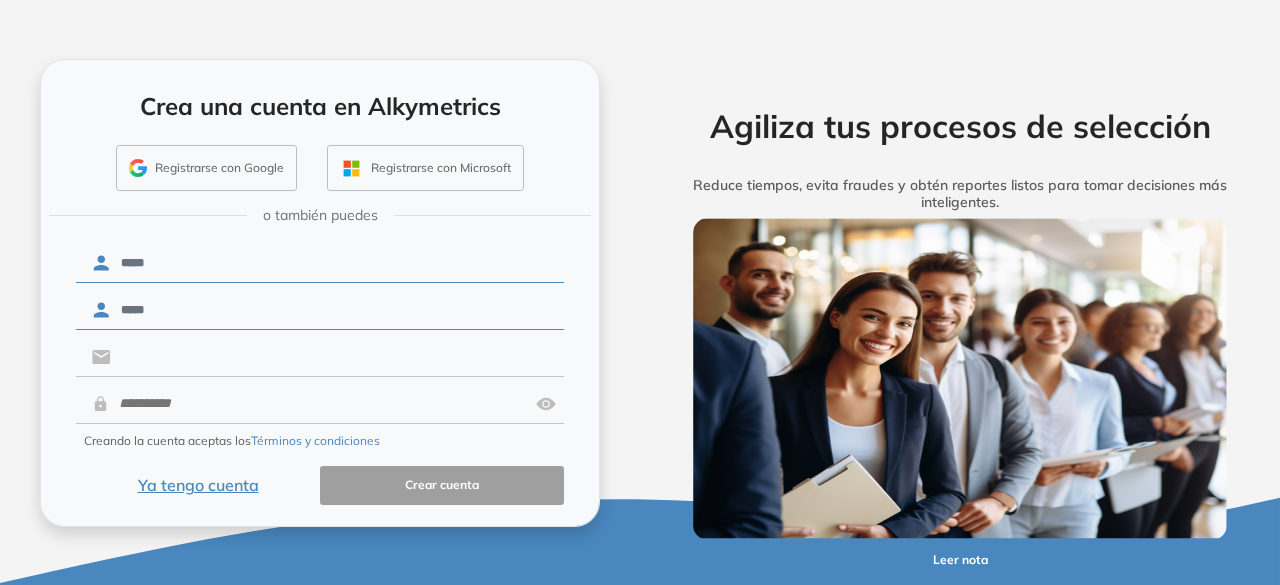 click at bounding box center (337, 357) 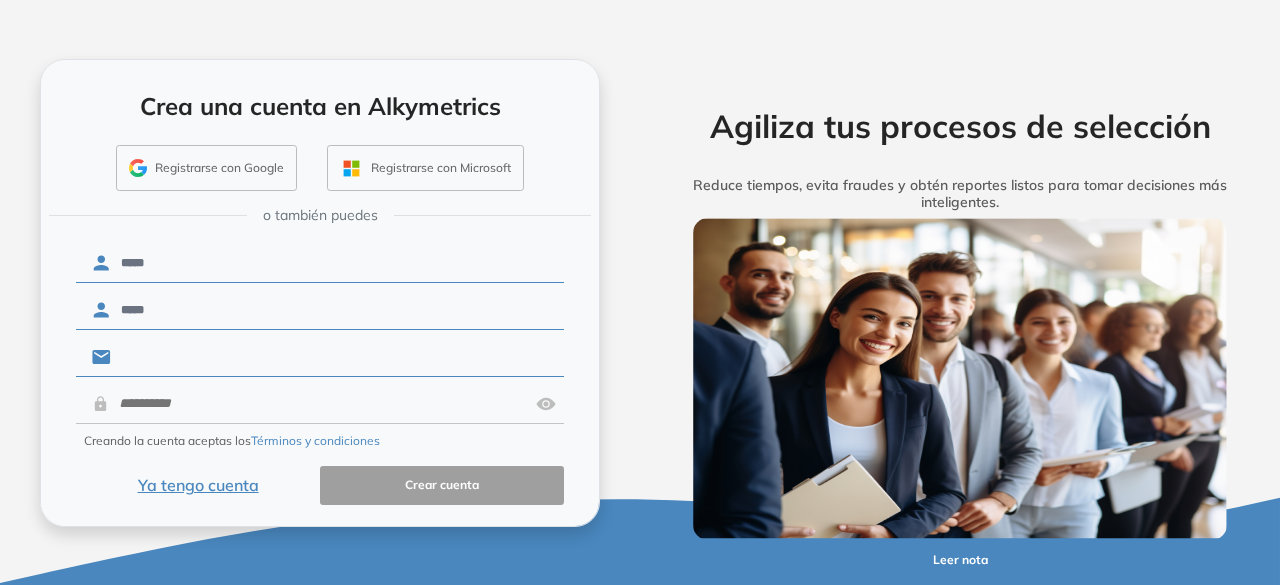 type on "**********" 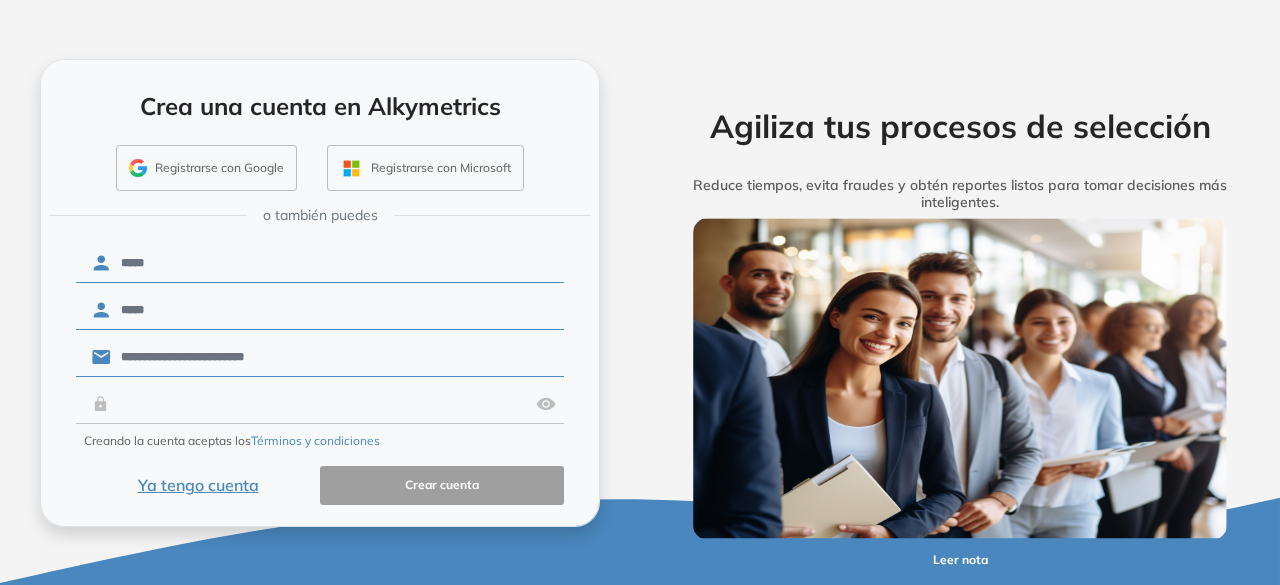 click at bounding box center (318, 404) 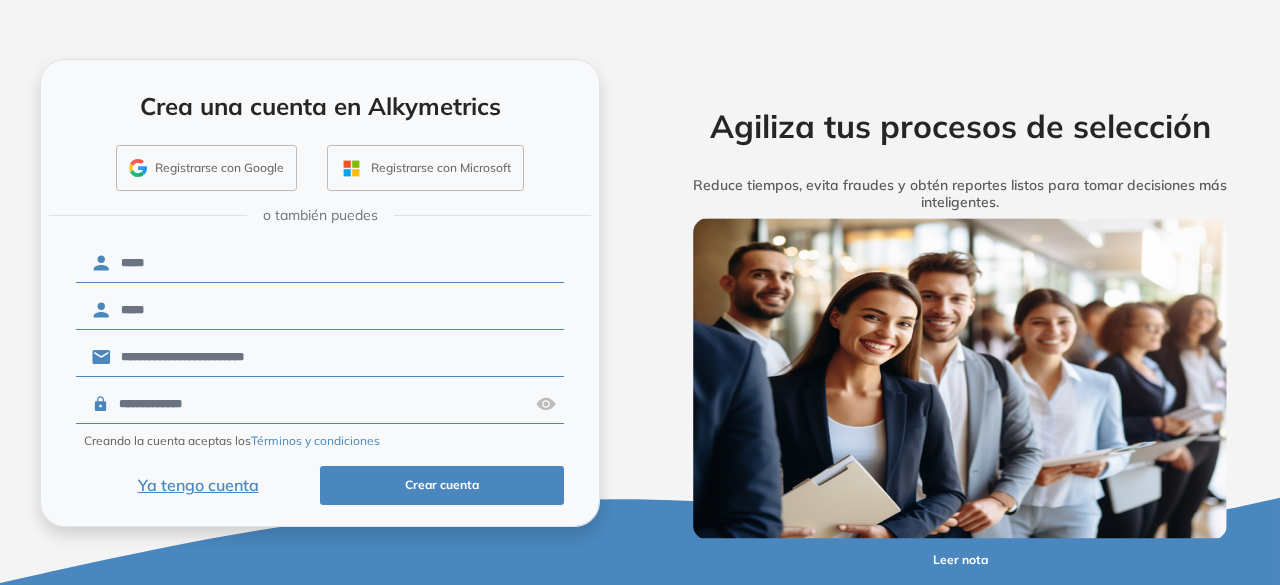 type on "**********" 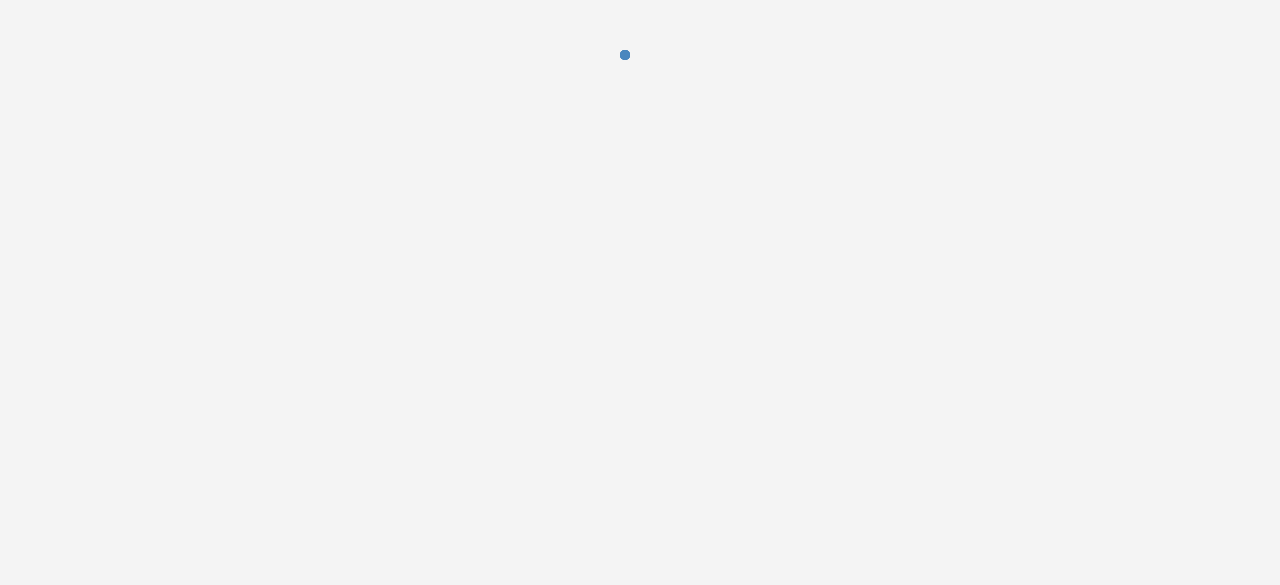 scroll, scrollTop: 0, scrollLeft: 0, axis: both 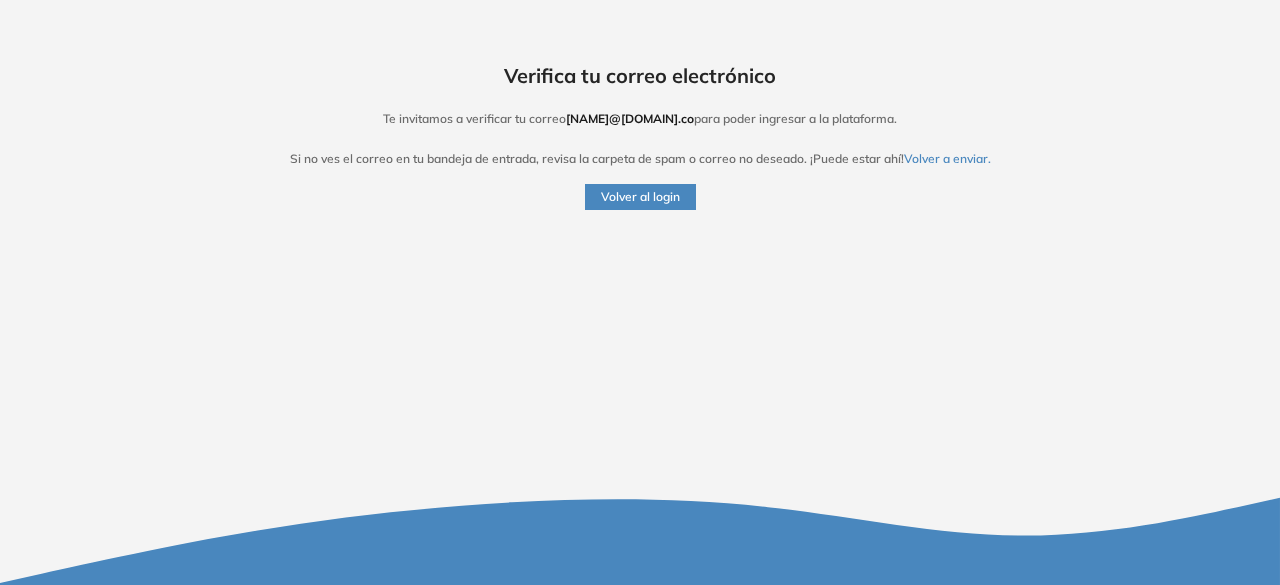 click on "Volver al login" at bounding box center (640, 197) 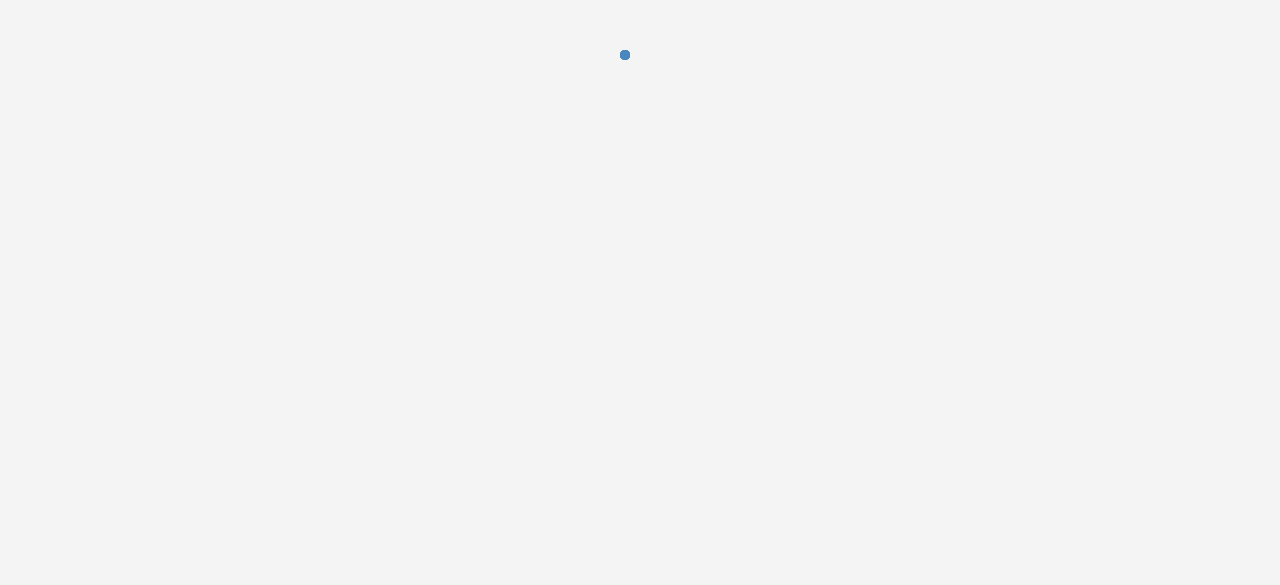 scroll, scrollTop: 0, scrollLeft: 0, axis: both 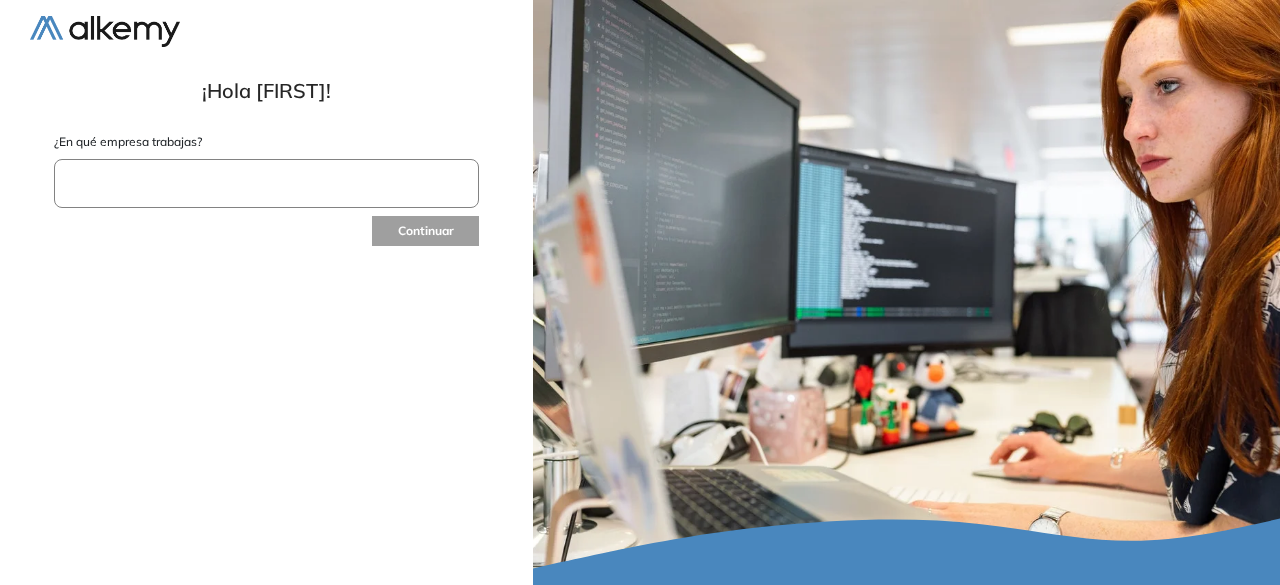click at bounding box center (266, 183) 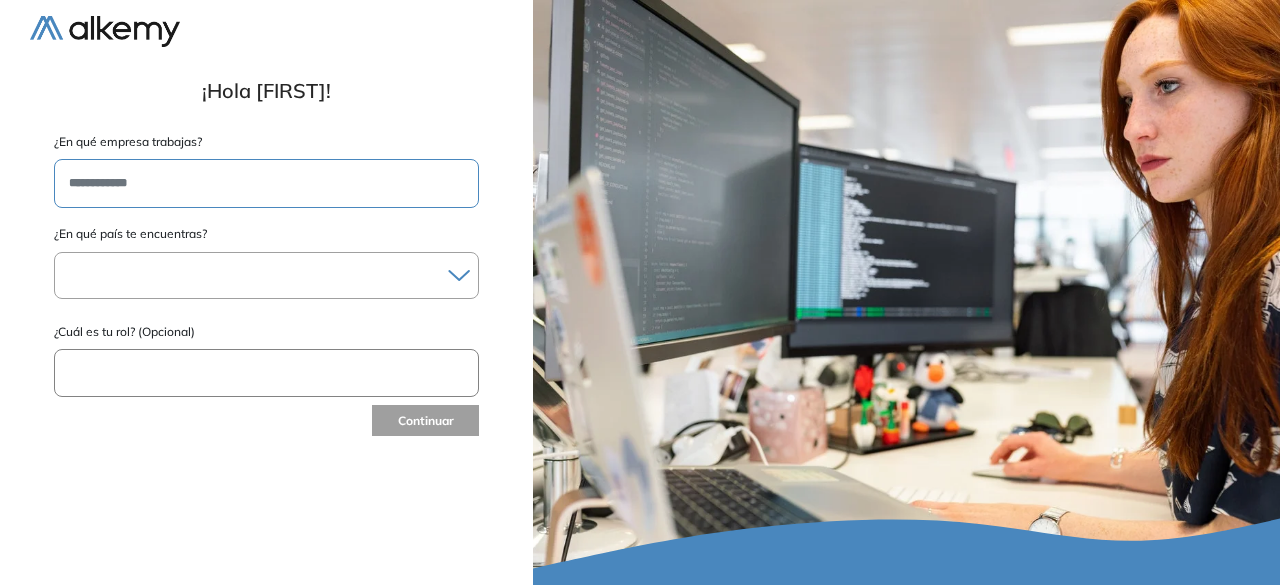 type on "**********" 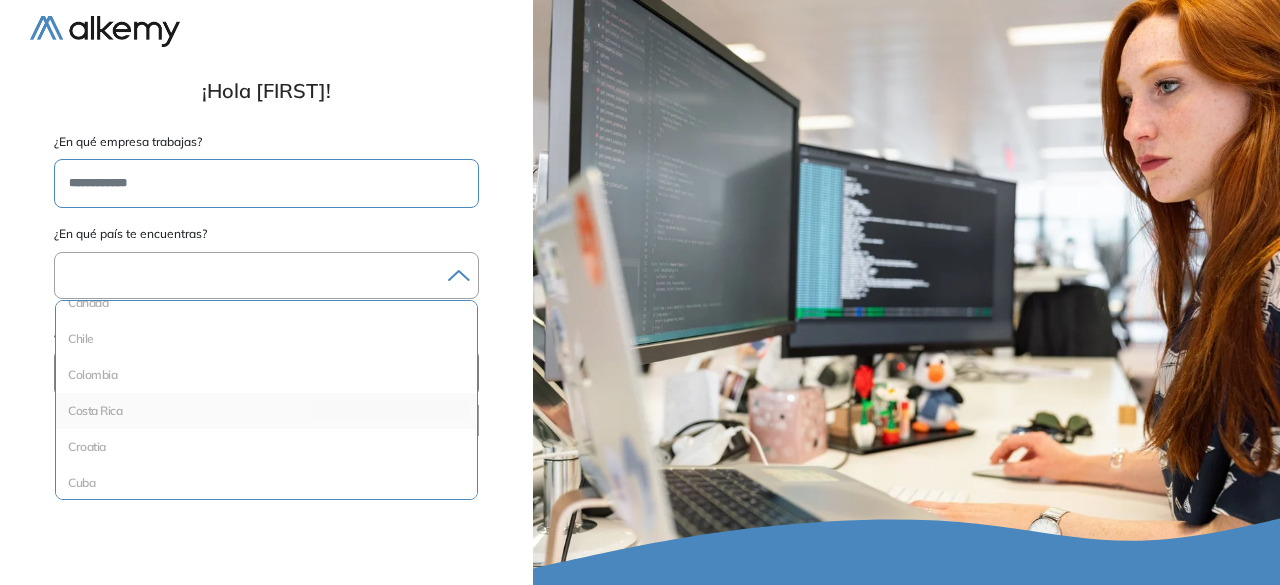 scroll, scrollTop: 600, scrollLeft: 0, axis: vertical 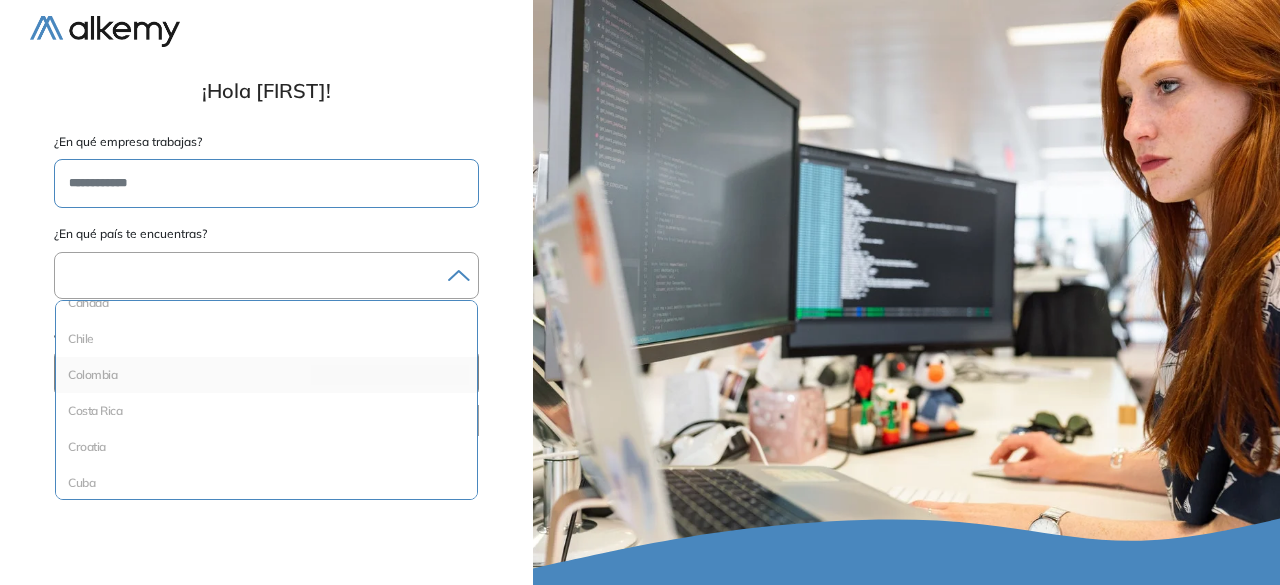 click on "Colombia" at bounding box center [266, 375] 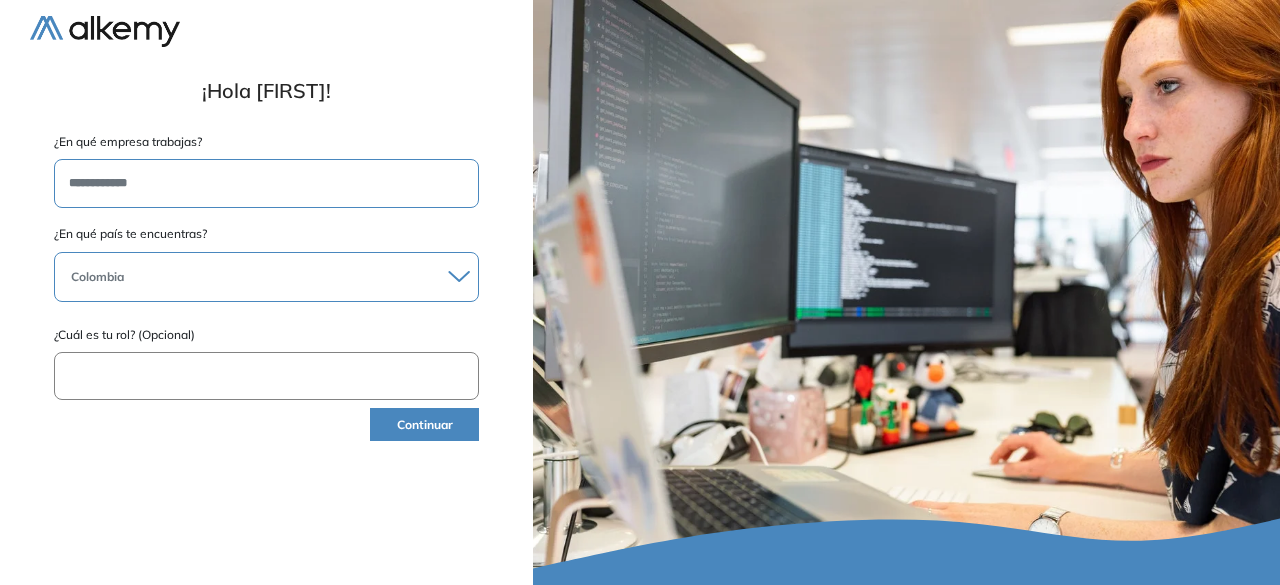 click at bounding box center [266, 376] 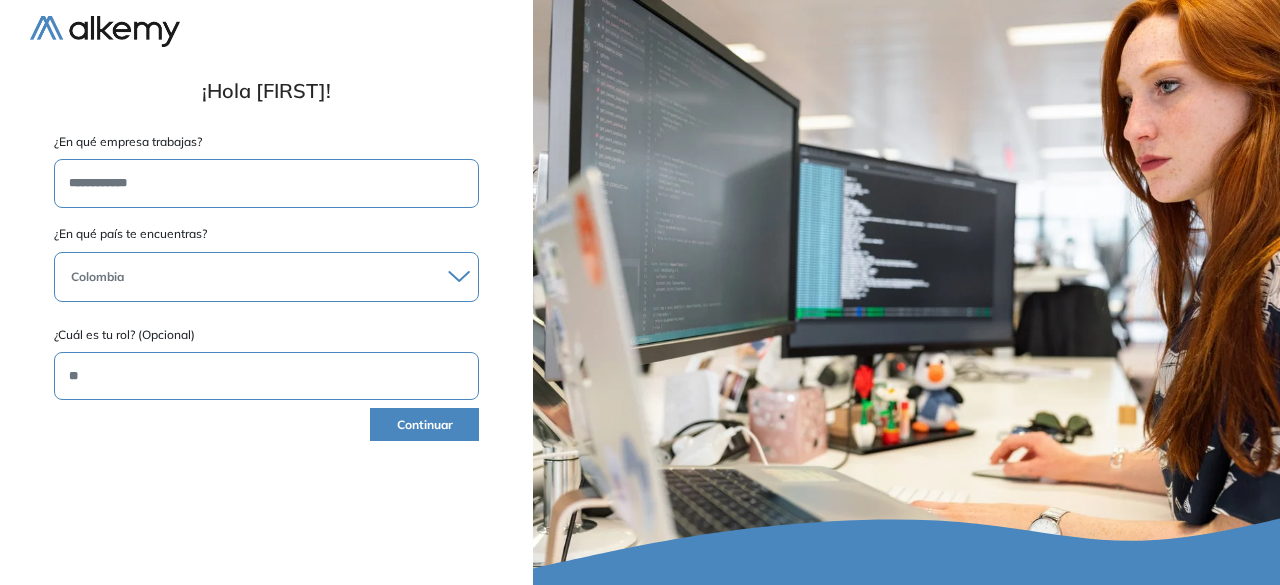type on "*" 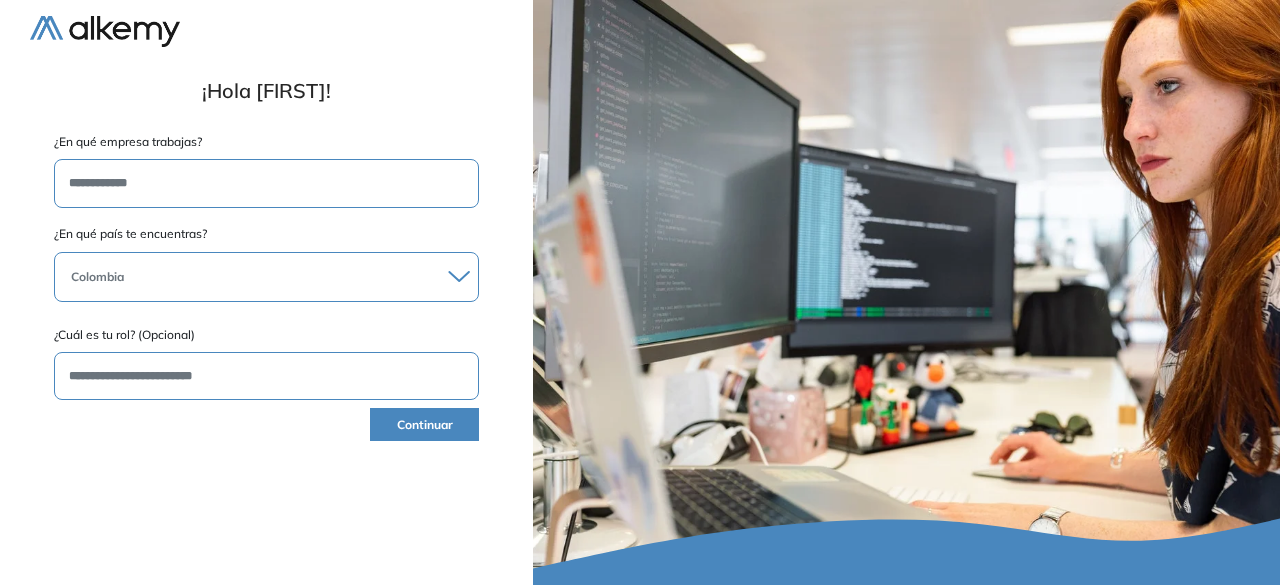 type on "**********" 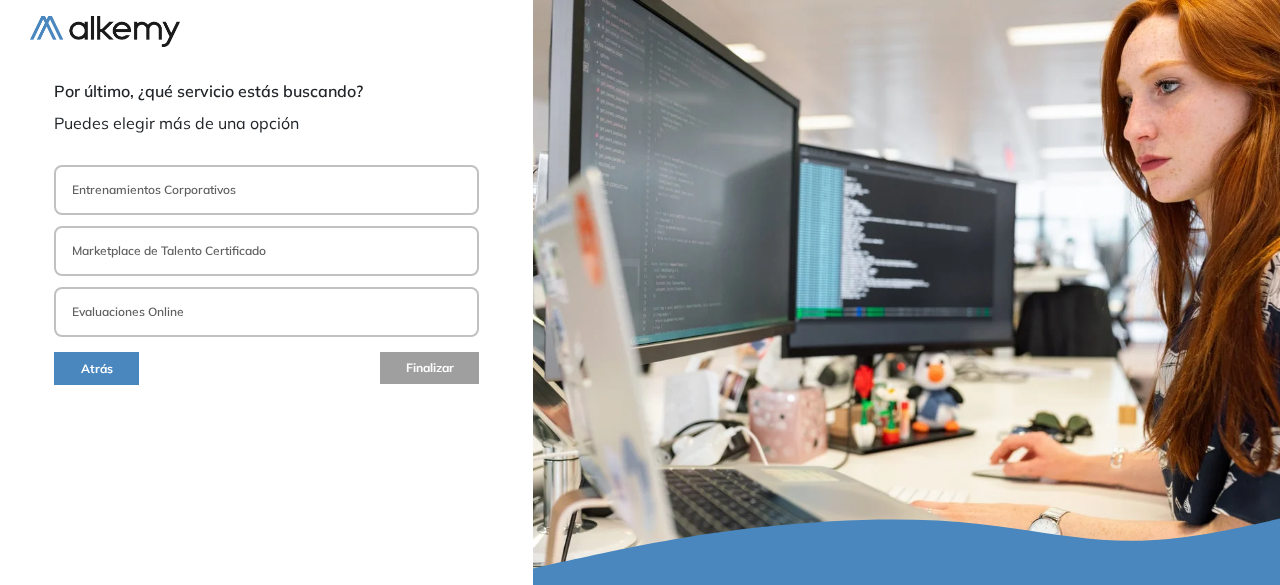 click on "Evaluaciones Online" at bounding box center [266, 312] 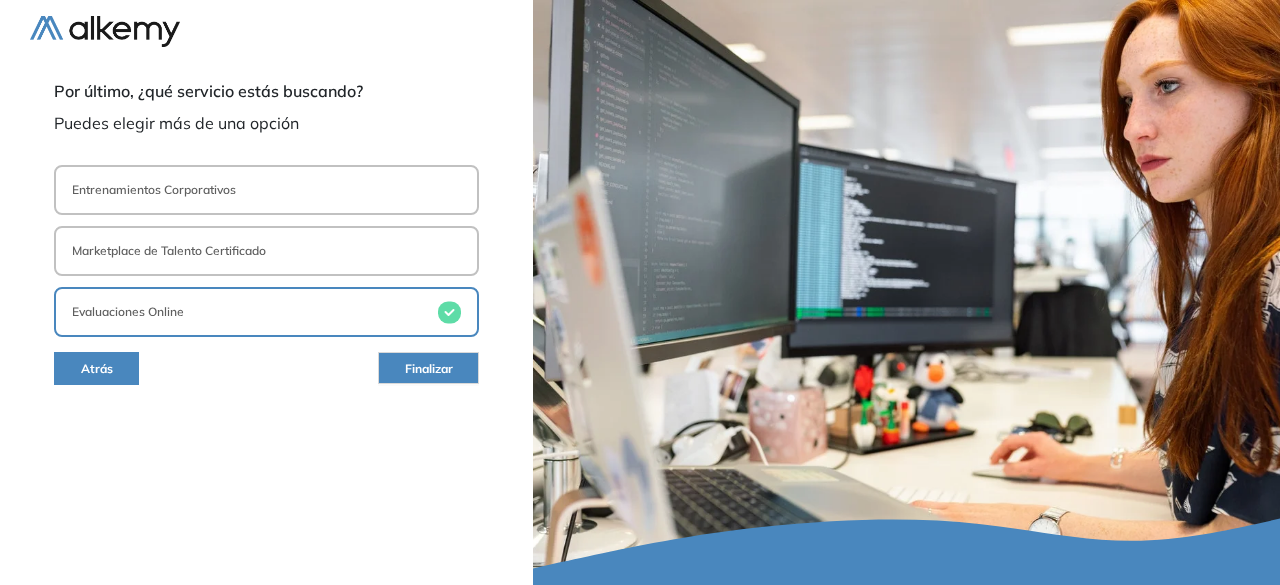 click on "Finalizar" at bounding box center (428, 368) 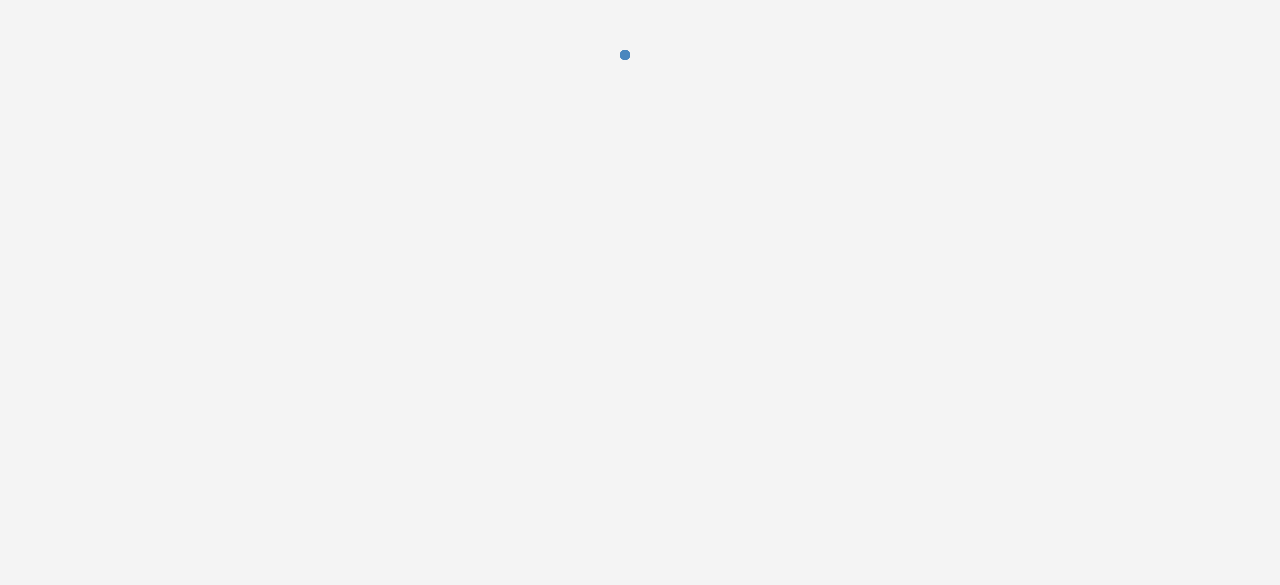 scroll, scrollTop: 0, scrollLeft: 0, axis: both 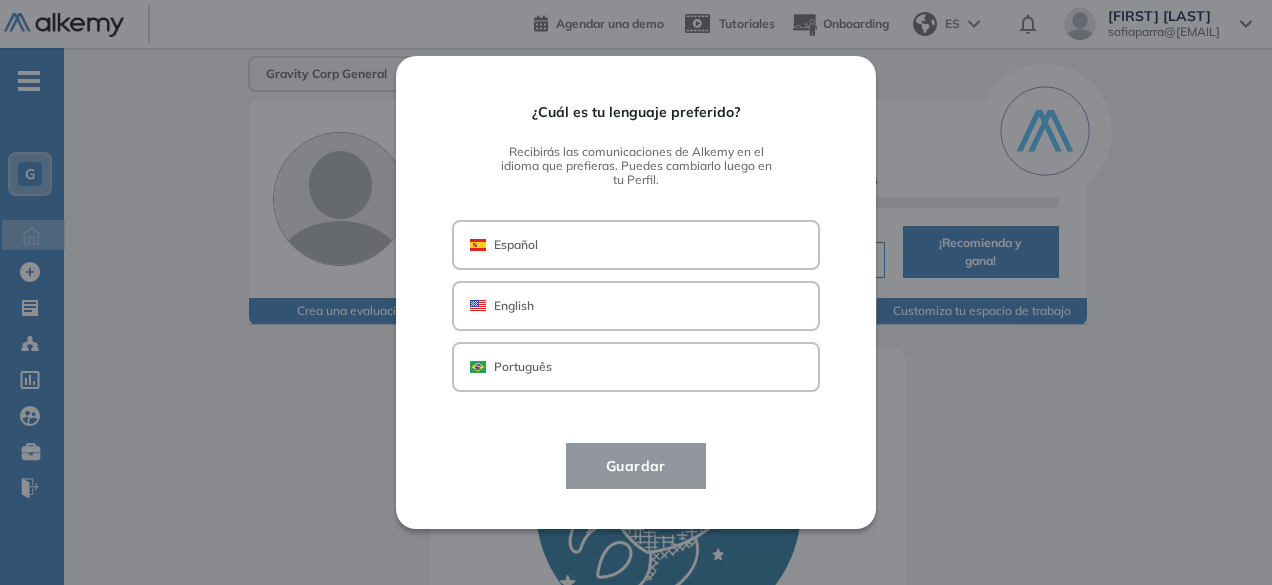 click on "Español" at bounding box center [636, 245] 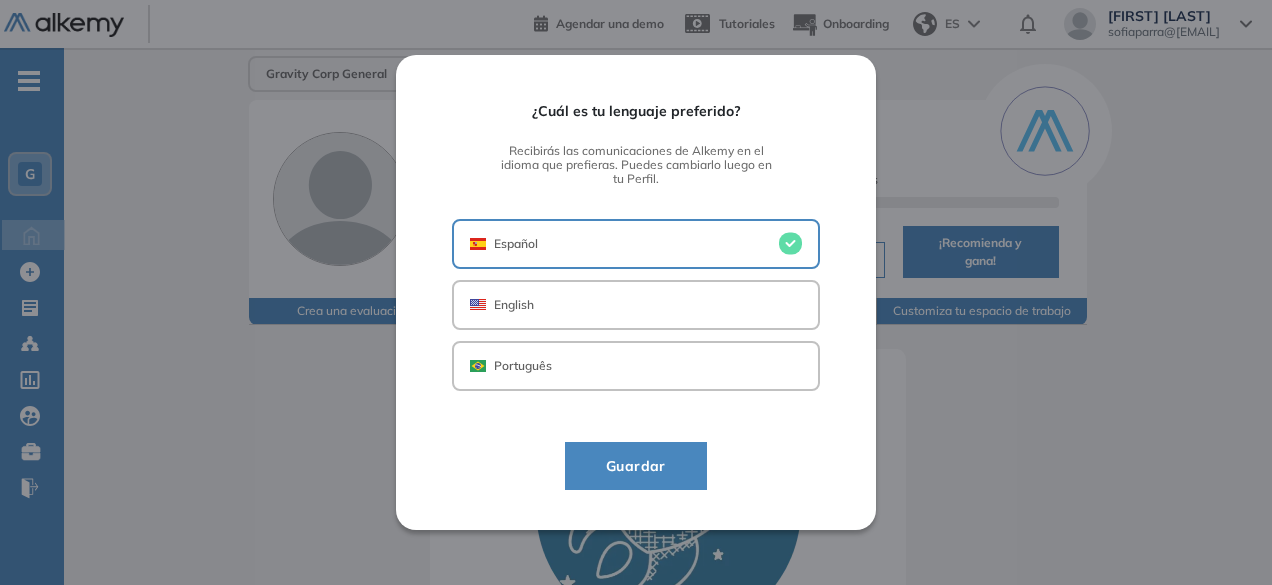 click on "Guardar" at bounding box center [636, 466] 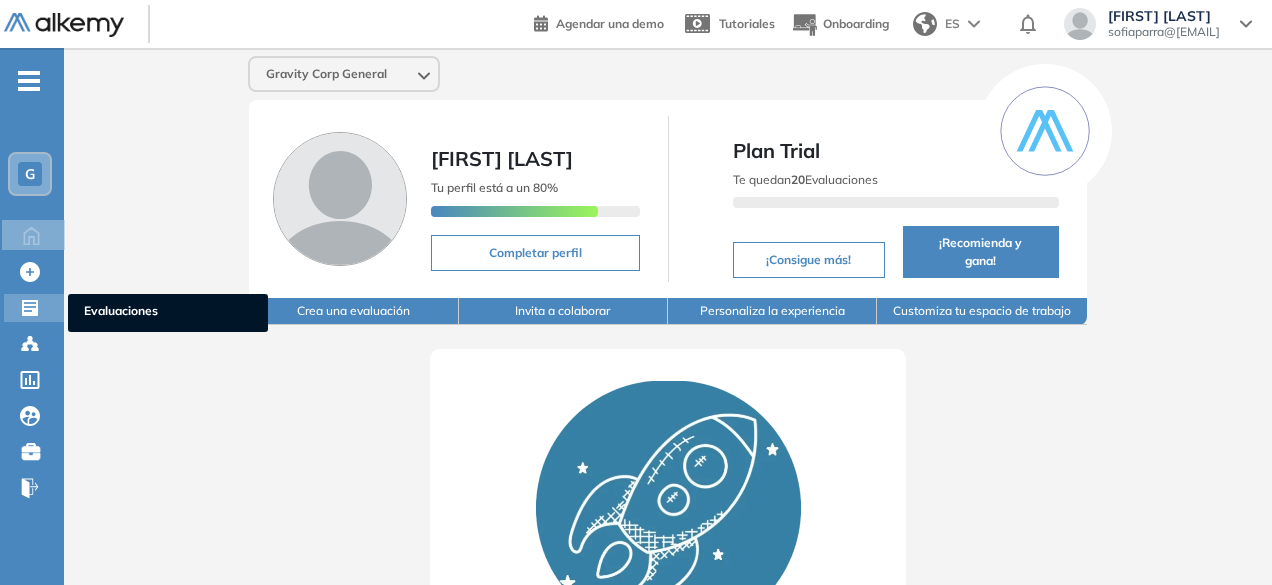 click at bounding box center (32, 306) 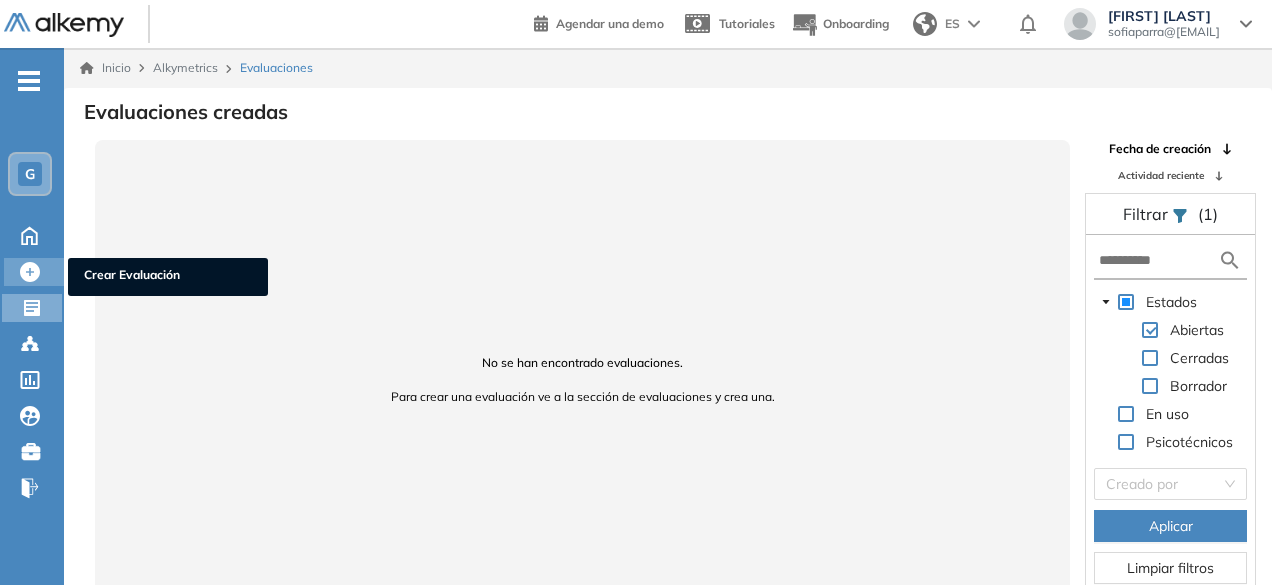 click at bounding box center [32, 270] 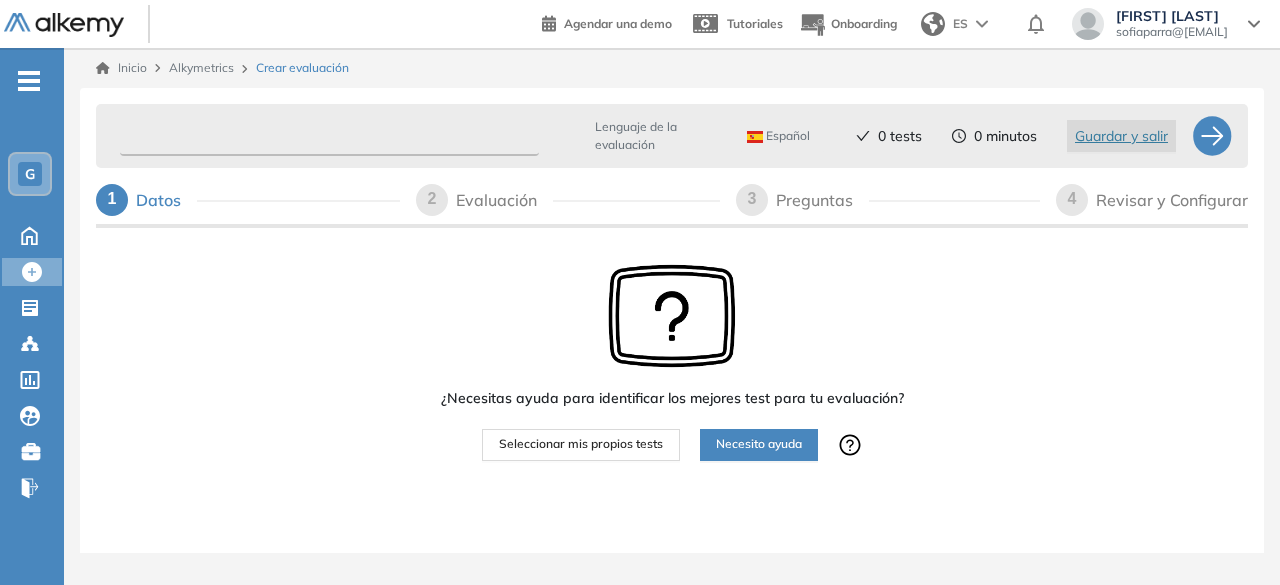 click at bounding box center (329, 136) 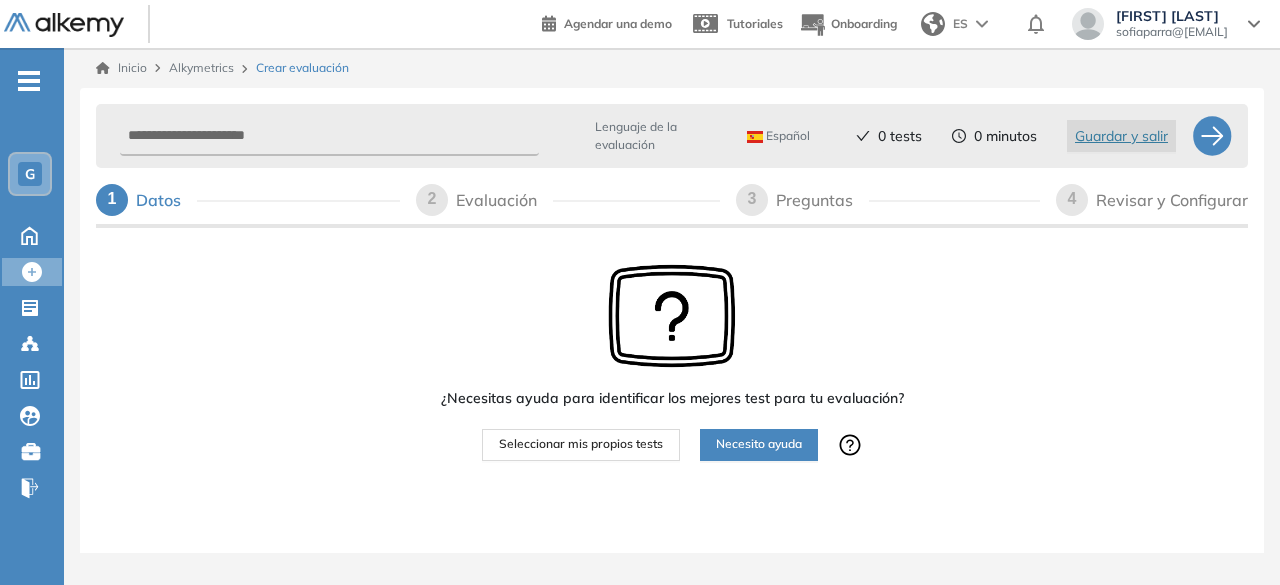 click on "-" at bounding box center (29, 79) 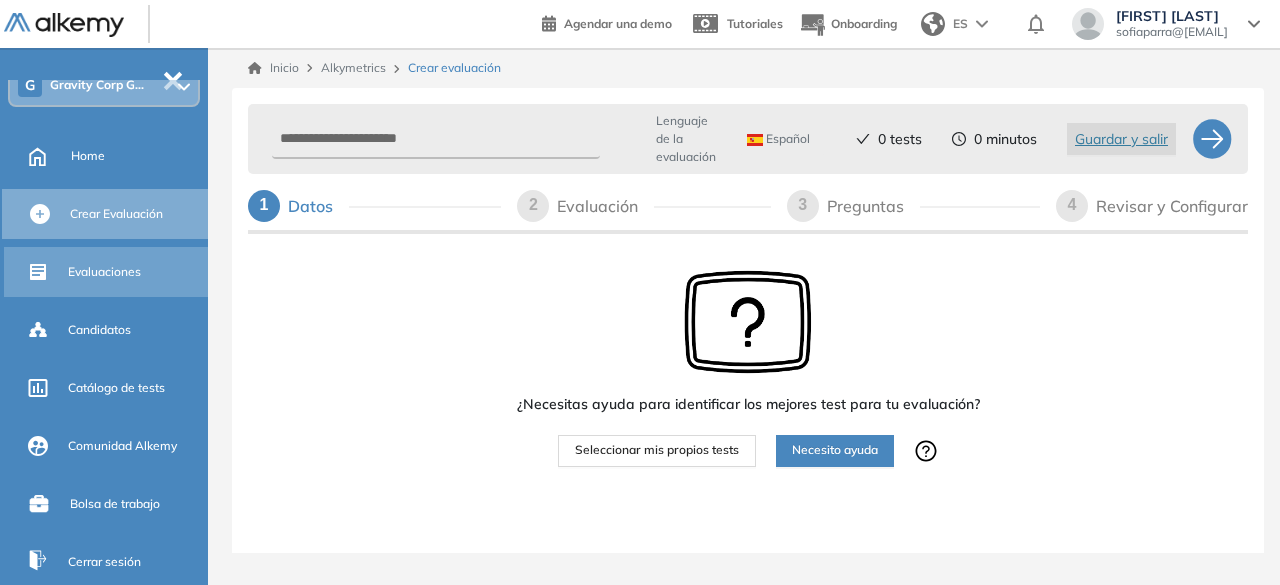 scroll, scrollTop: 0, scrollLeft: 0, axis: both 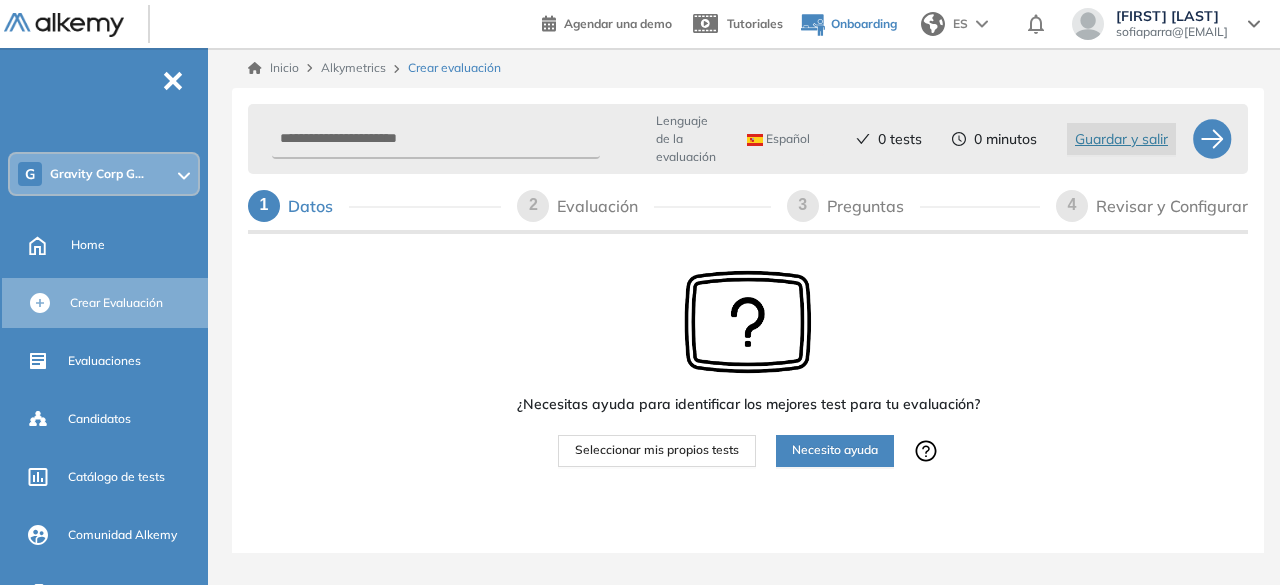 click 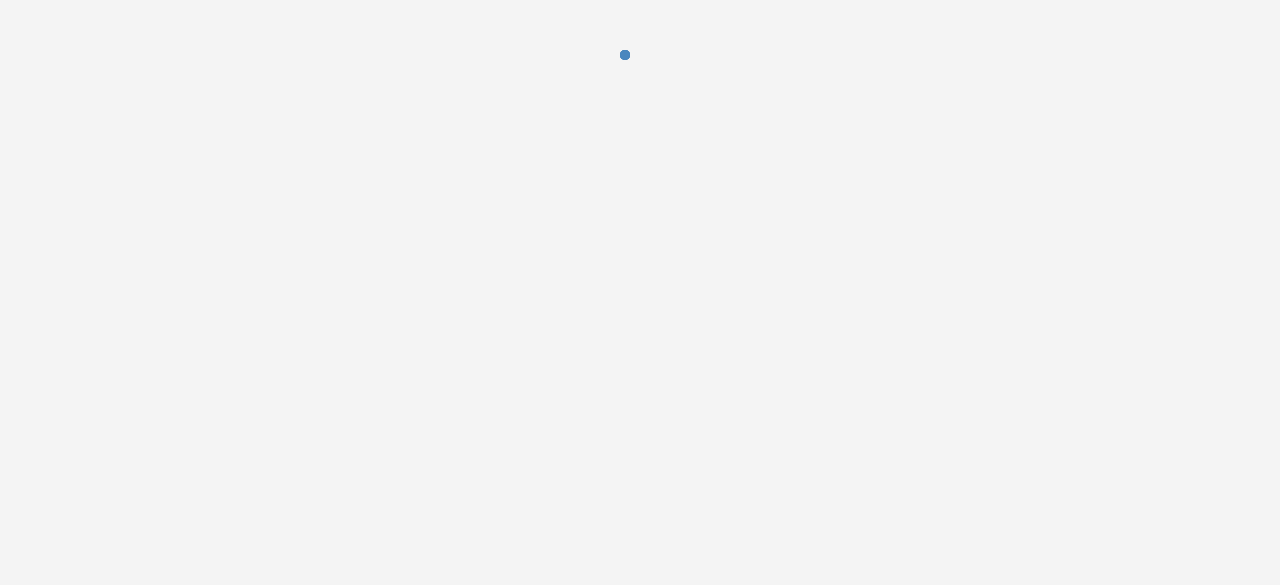 scroll, scrollTop: 0, scrollLeft: 0, axis: both 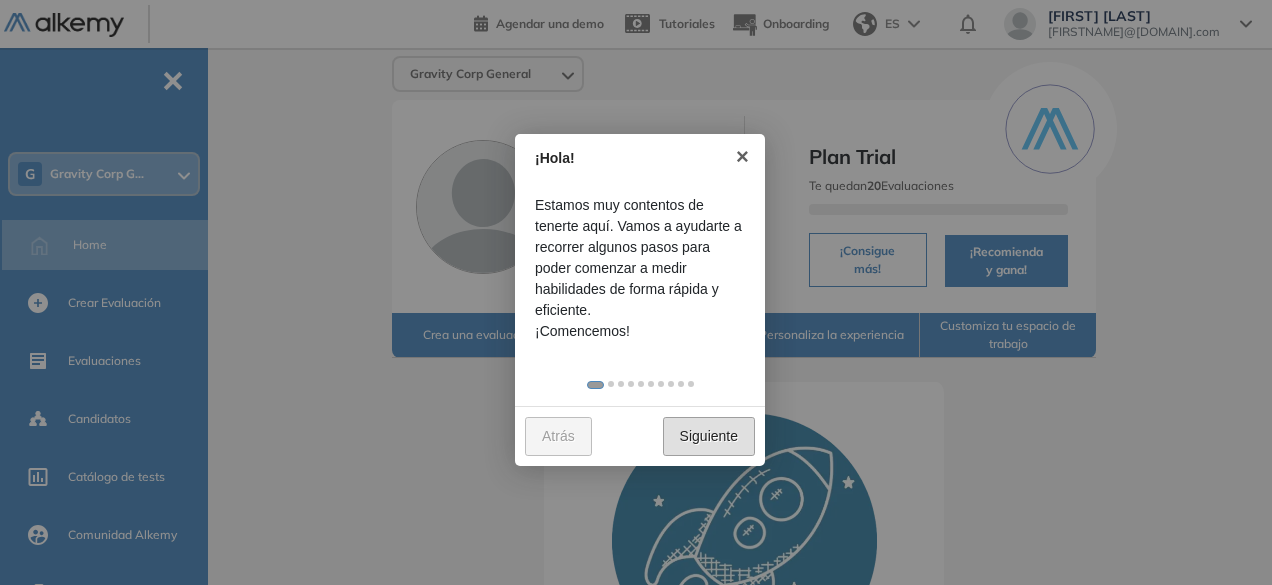 click on "Siguiente" at bounding box center [709, 436] 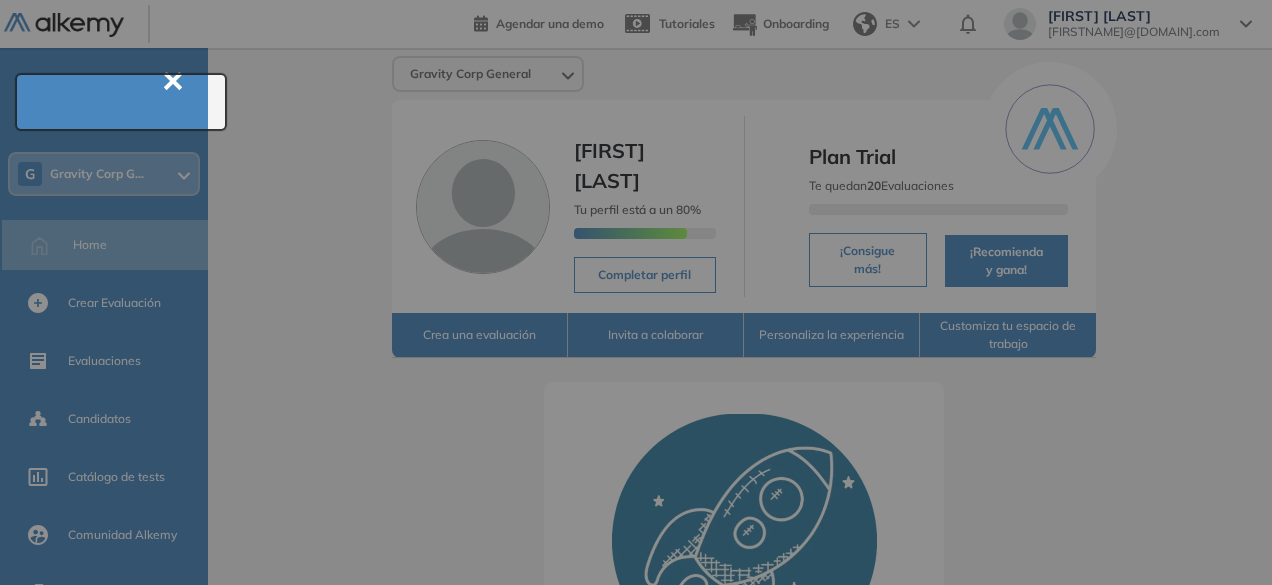 scroll, scrollTop: 72, scrollLeft: 0, axis: vertical 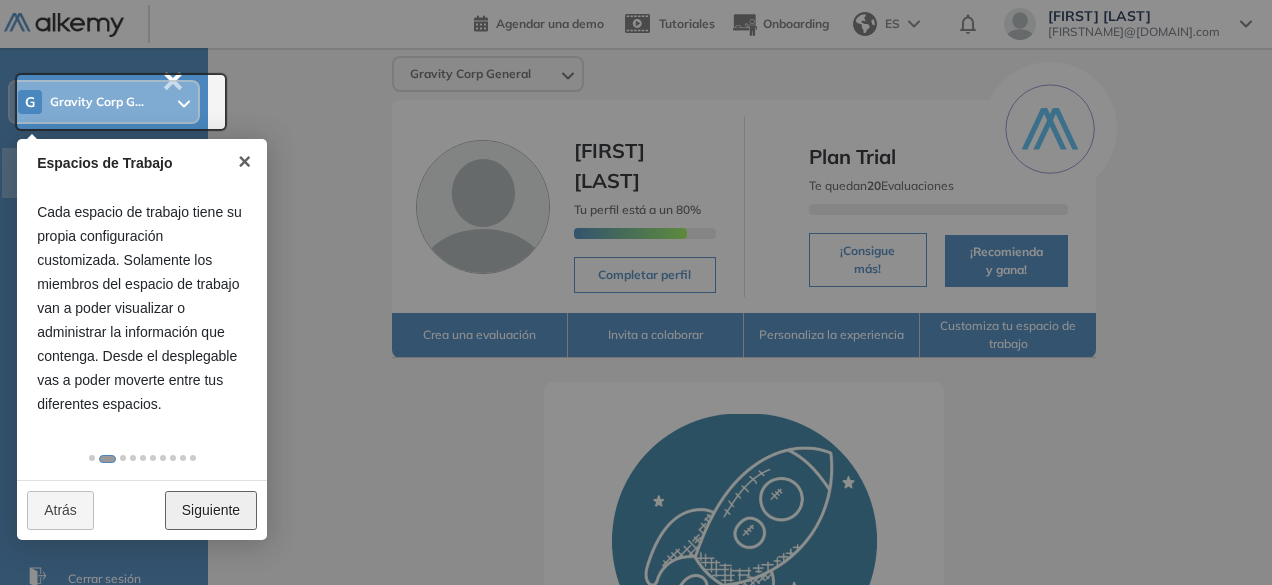 click on "Siguiente" at bounding box center [211, 510] 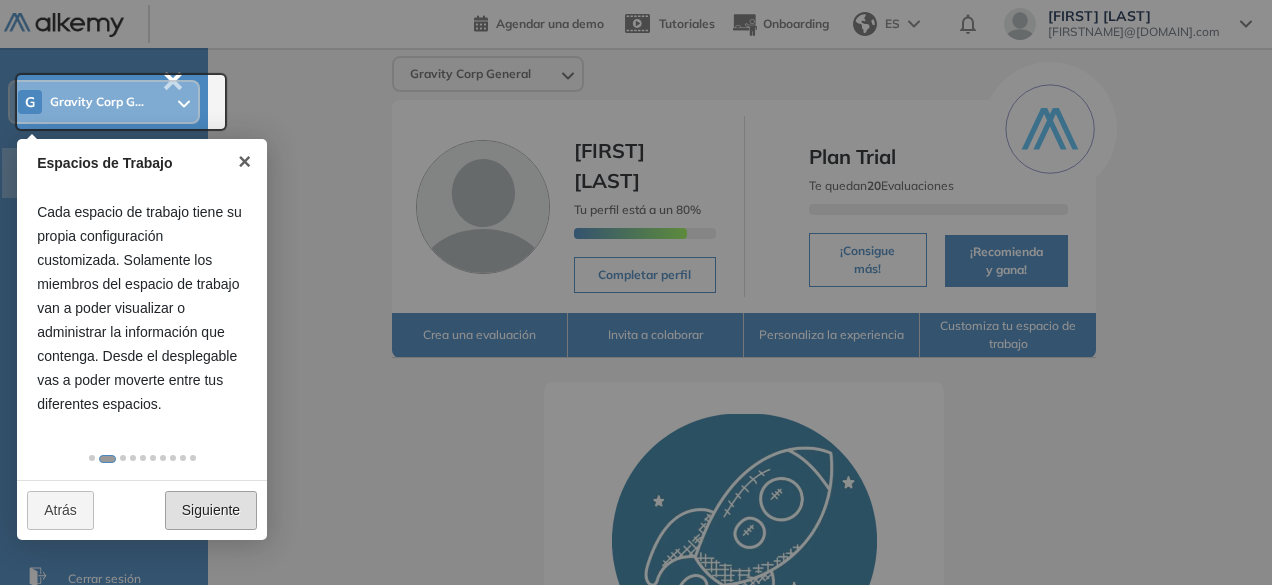 scroll, scrollTop: 0, scrollLeft: 0, axis: both 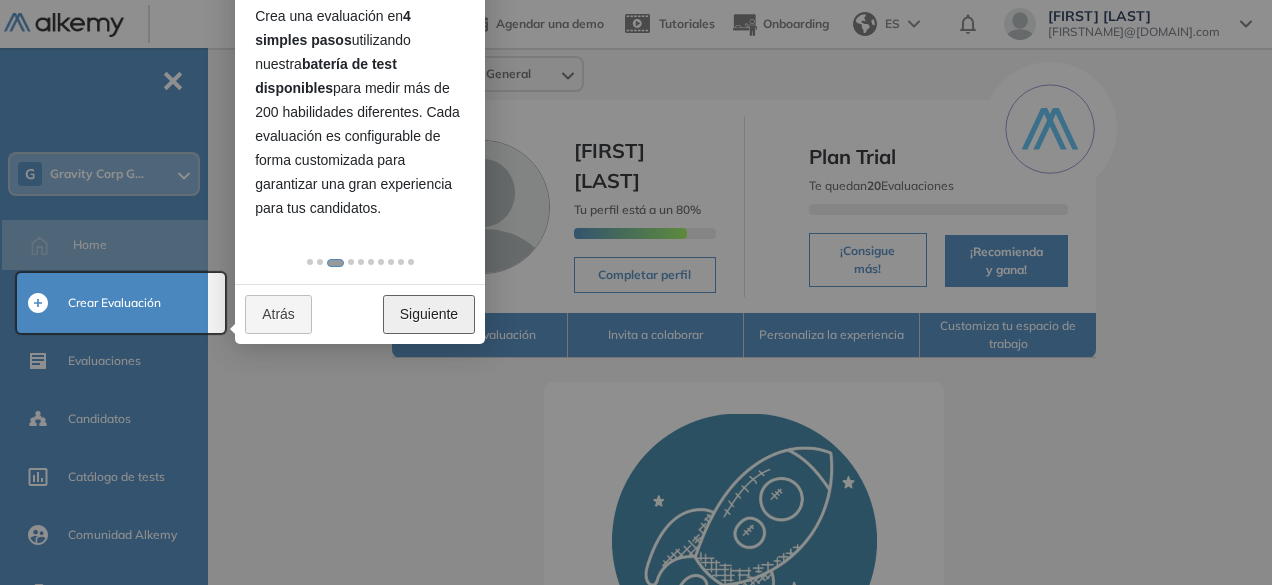 click on "Siguiente" at bounding box center (429, 314) 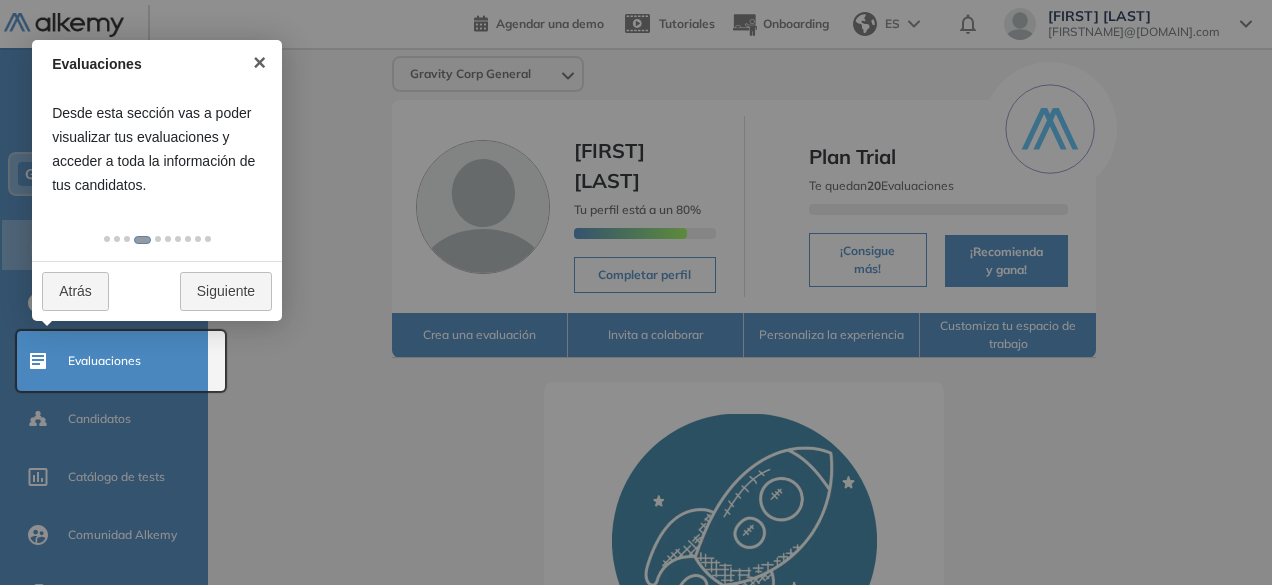 click on "Atrás Siguiente" at bounding box center (157, 291) 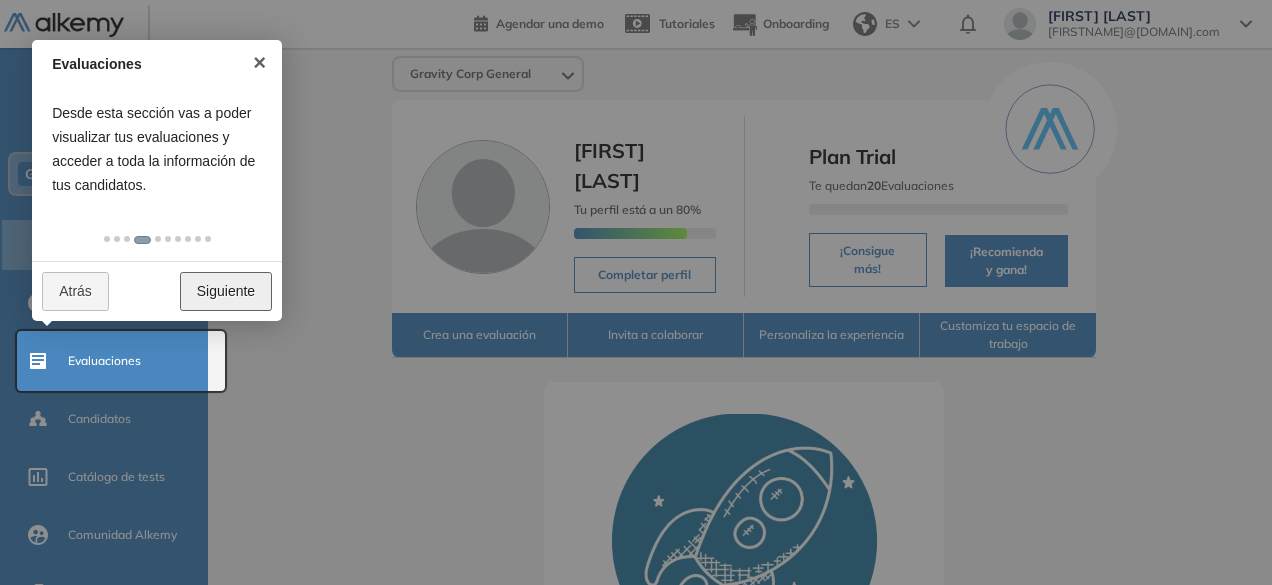 click on "Siguiente" at bounding box center (226, 291) 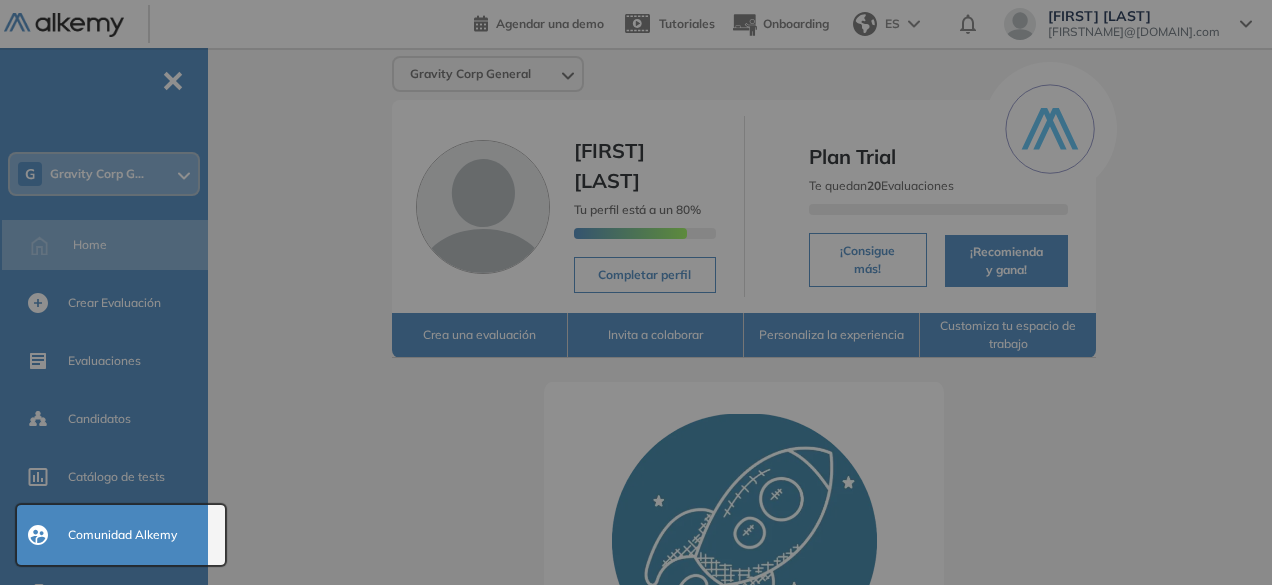 scroll, scrollTop: 272, scrollLeft: 0, axis: vertical 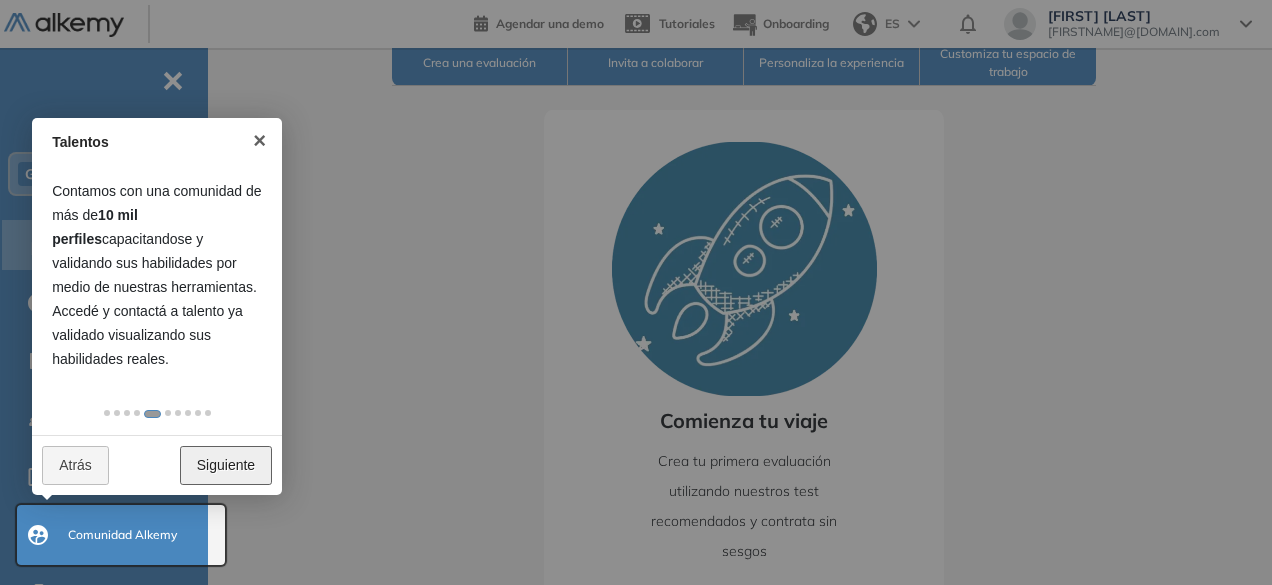 click on "Siguiente" at bounding box center [226, 465] 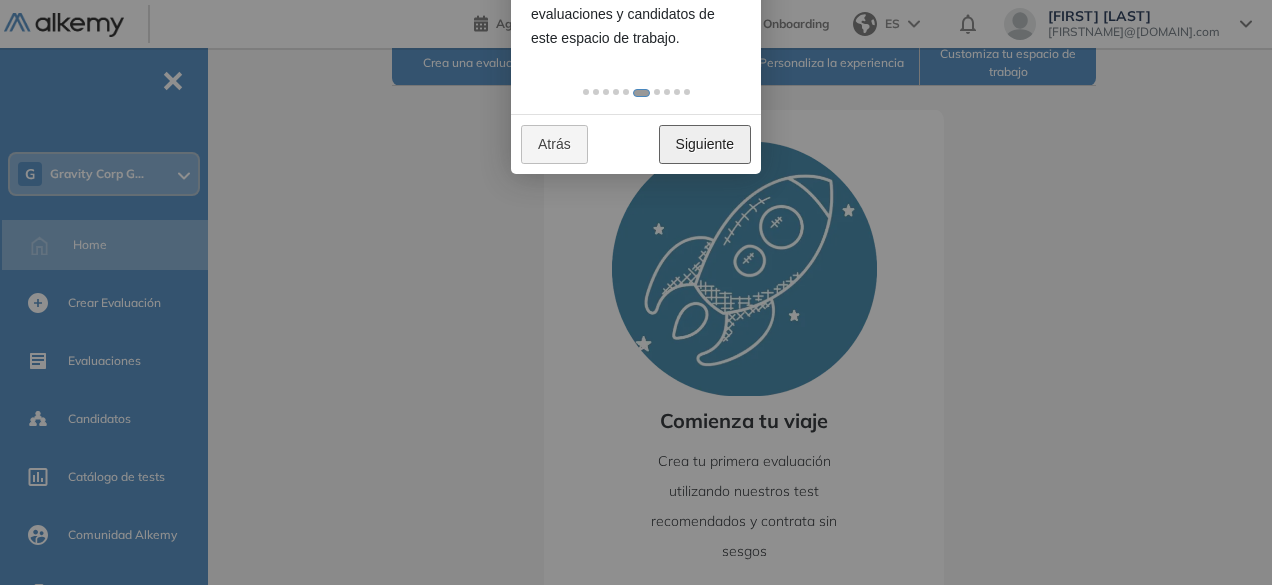 click on "Siguiente" at bounding box center [705, 144] 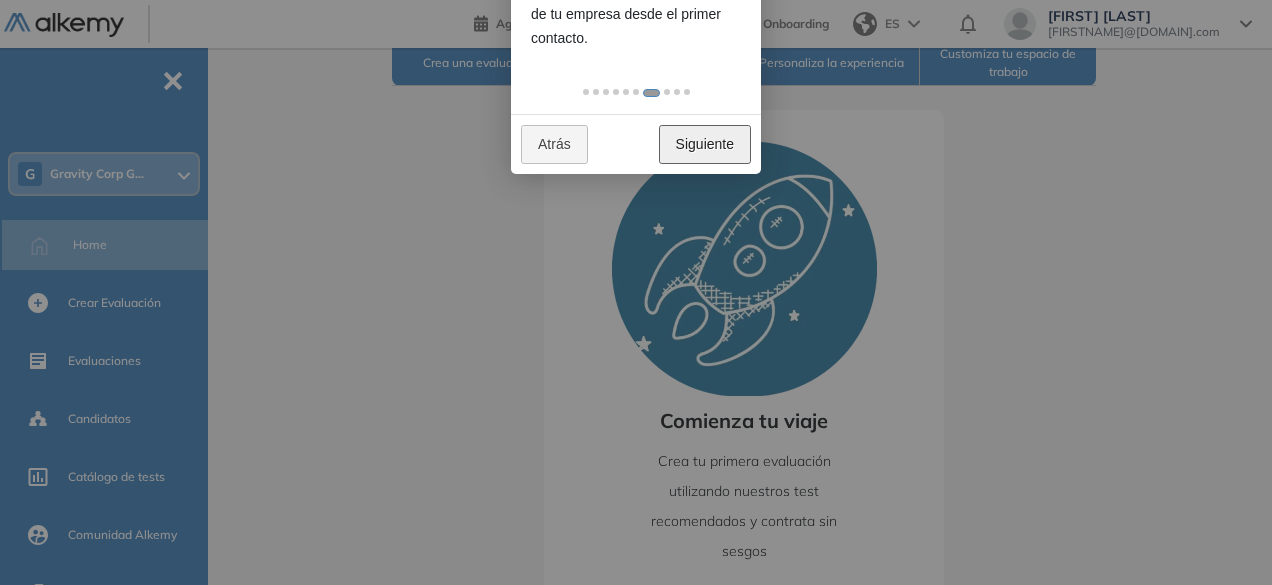 click on "Siguiente" at bounding box center [705, 144] 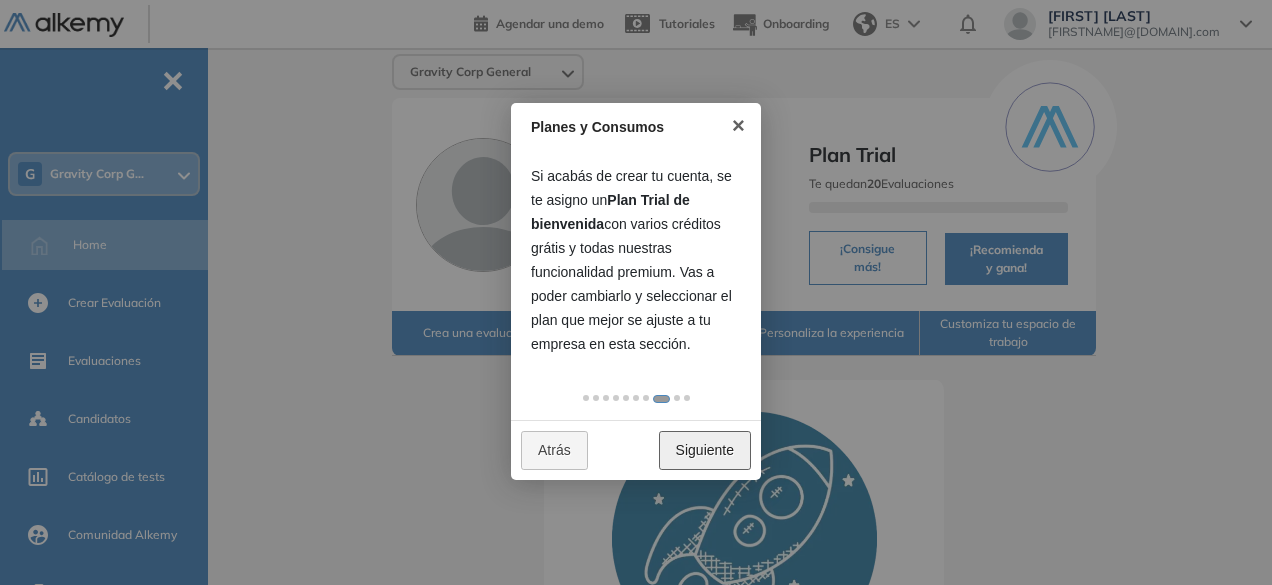 scroll, scrollTop: 0, scrollLeft: 0, axis: both 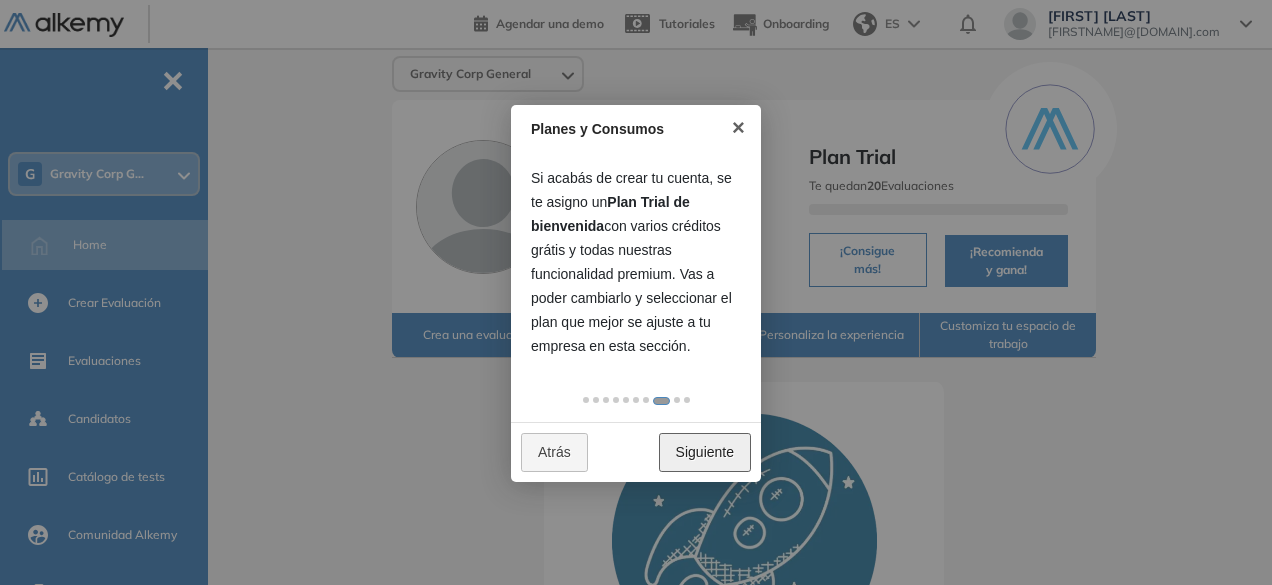 click on "Siguiente" at bounding box center (705, 452) 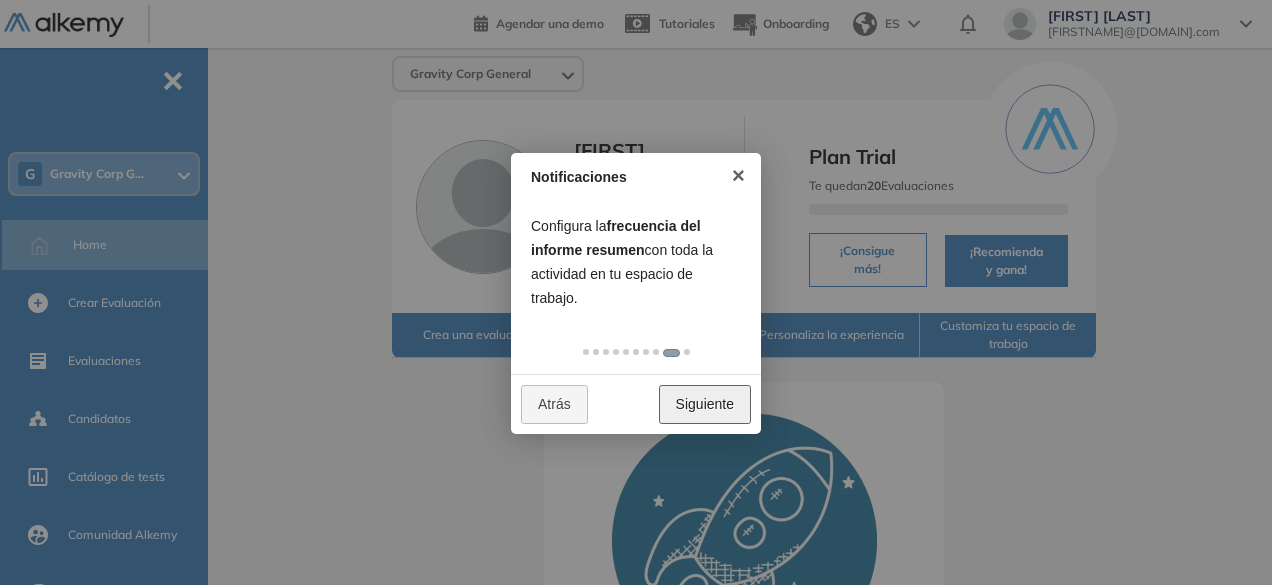 click on "Siguiente" at bounding box center [705, 404] 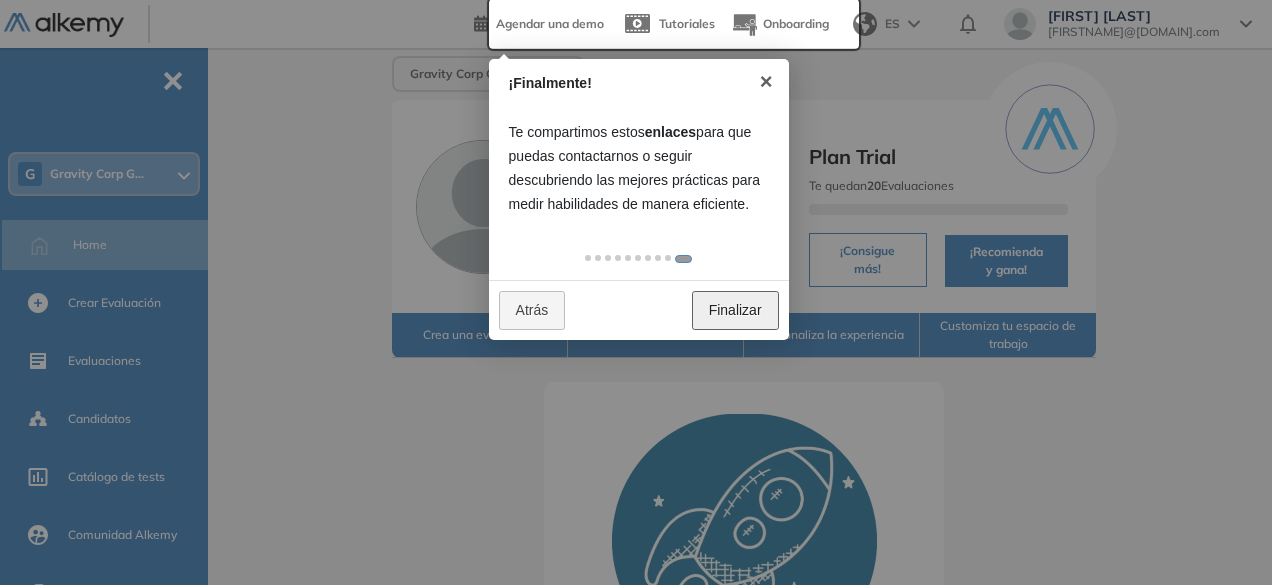 click on "Finalizar" at bounding box center (735, 310) 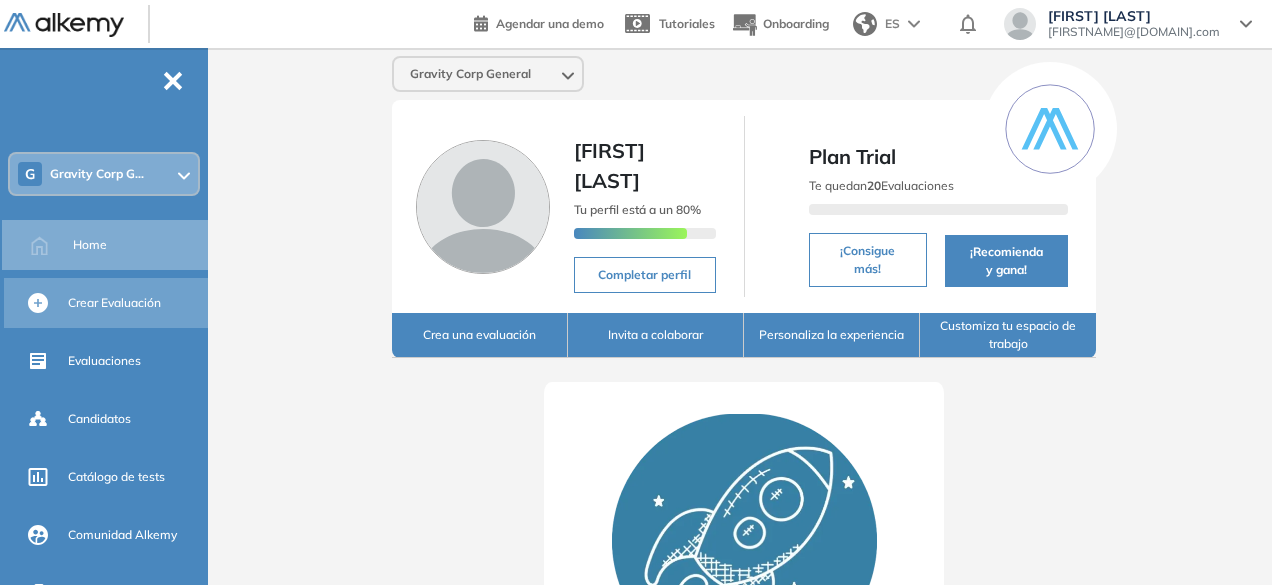 click on "Crear Evaluación" at bounding box center (114, 303) 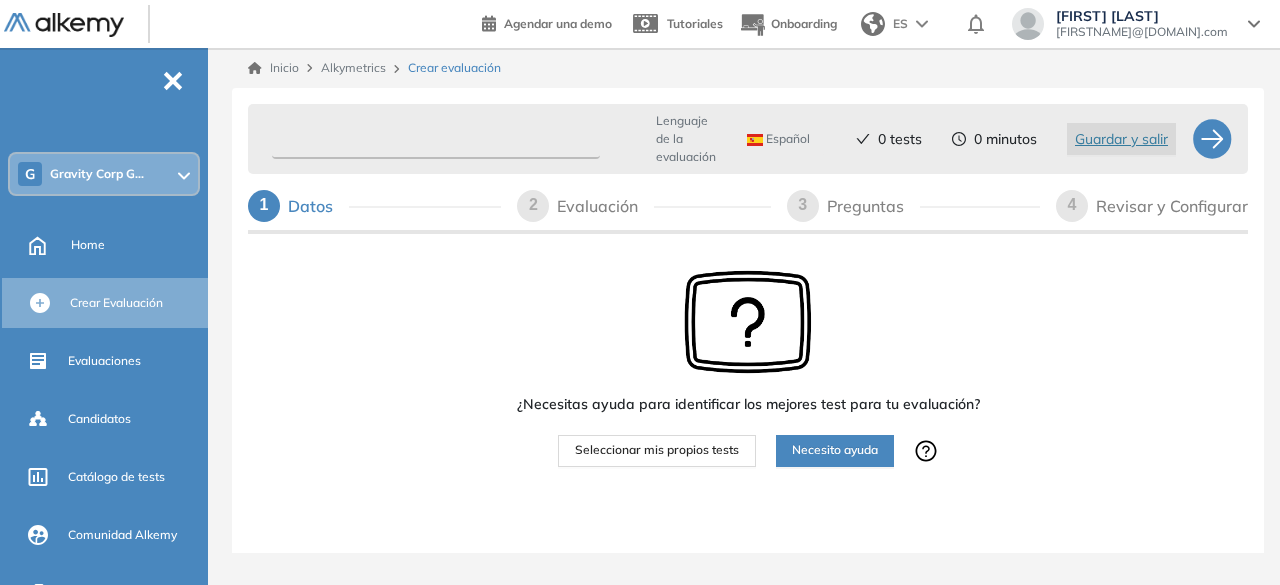 click at bounding box center (436, 139) 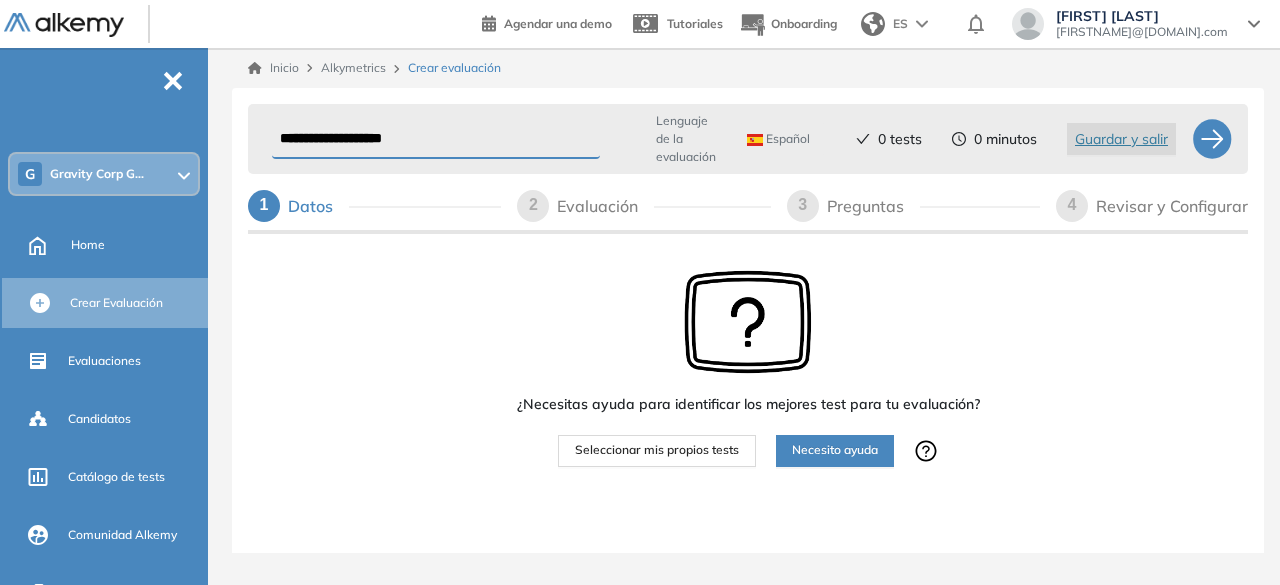 type on "**********" 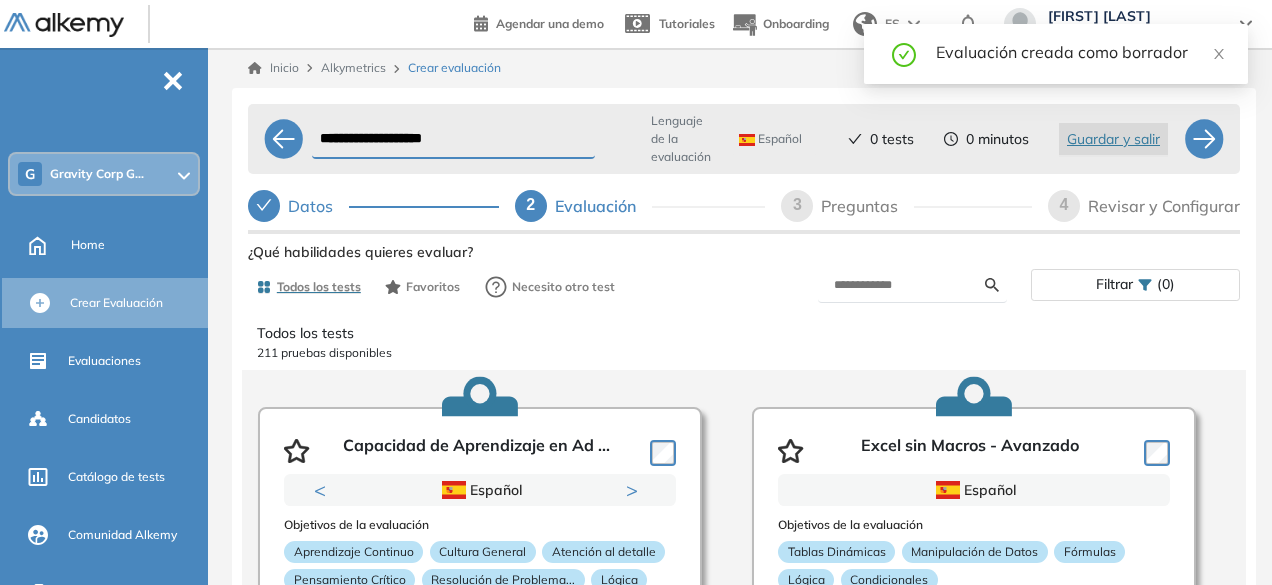 drag, startPoint x: 538, startPoint y: 133, endPoint x: 86, endPoint y: 126, distance: 452.0542 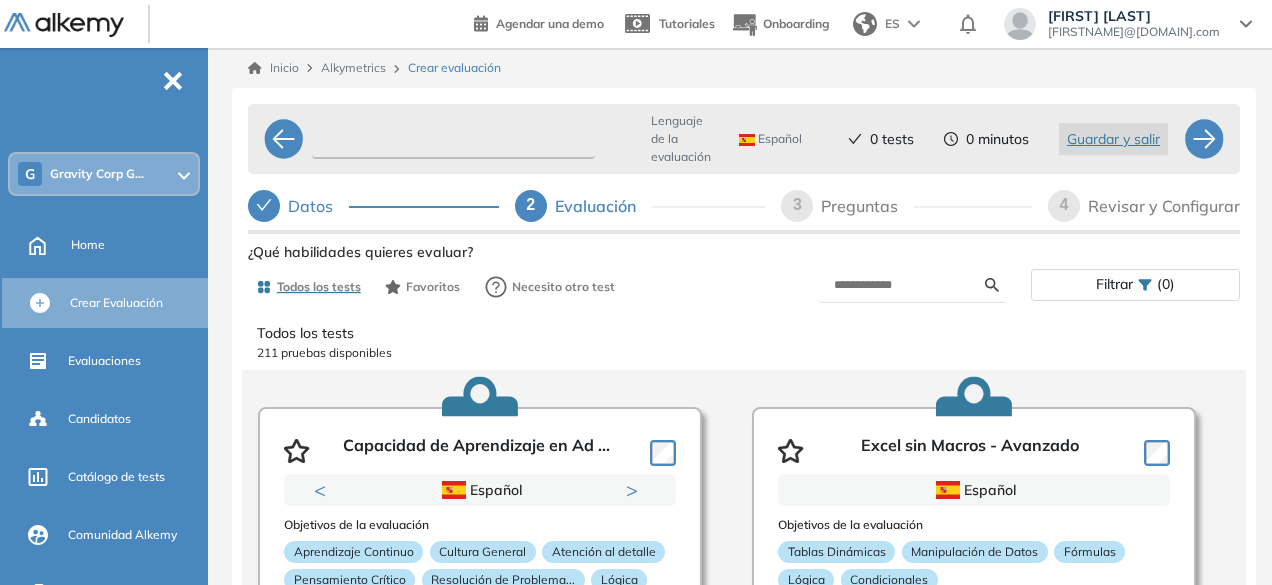 type 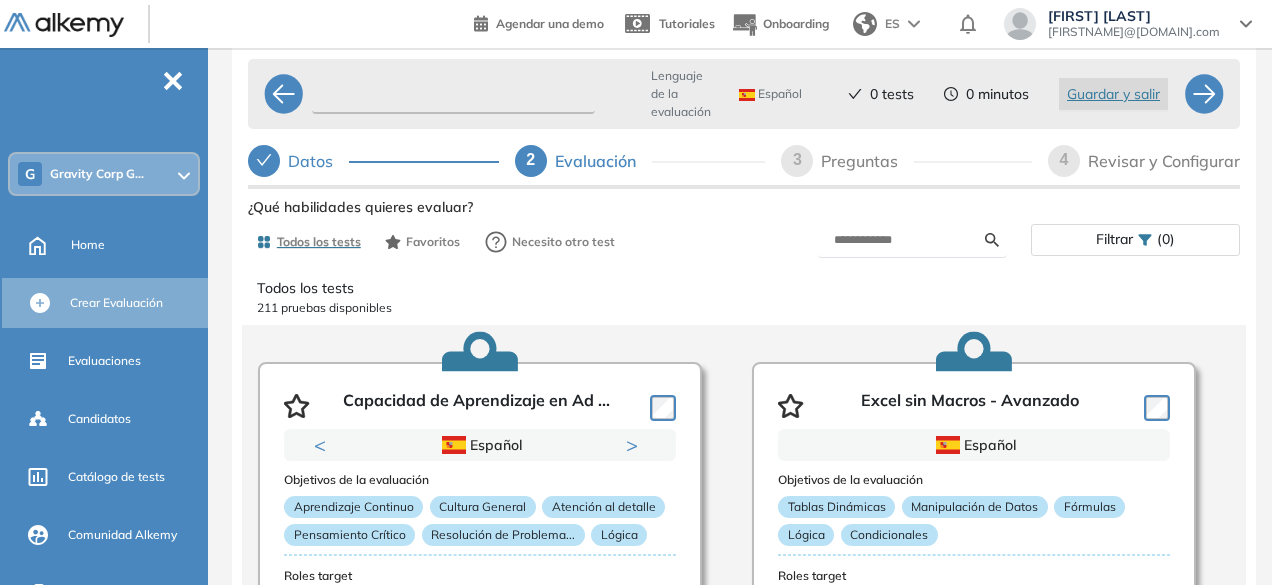 scroll, scrollTop: 69, scrollLeft: 0, axis: vertical 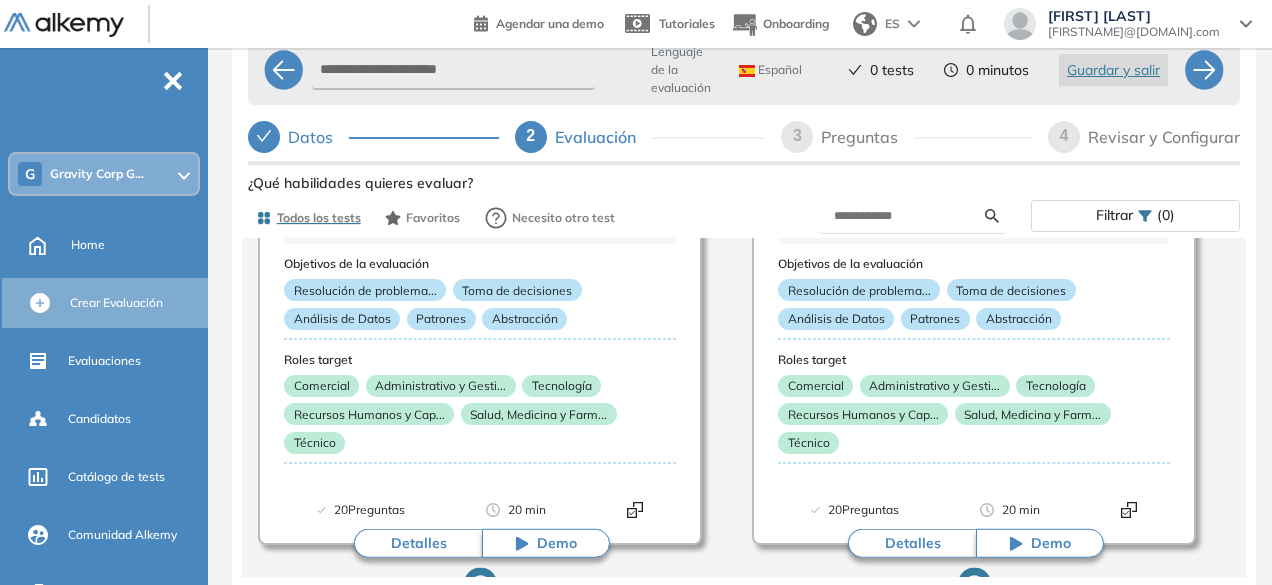 click at bounding box center [912, 216] 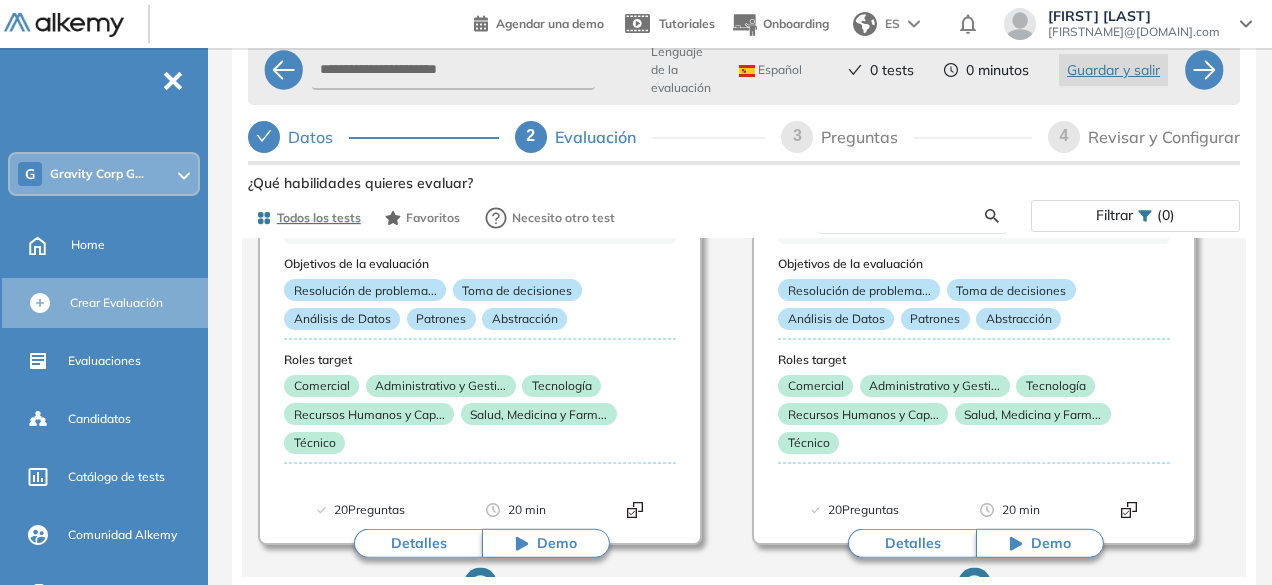click at bounding box center [909, 216] 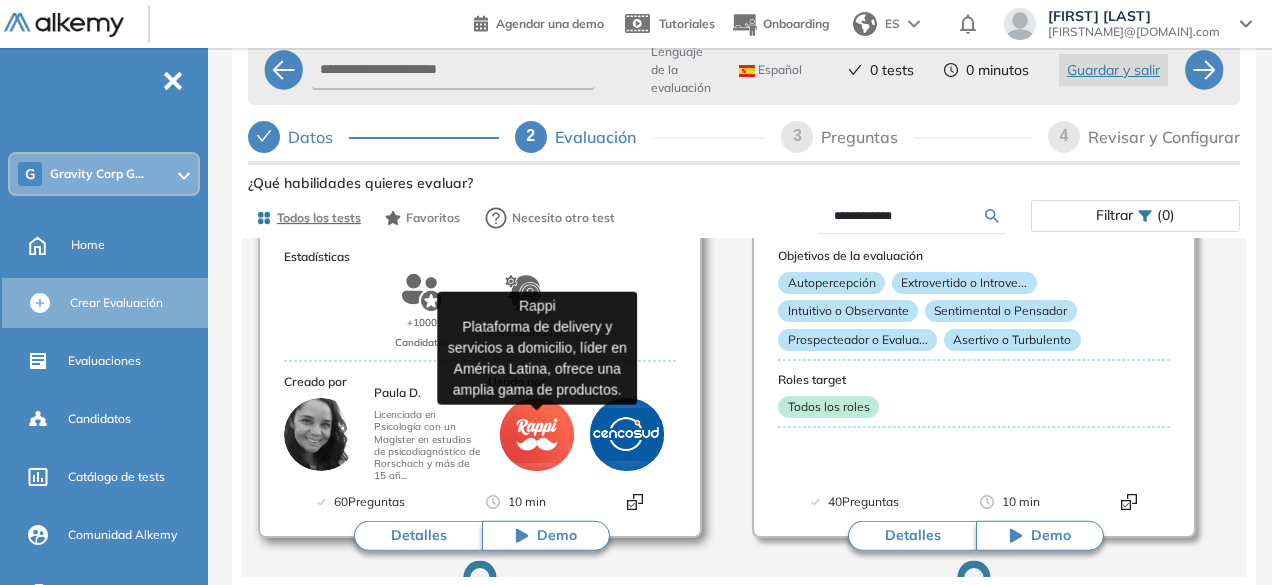 scroll, scrollTop: 100, scrollLeft: 0, axis: vertical 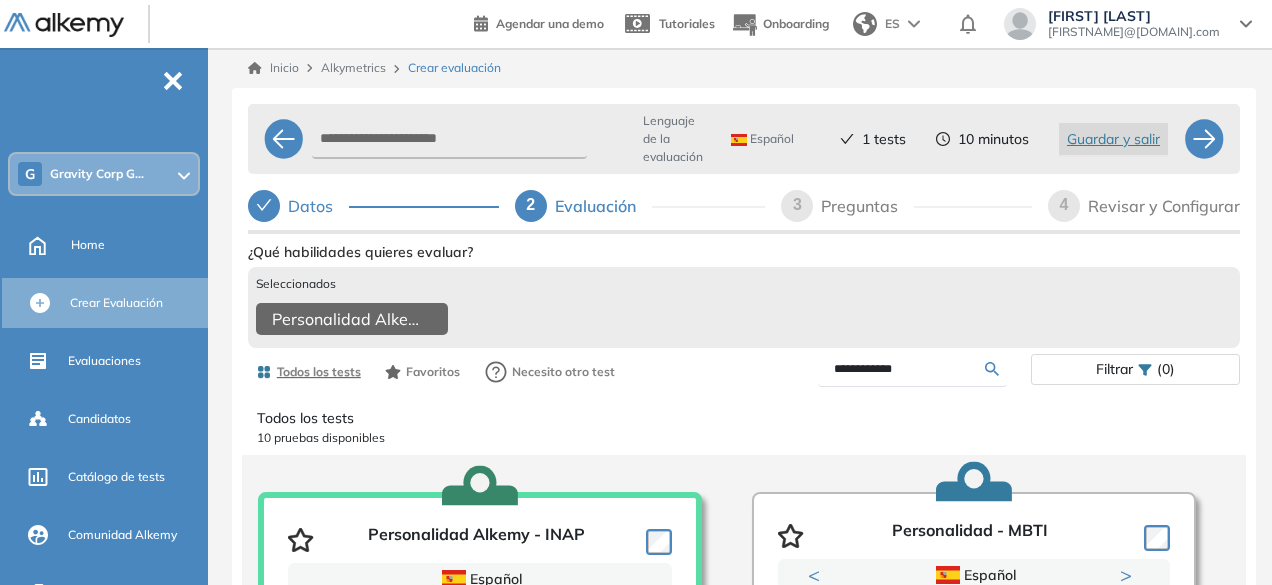 click on "**********" at bounding box center (909, 369) 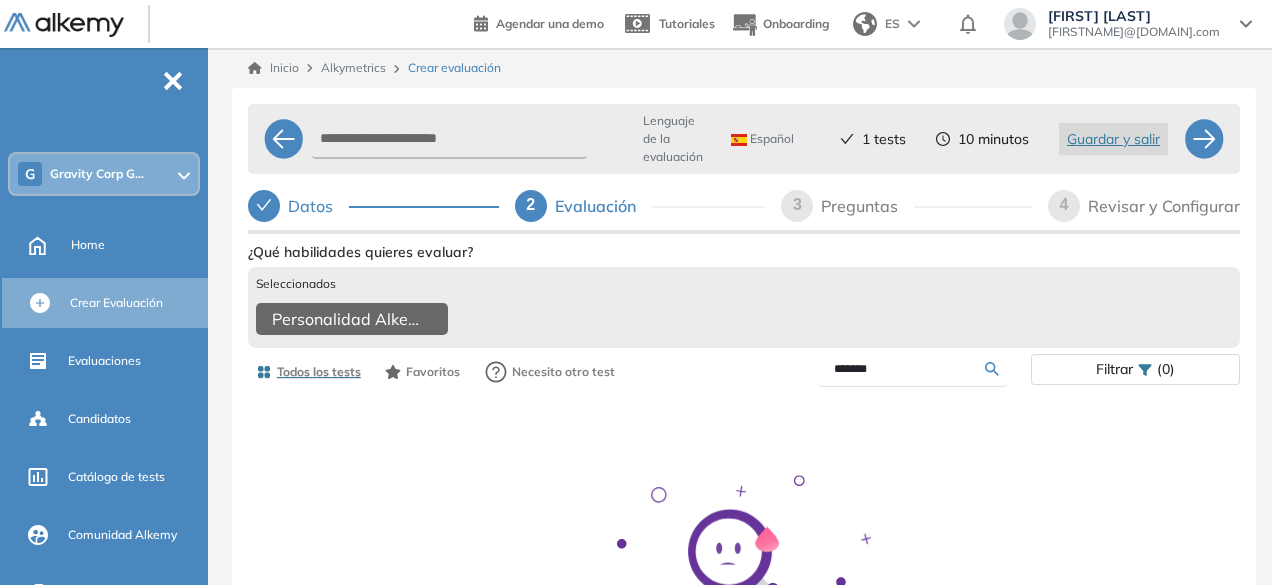type on "*******" 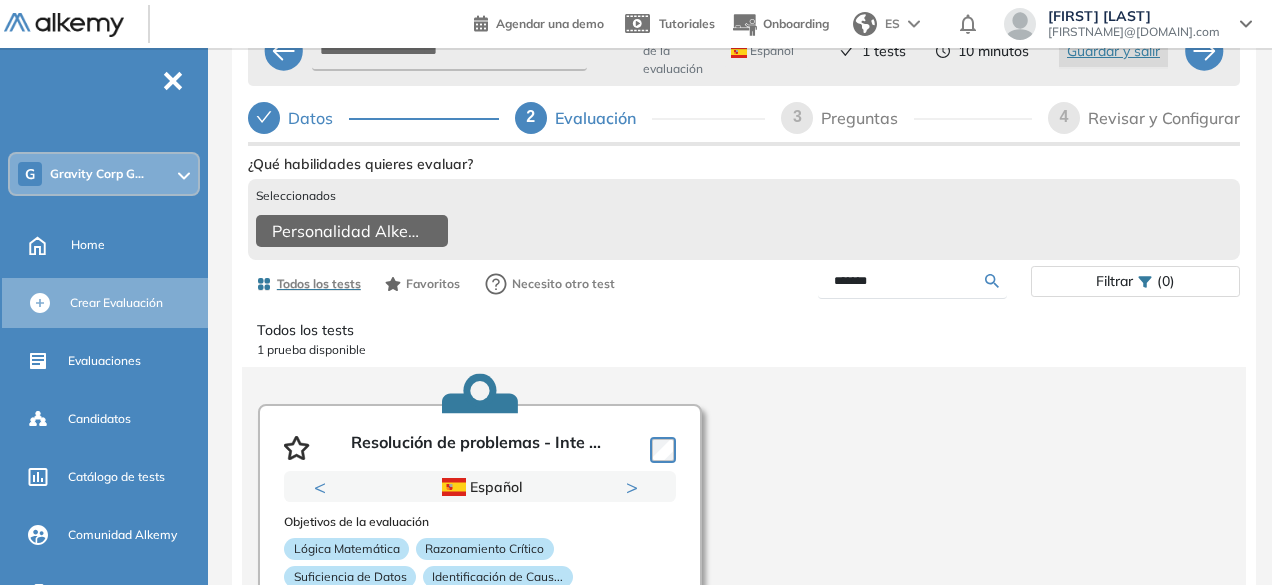 scroll, scrollTop: 162, scrollLeft: 0, axis: vertical 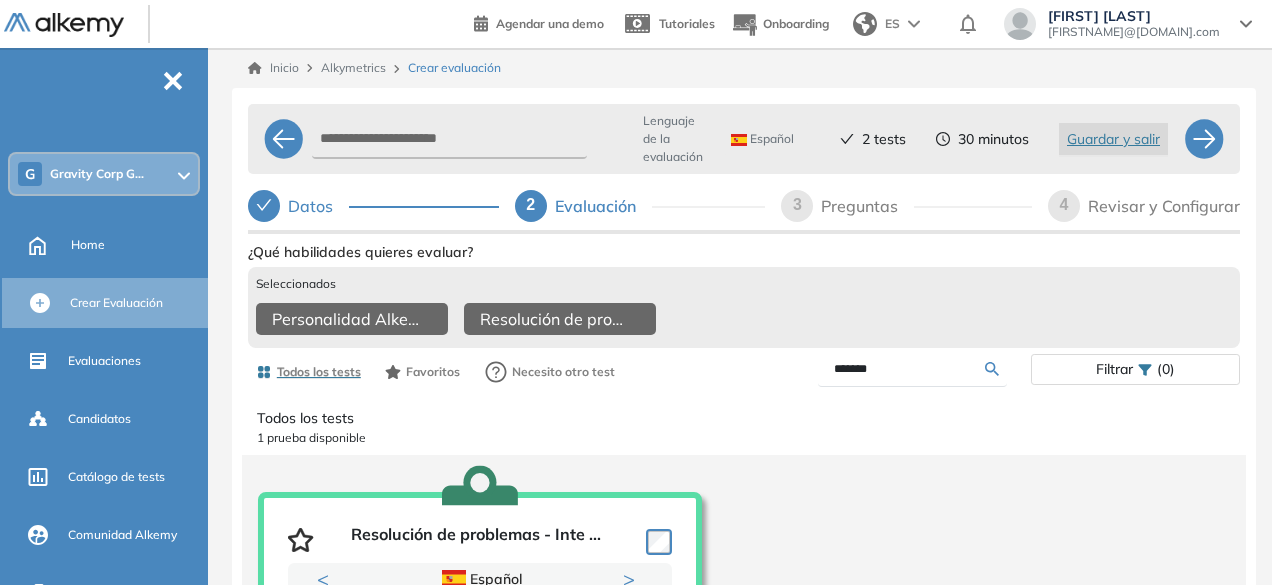 click on "3" at bounding box center [797, 204] 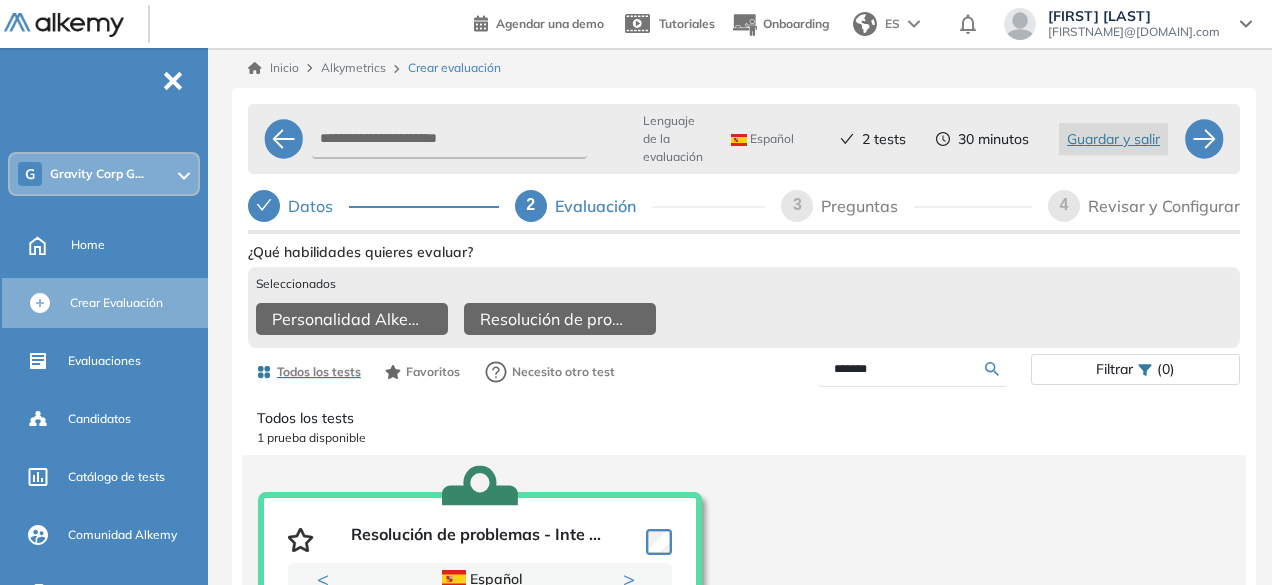 select on "*****" 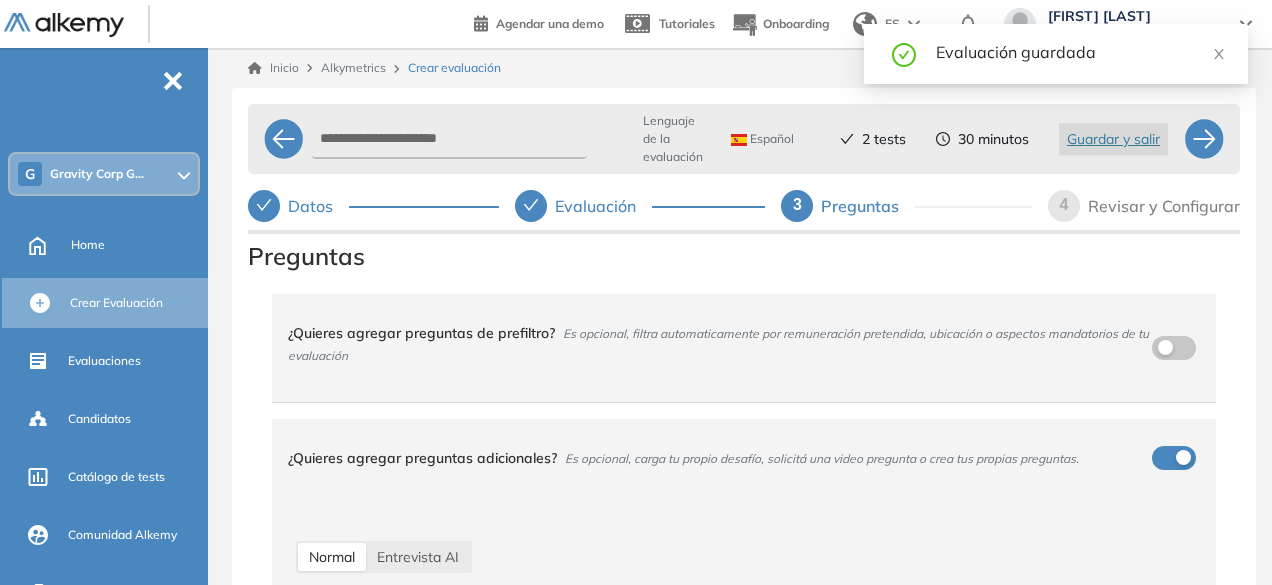click on "¿Quieres agregar preguntas de prefiltro? Es opcional, filtra automaticamente por remuneración pretendida, ubicación o aspectos mandatorios de tu evaluación" at bounding box center (732, 344) 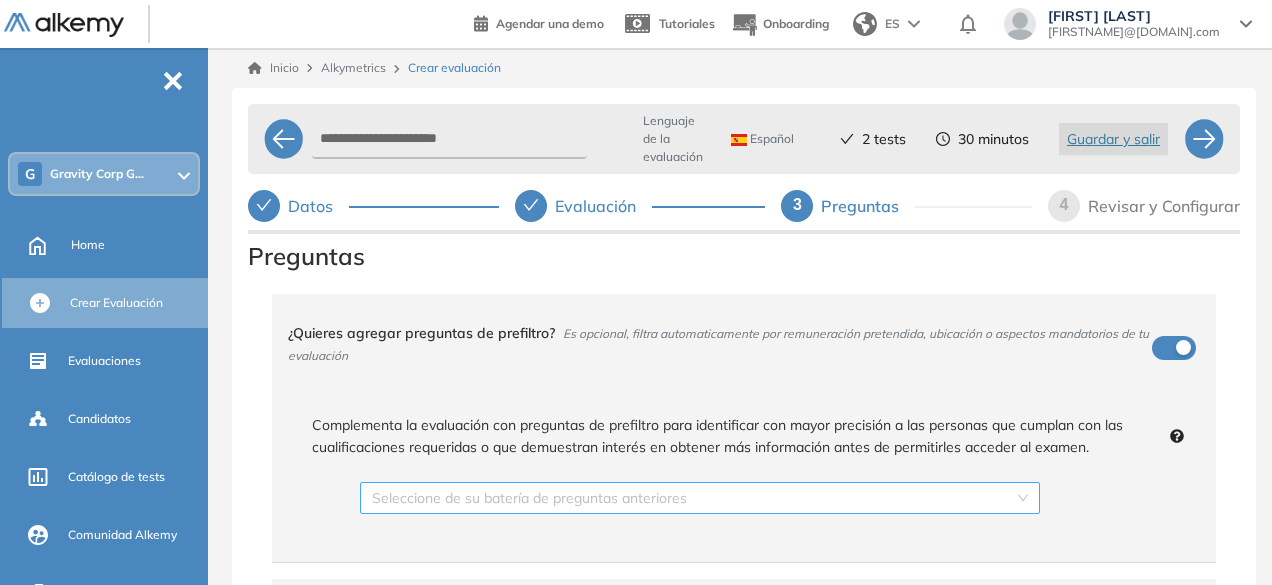 click at bounding box center (693, 498) 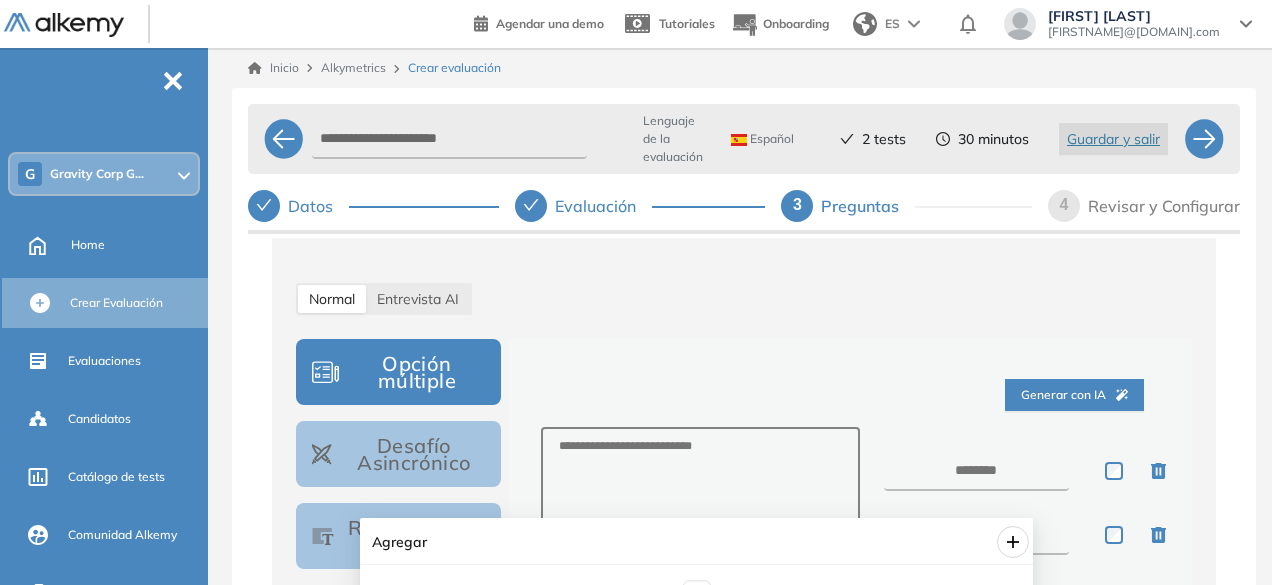 scroll, scrollTop: 400, scrollLeft: 0, axis: vertical 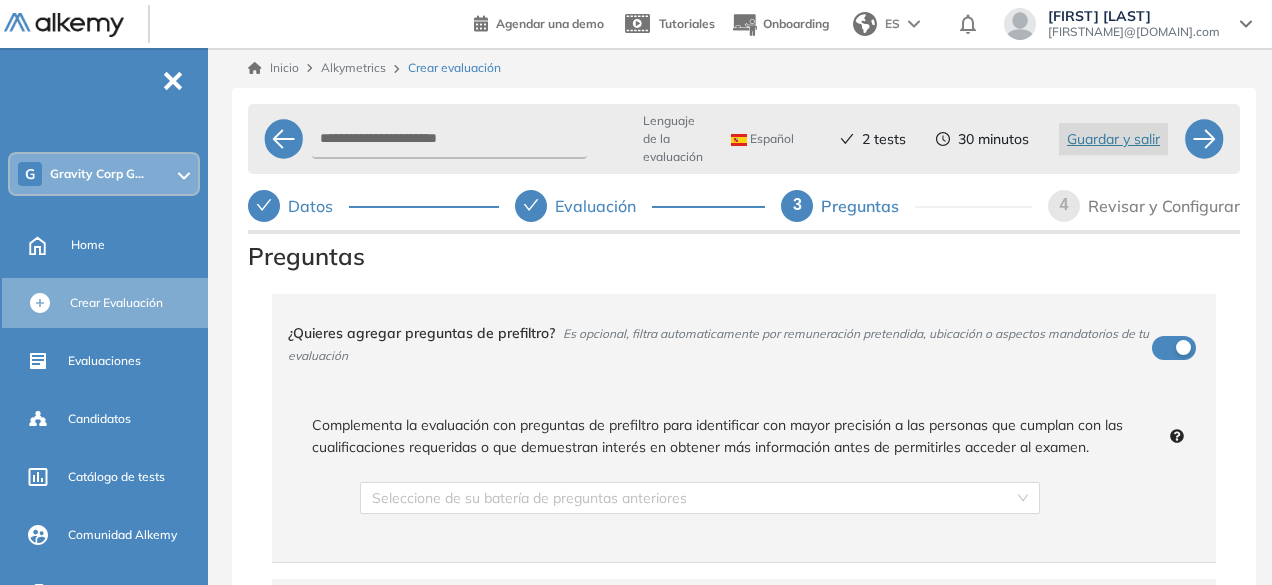 click on "¿Quieres agregar preguntas de prefiltro? Es opcional, filtra automaticamente por remuneración pretendida, ubicación o aspectos mandatorios de tu evaluación" at bounding box center [732, 344] 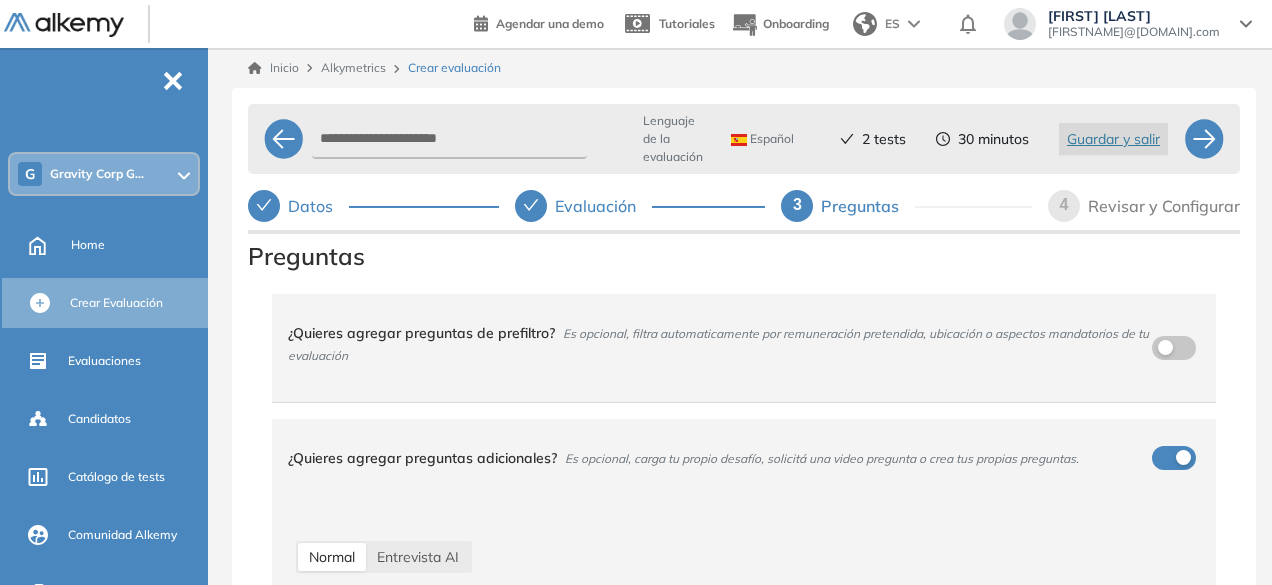 click on "¿Quieres agregar preguntas adicionales? Es opcional, carga tu propio desafío, solicitá una video pregunta o crea tus propias preguntas." at bounding box center (732, 458) 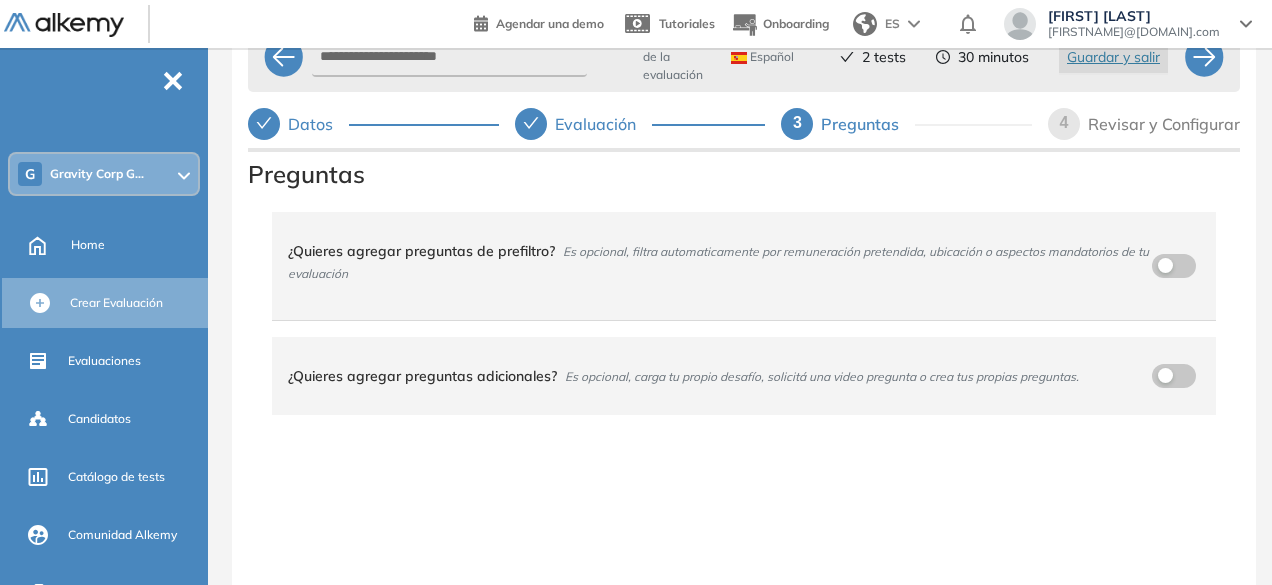 scroll, scrollTop: 0, scrollLeft: 0, axis: both 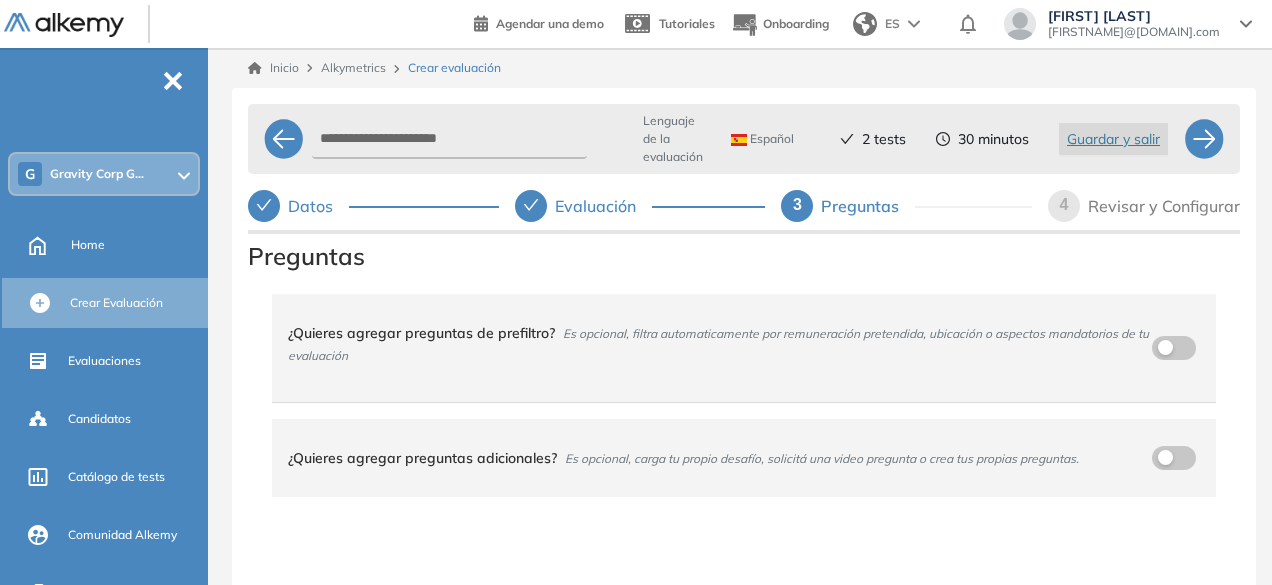 click on "4" at bounding box center [1064, 206] 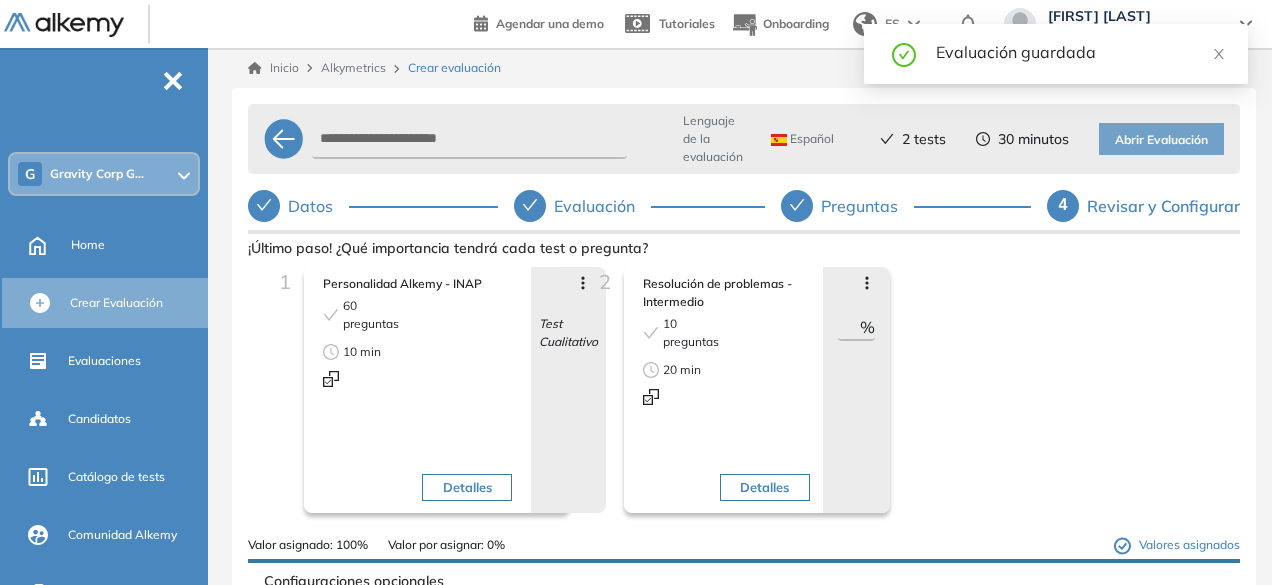 type on "***" 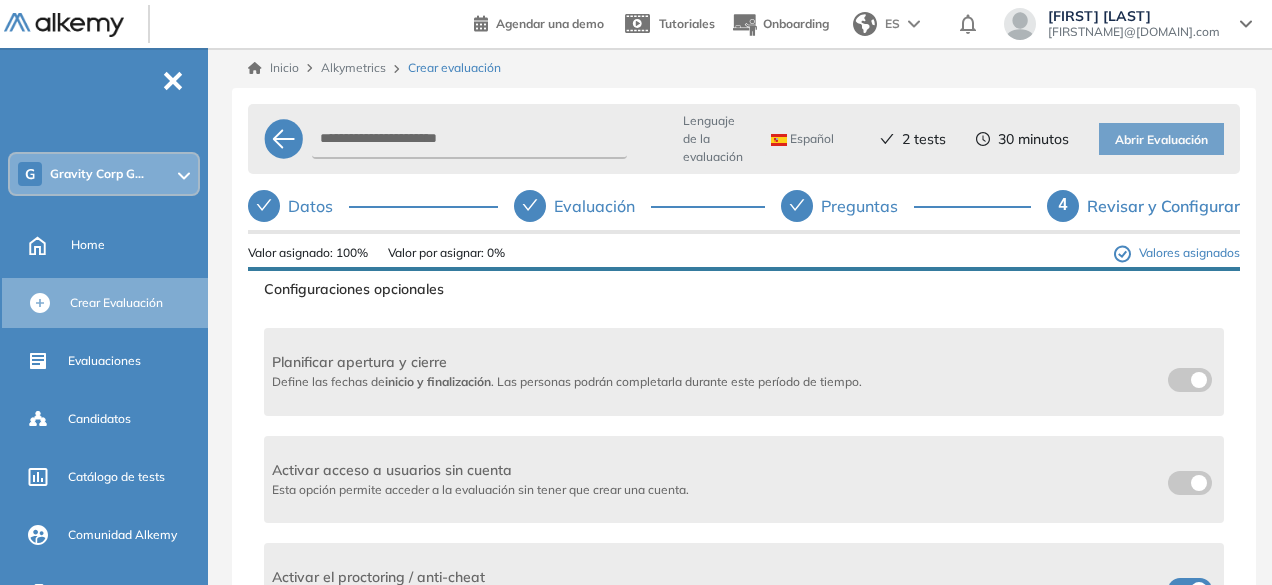 scroll, scrollTop: 300, scrollLeft: 0, axis: vertical 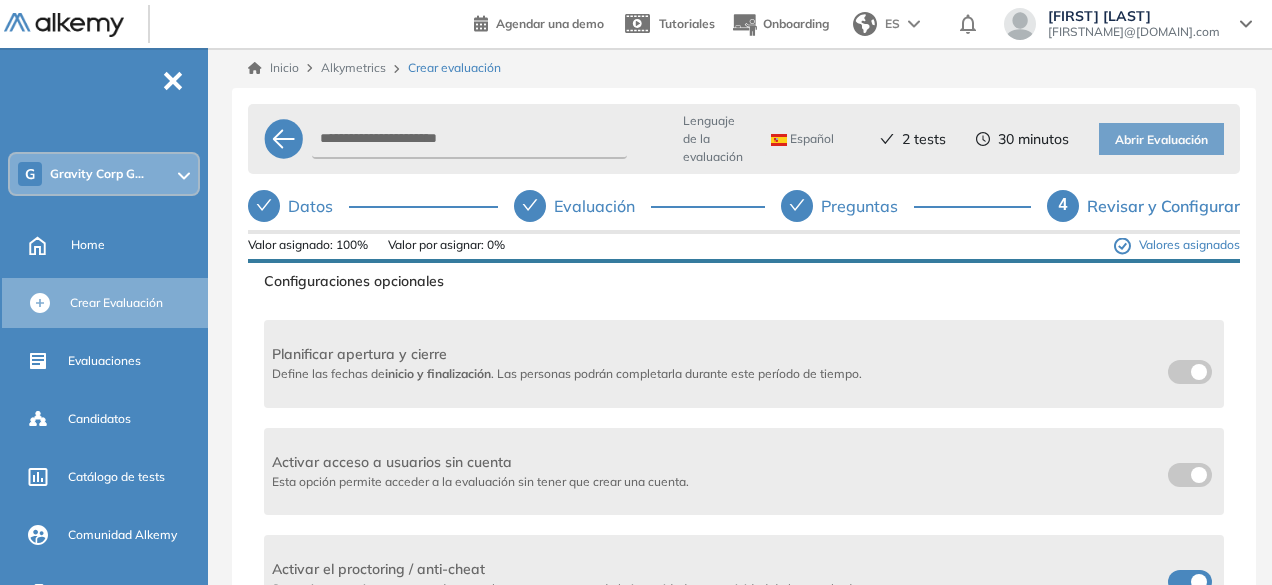 click at bounding box center (1176, 368) 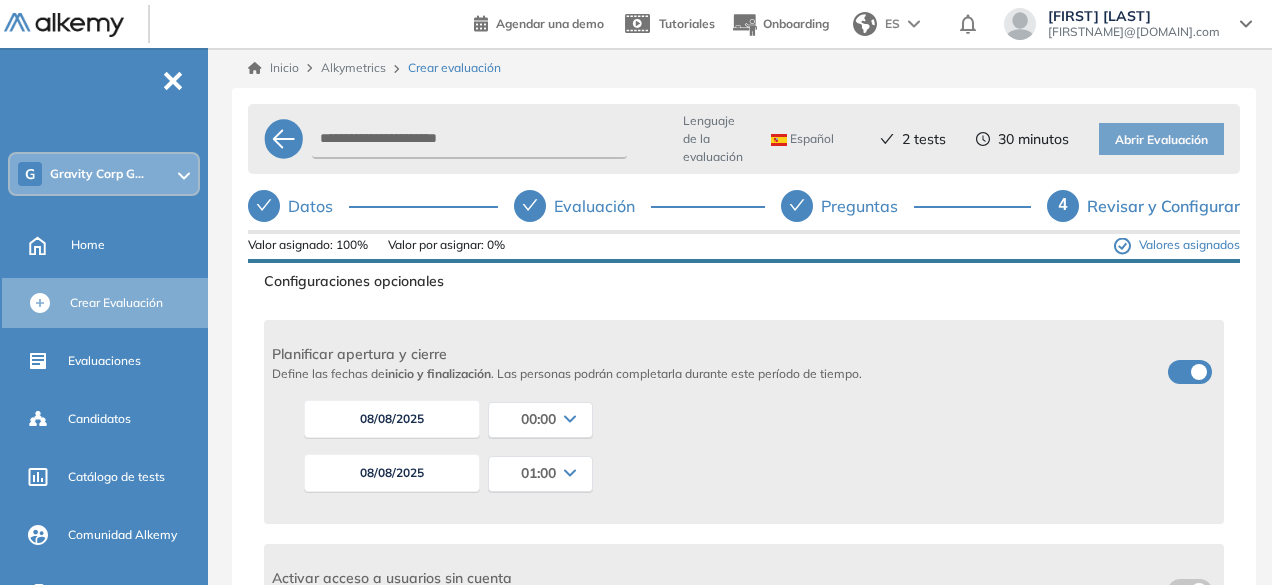 click at bounding box center [1176, 368] 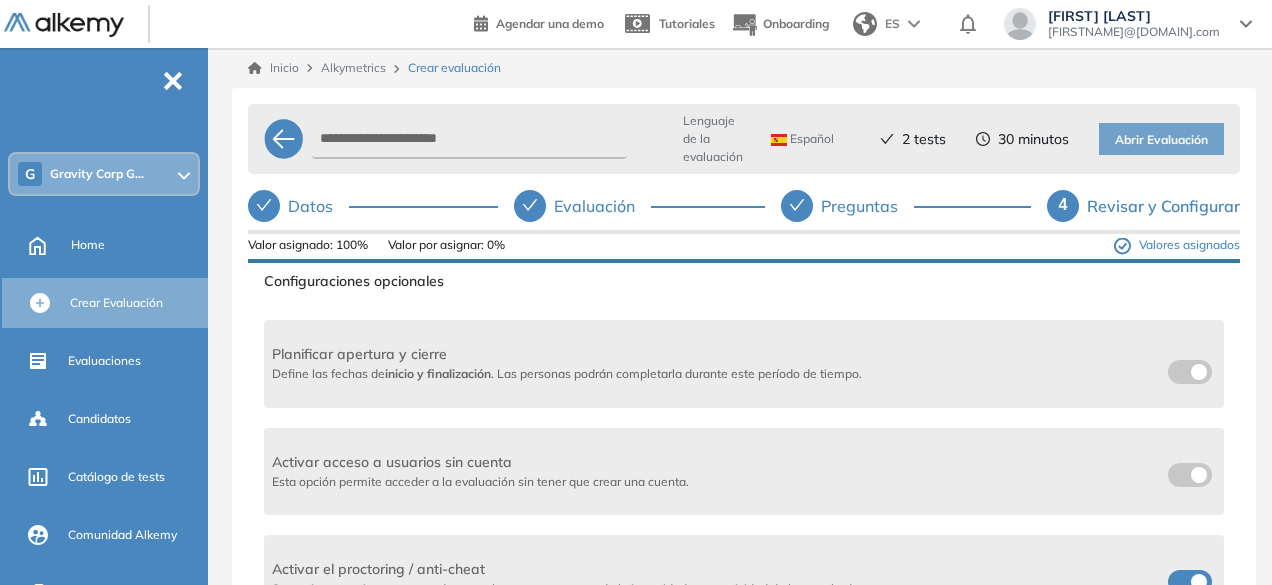scroll, scrollTop: 500, scrollLeft: 0, axis: vertical 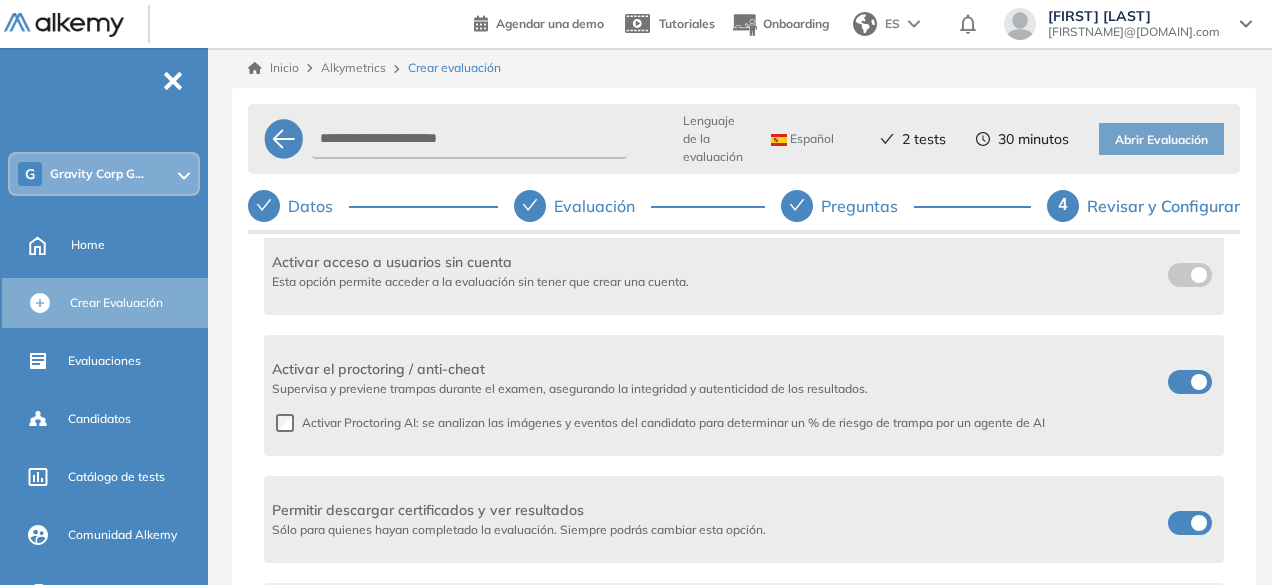 click at bounding box center [1190, 275] 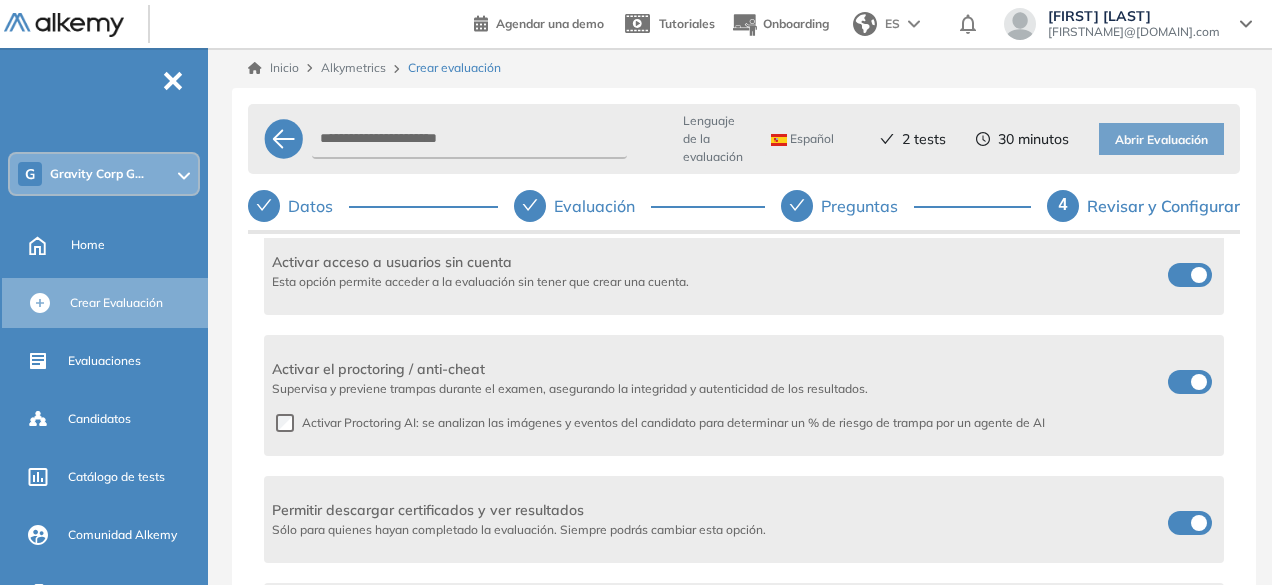 scroll, scrollTop: 667, scrollLeft: 0, axis: vertical 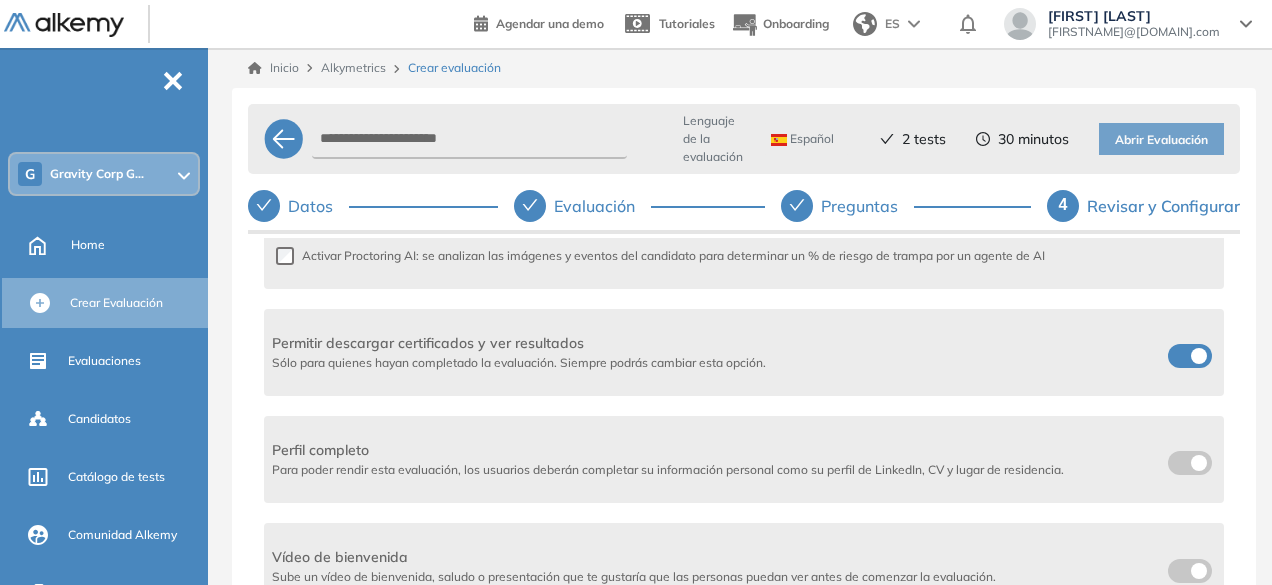click at bounding box center (1190, 356) 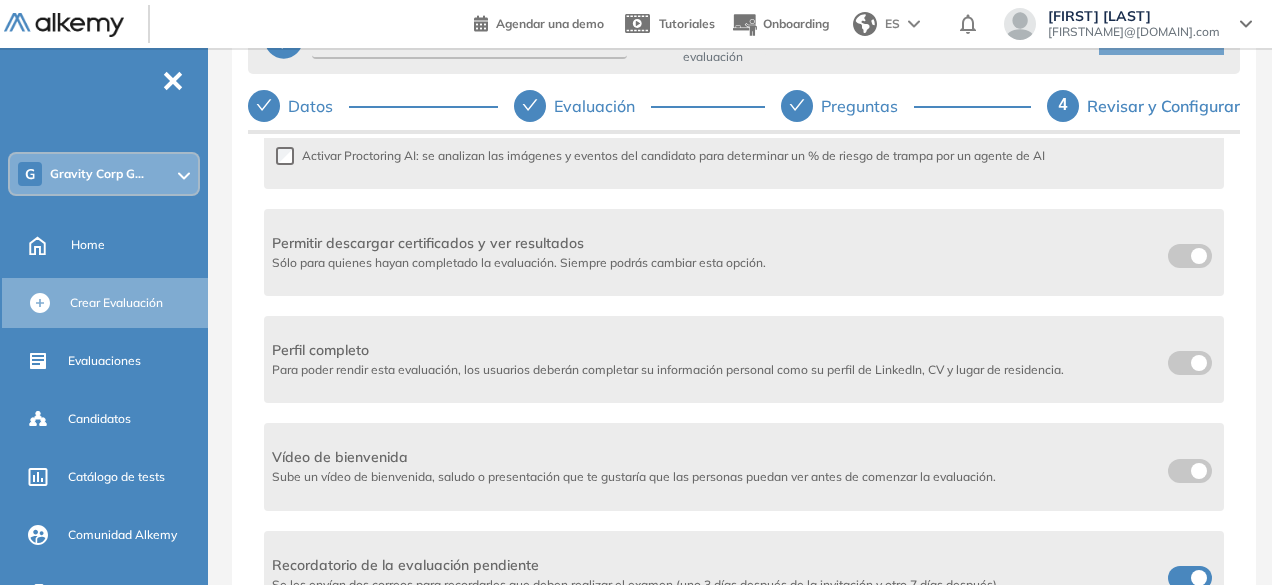 scroll, scrollTop: 140, scrollLeft: 0, axis: vertical 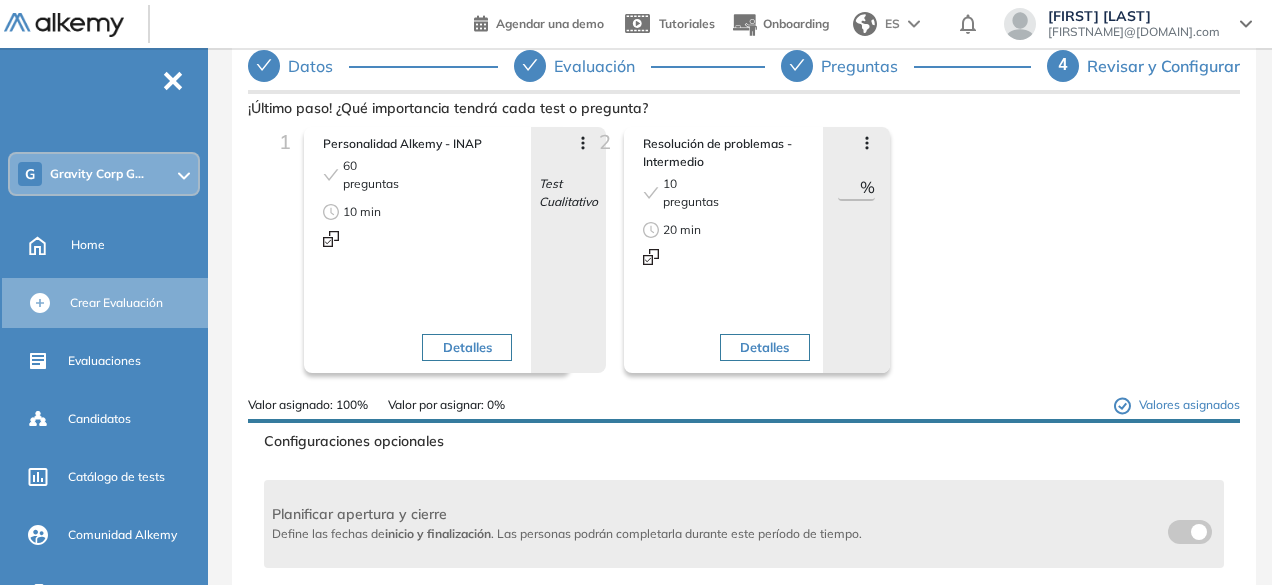 click on "Detalles" at bounding box center (466, 348) 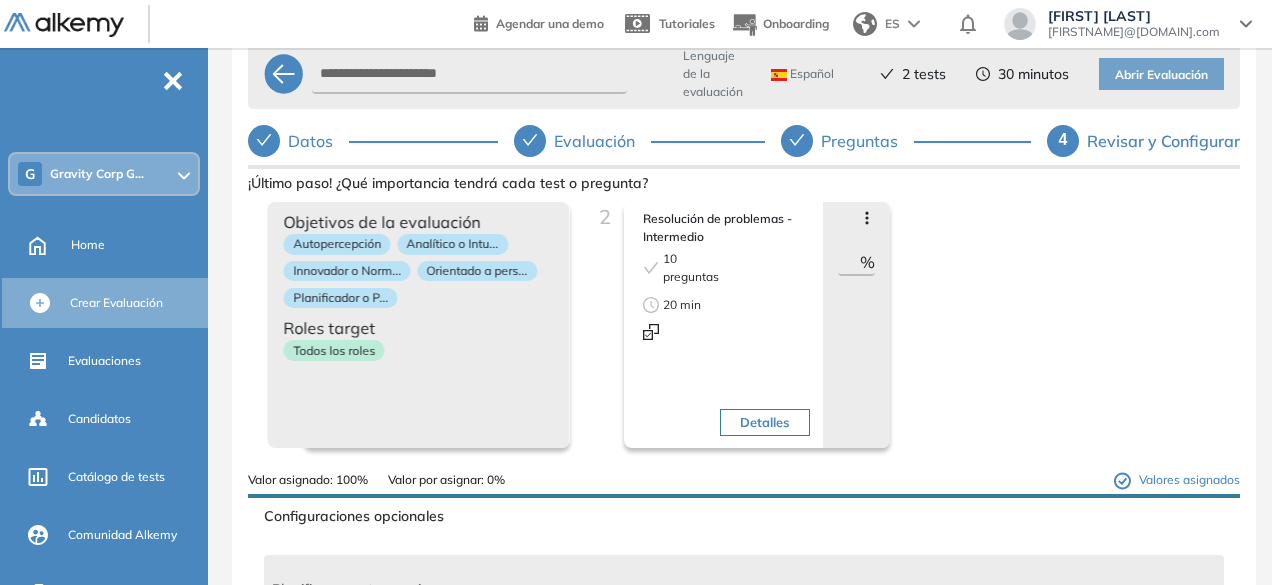scroll, scrollTop: 0, scrollLeft: 0, axis: both 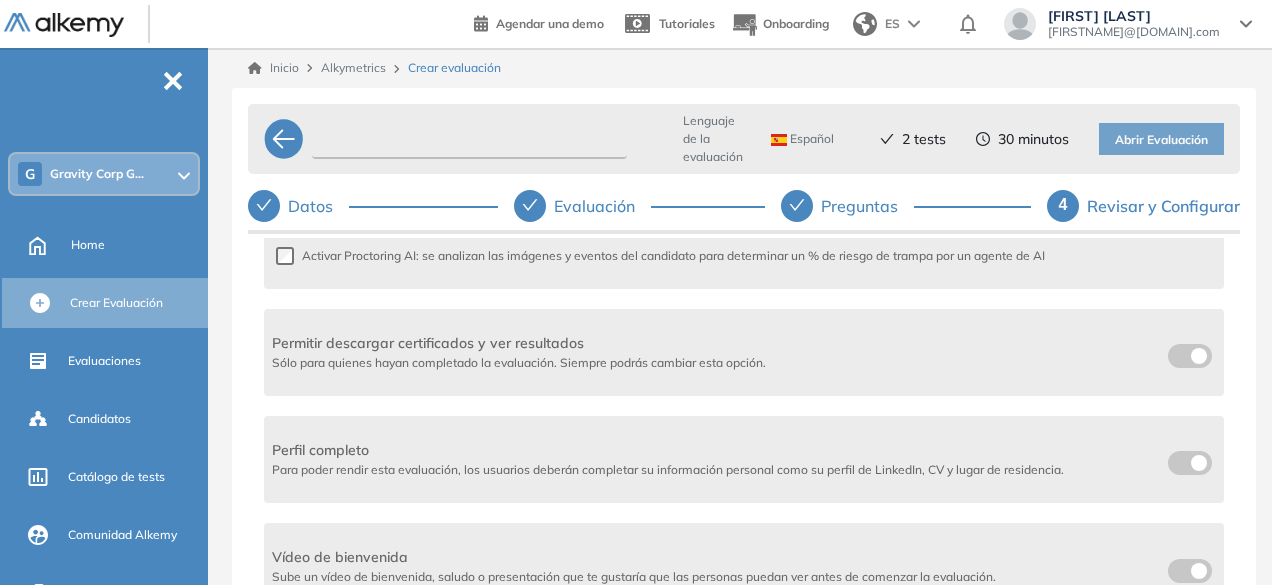 click at bounding box center [469, 139] 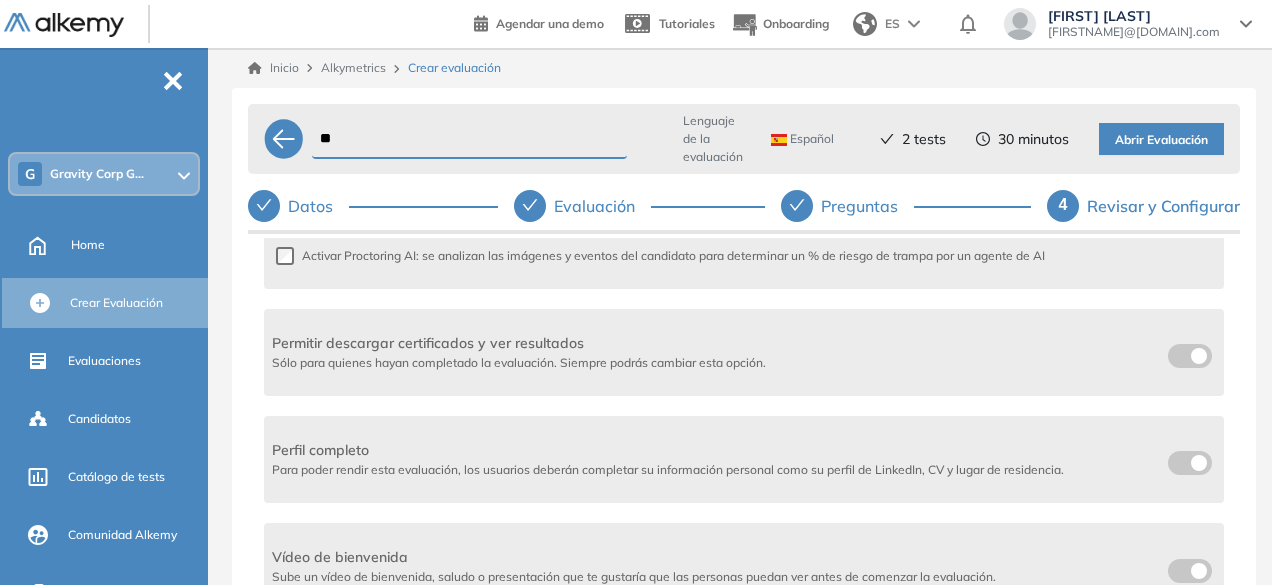 type on "*" 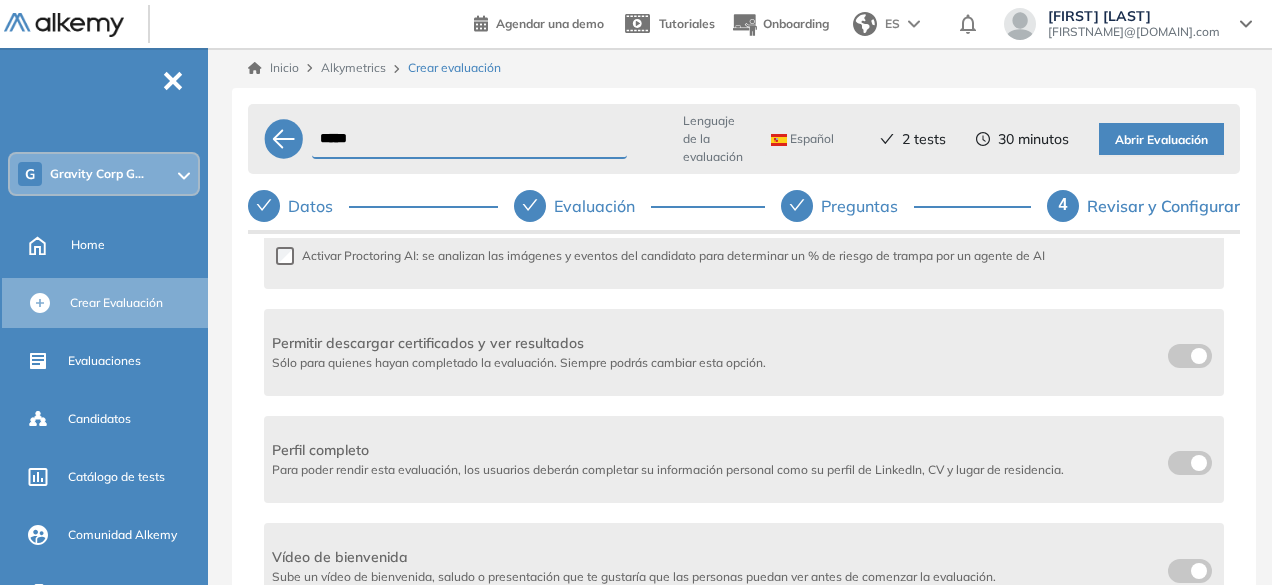 paste on "*******" 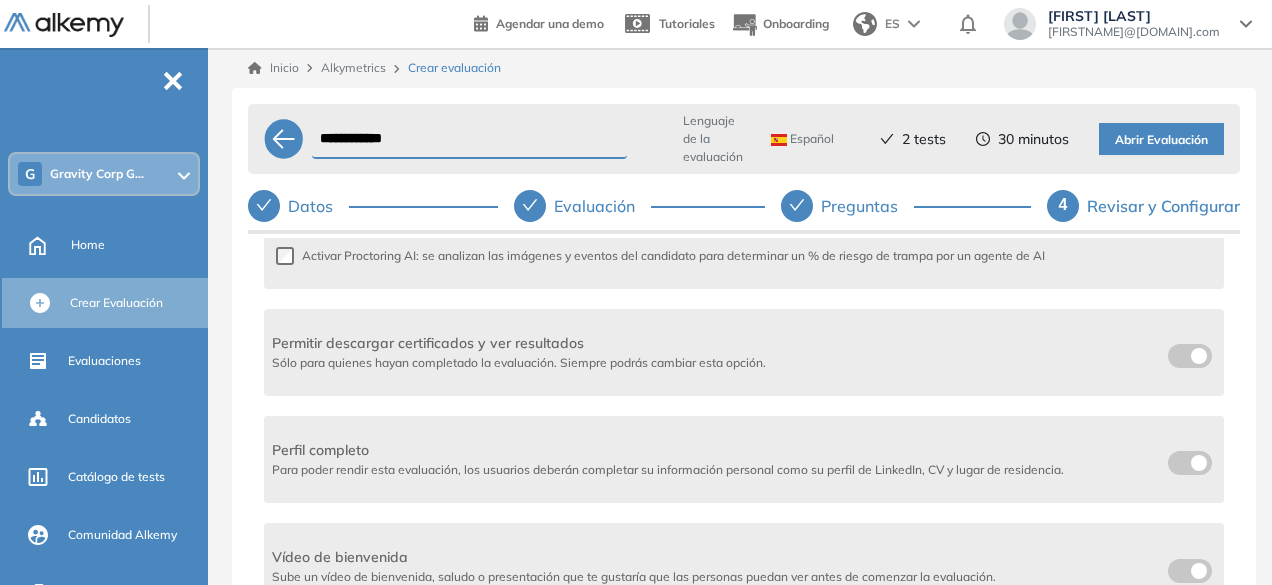 type on "**********" 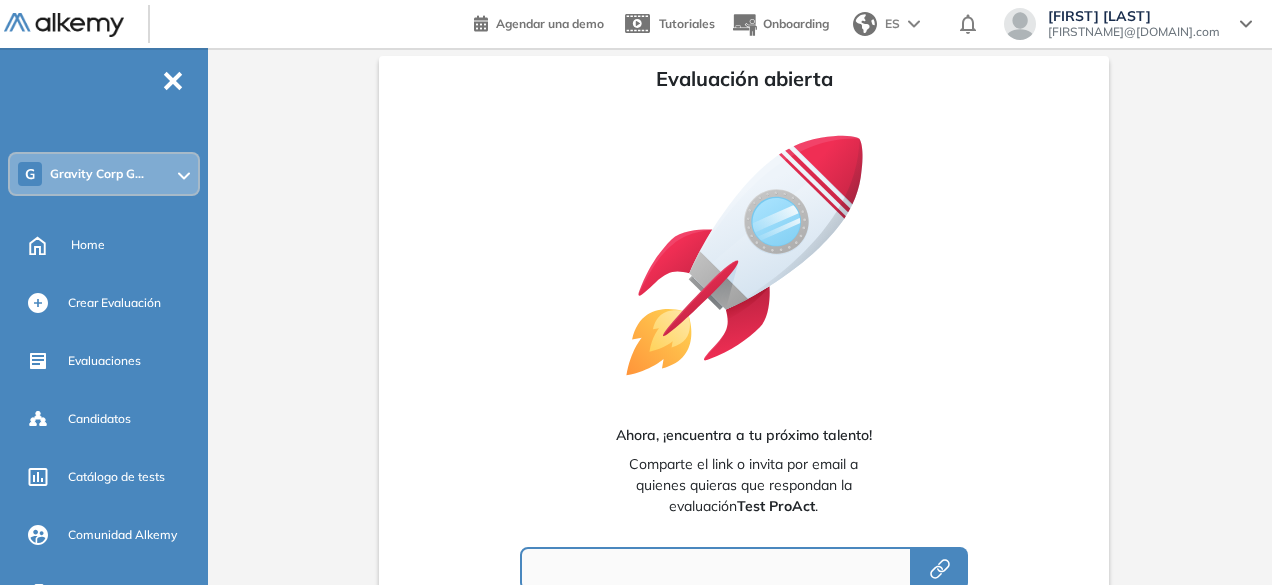 type on "**********" 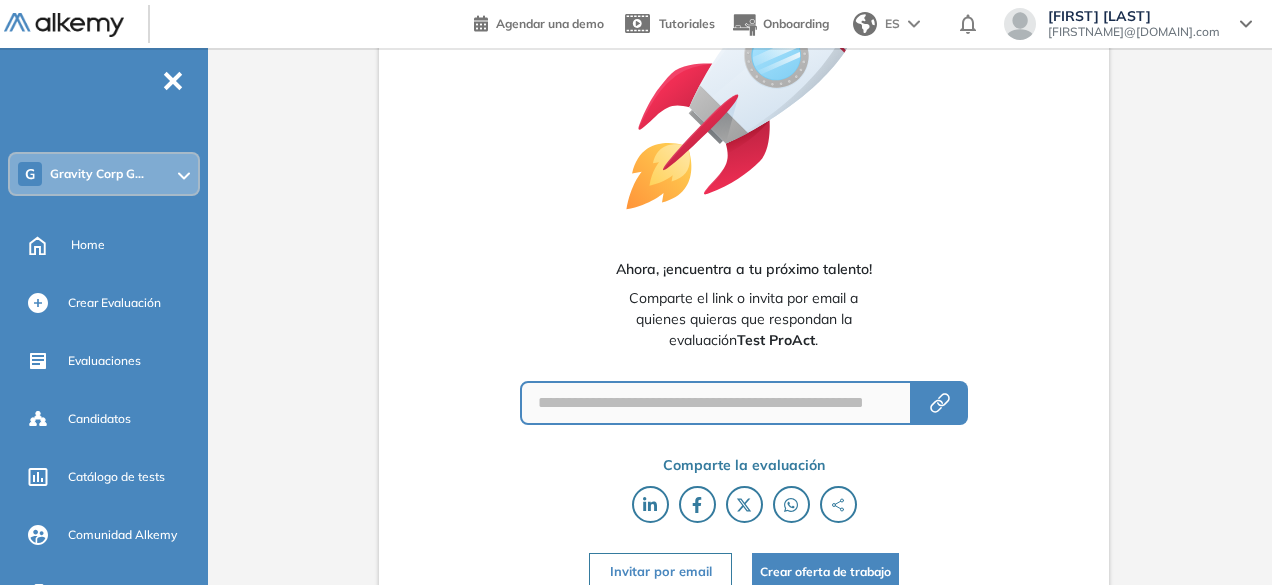 scroll, scrollTop: 186, scrollLeft: 0, axis: vertical 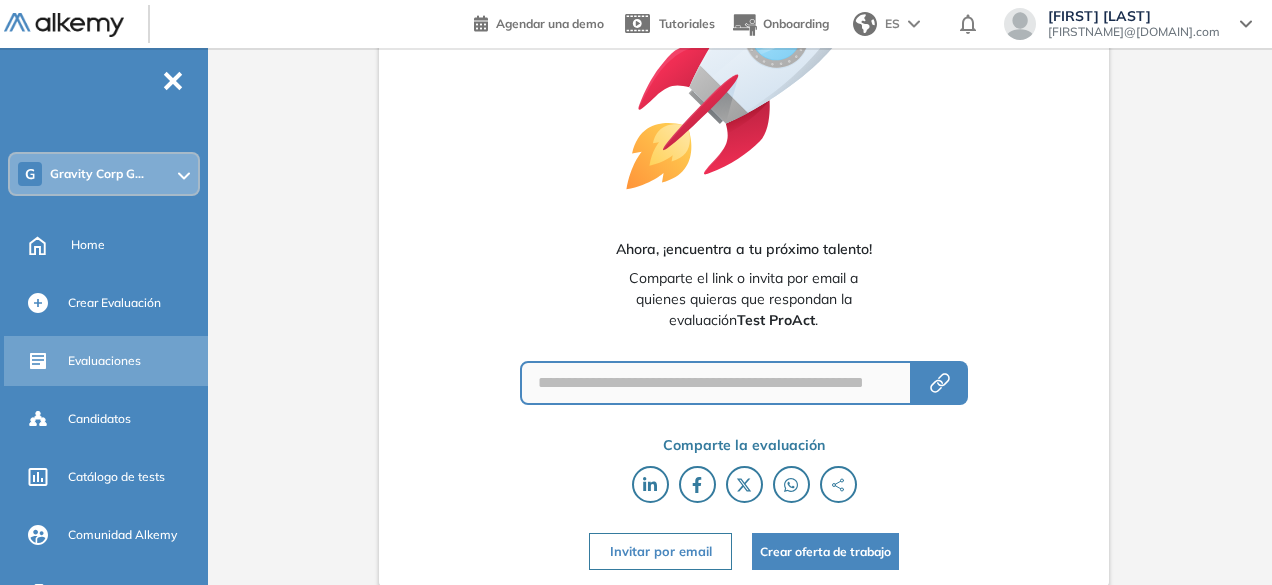 click on "Evaluaciones" at bounding box center (104, 361) 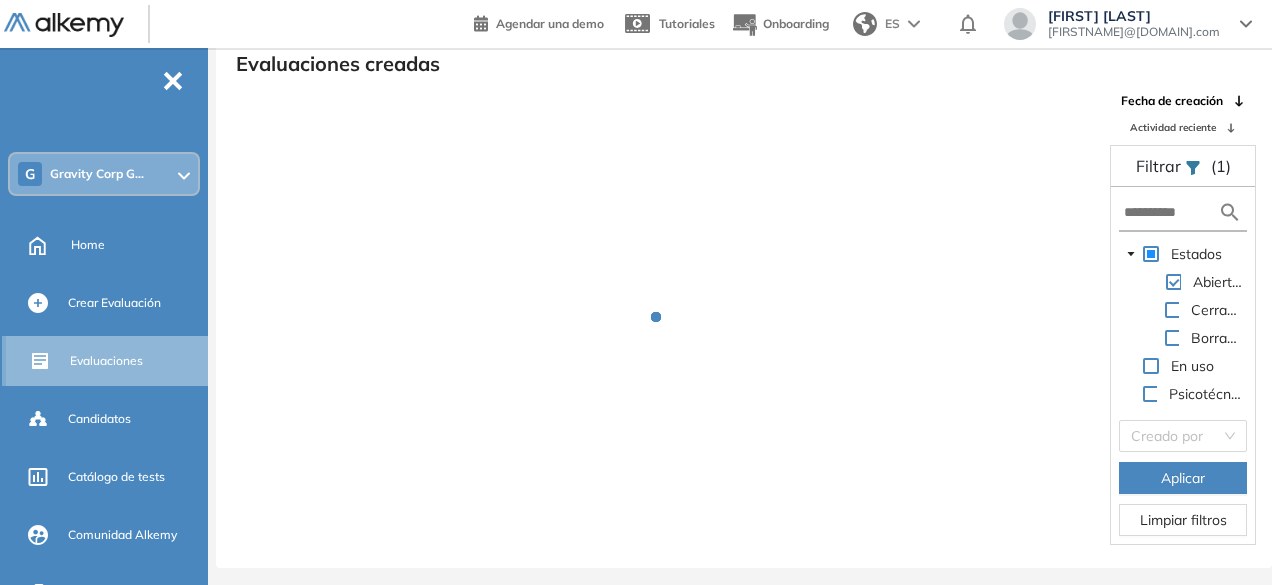 scroll, scrollTop: 48, scrollLeft: 0, axis: vertical 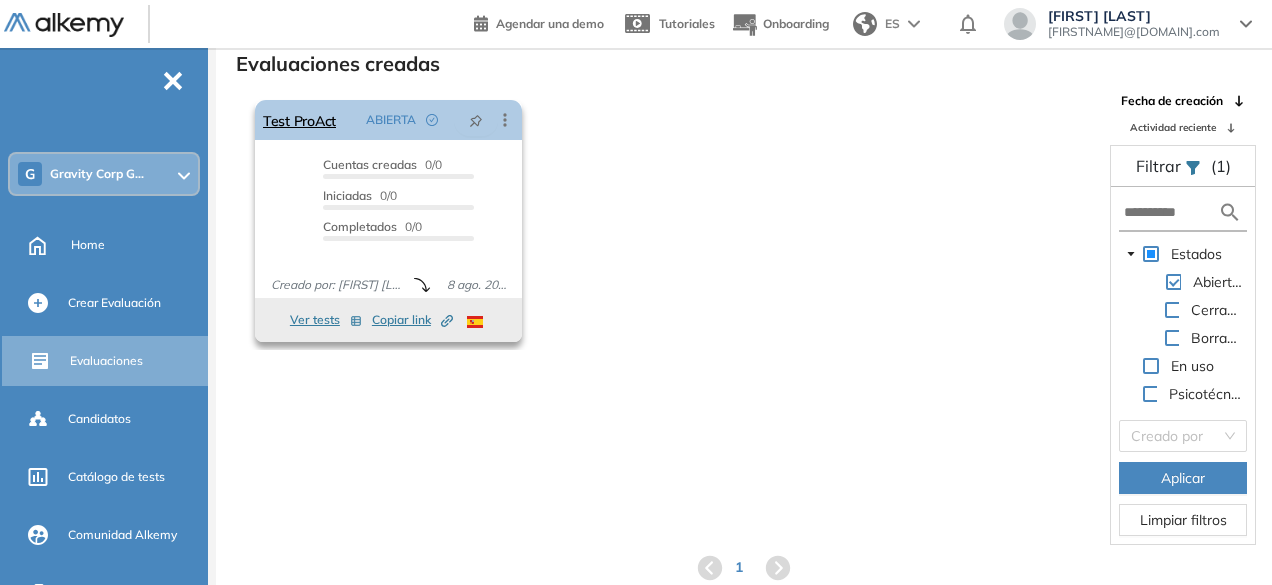click 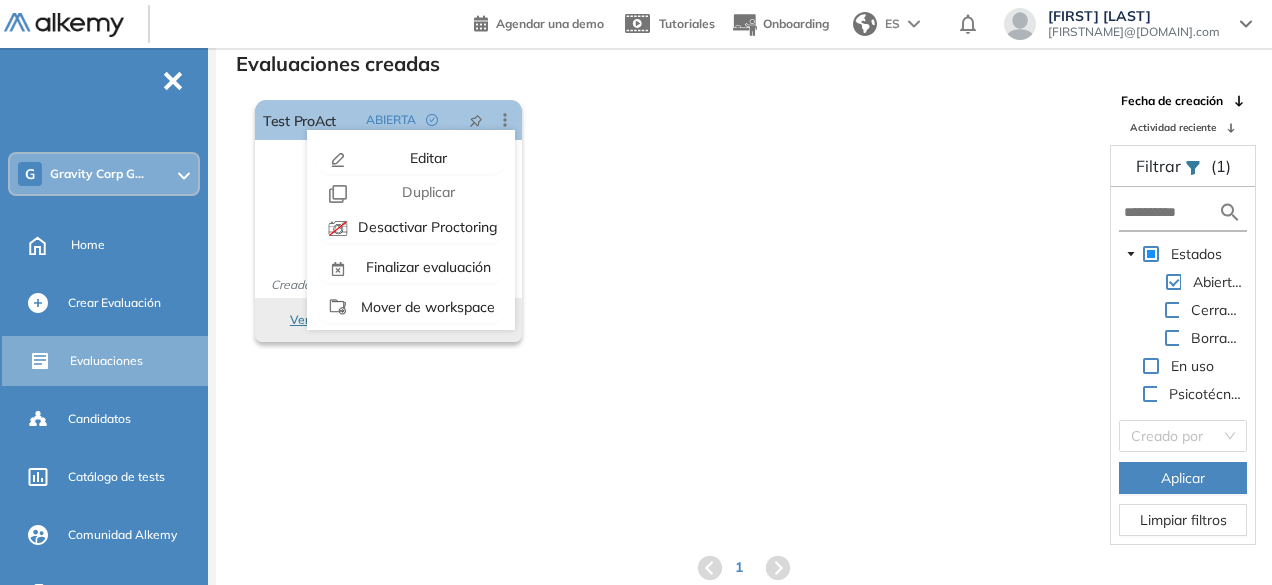 click on "El proctoring será activado ¡Importante!: Los usuarios que ya realizaron la evaluación no tendrán registros del proctoring Cancelar operación Activar Test ProAct  ABIERTA Editar Los siguientes tests ya no están disponibles o tienen una nueva versión Revisa en el catálogo otras opciones o su detalle. Entendido Duplicar Reabrir Eliminar Ver candidatos Ver estadísticas Desactivar Proctoring Finalizar evaluación Mover de workspace Created by potrace 1.16, written by Peter Selinger 2001-2019 Copiar ID Publico Cuentas creadas 0/0 Prefiltrados 0/0 Iniciadas 0/0 Completados 0/0 Invitaciones enviadas 0 Invitados Evaluación completada 0 veces Fecha límite Sin fecha límite Creado por:  Sofia Parra 8 ago. 2025 Ver tests Copiar link Created by potrace 1.16, written by Peter Selinger 2001-2019" at bounding box center [671, 221] 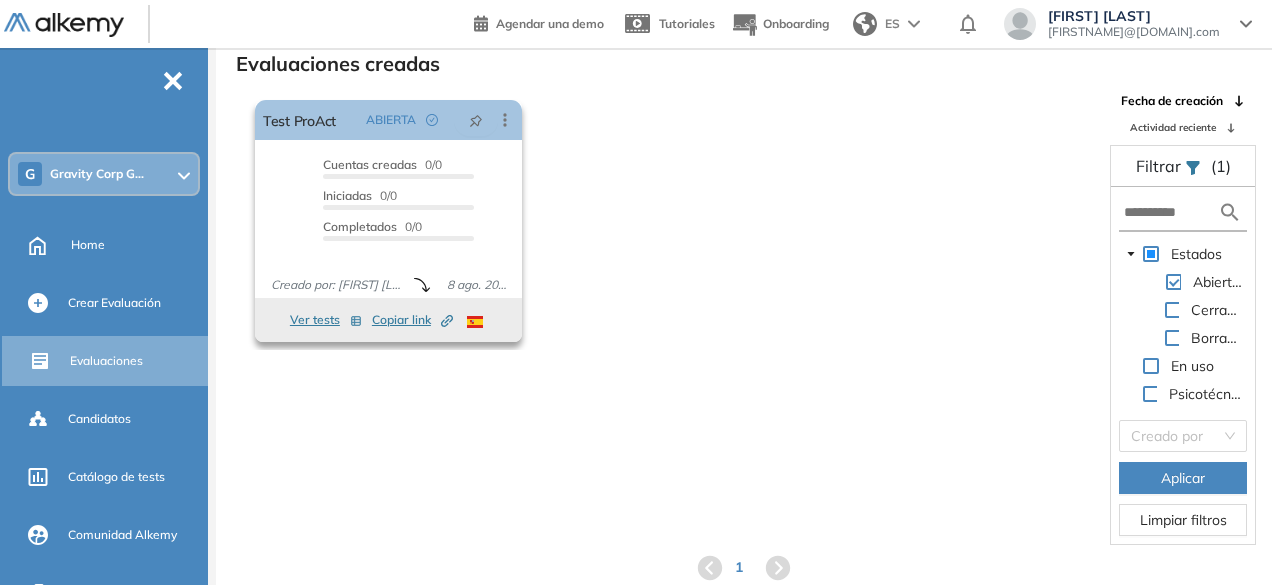 click on "Copiar link Created by potrace 1.16, written by Peter Selinger 2001-2019" at bounding box center (412, 320) 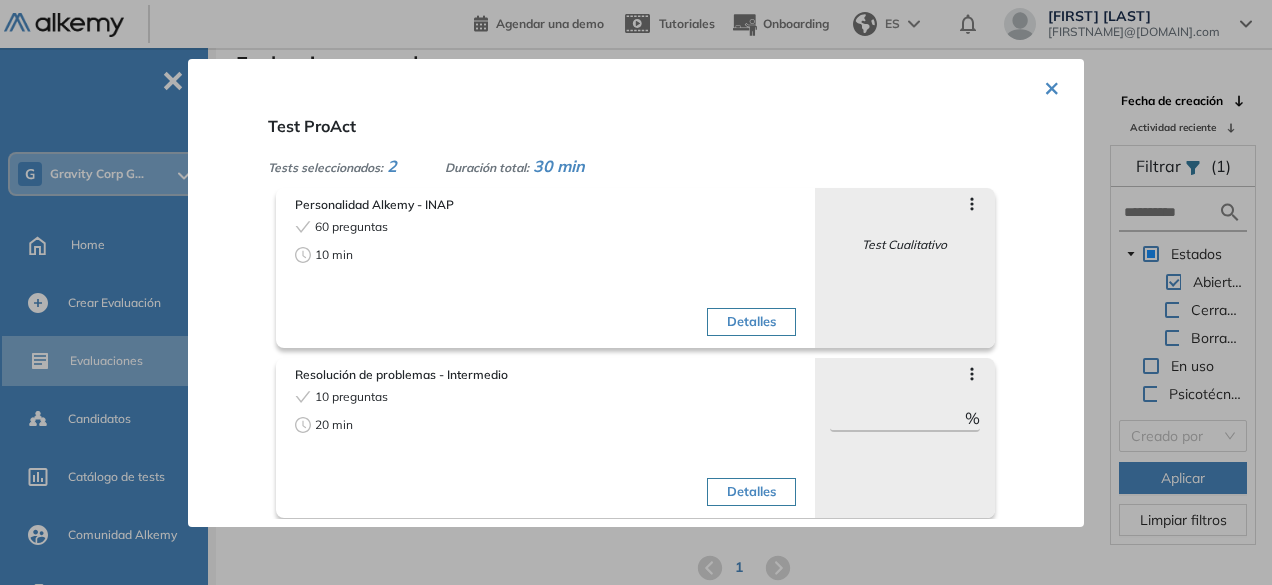 click on "Detalles" at bounding box center (751, 322) 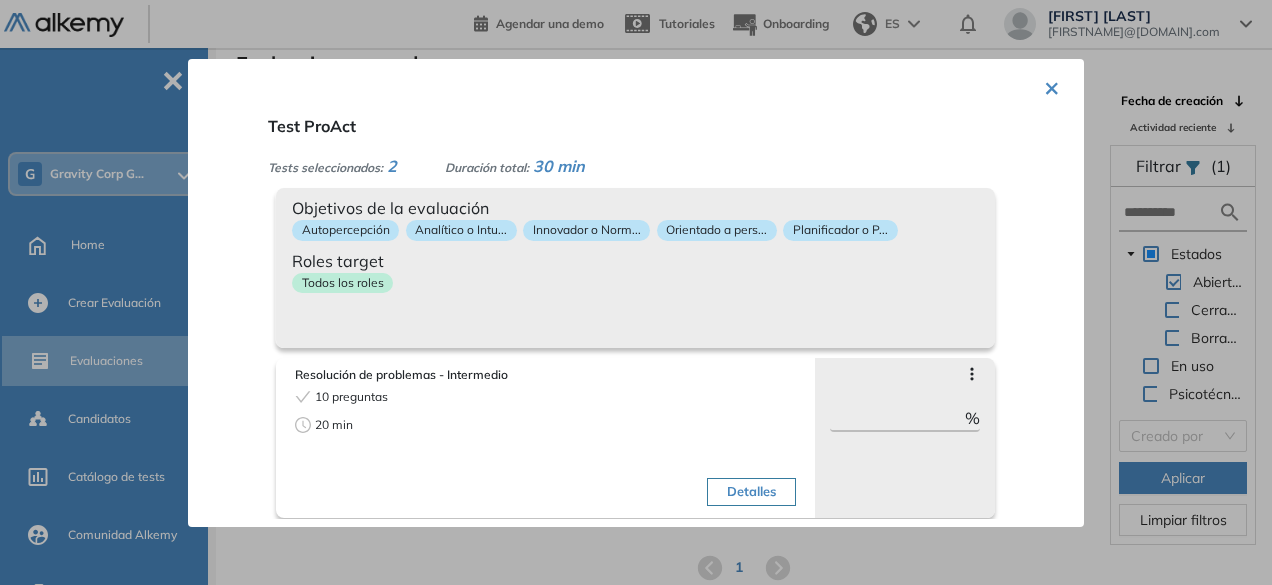 click on "×" at bounding box center (1052, 86) 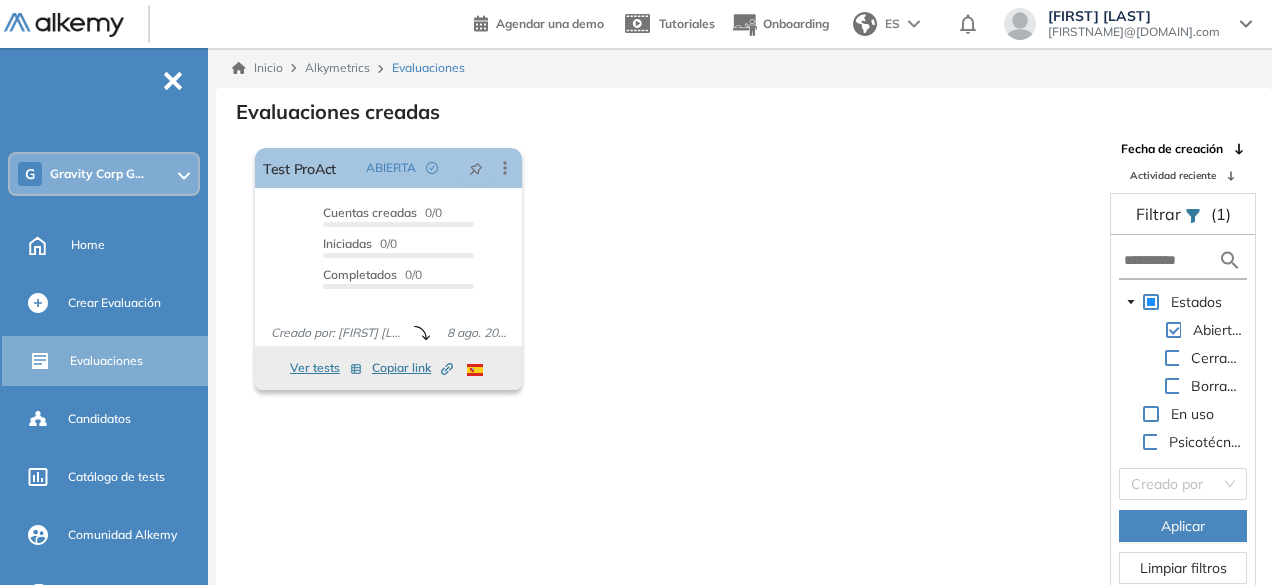 scroll, scrollTop: 0, scrollLeft: 0, axis: both 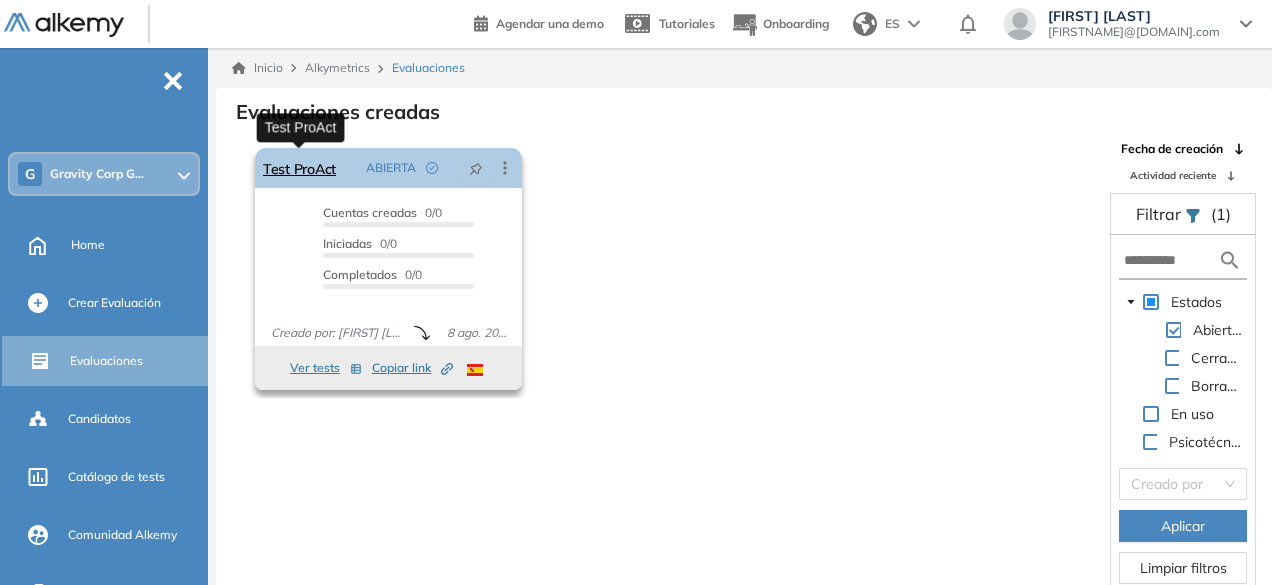 click on "Test ProAct" at bounding box center [299, 168] 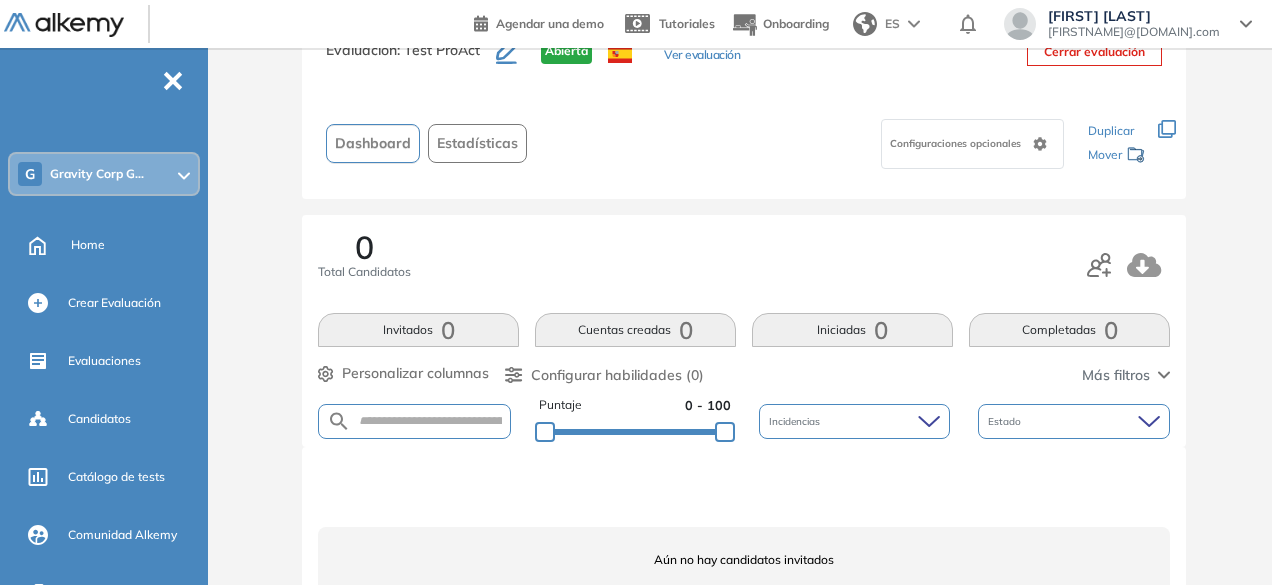 scroll, scrollTop: 100, scrollLeft: 0, axis: vertical 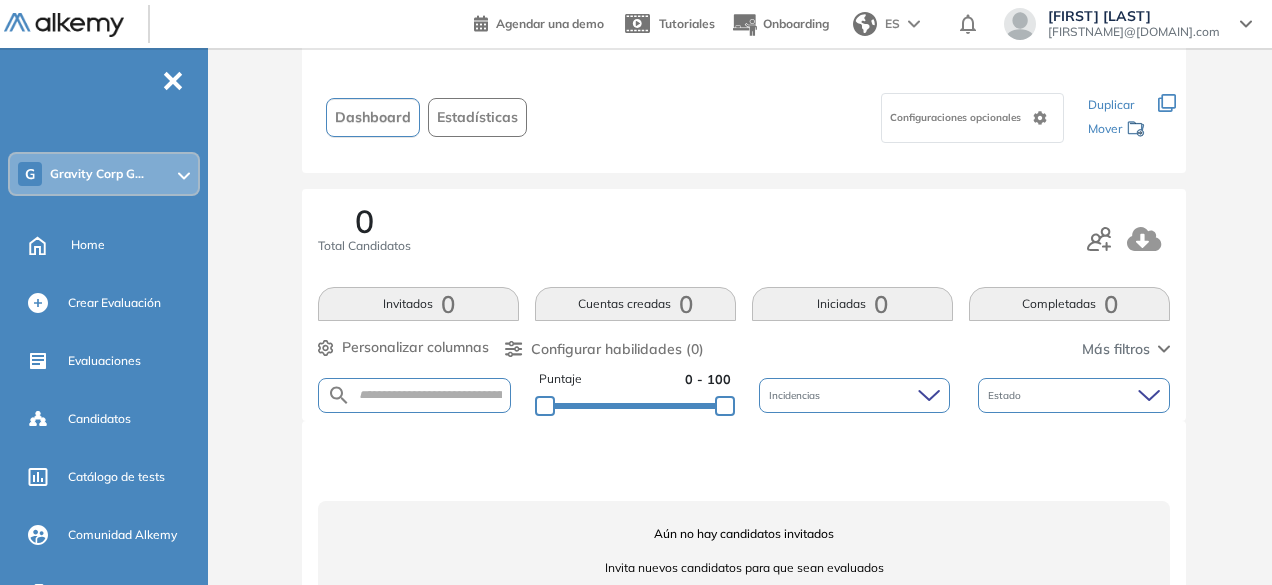 click on "Invitados 0" at bounding box center (418, 304) 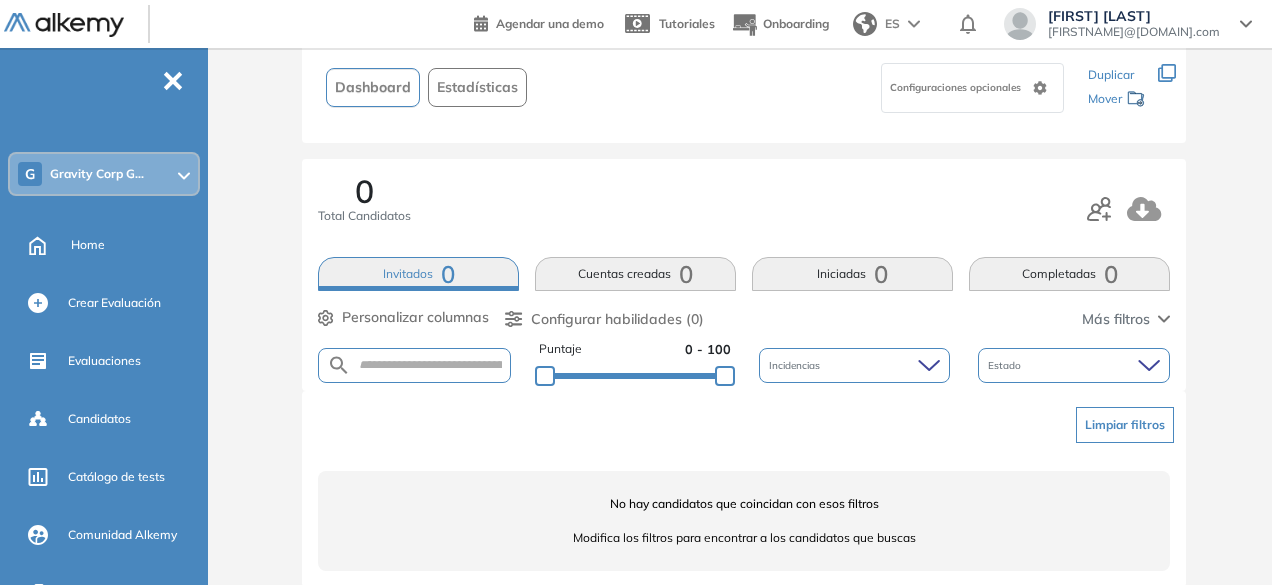 scroll, scrollTop: 154, scrollLeft: 0, axis: vertical 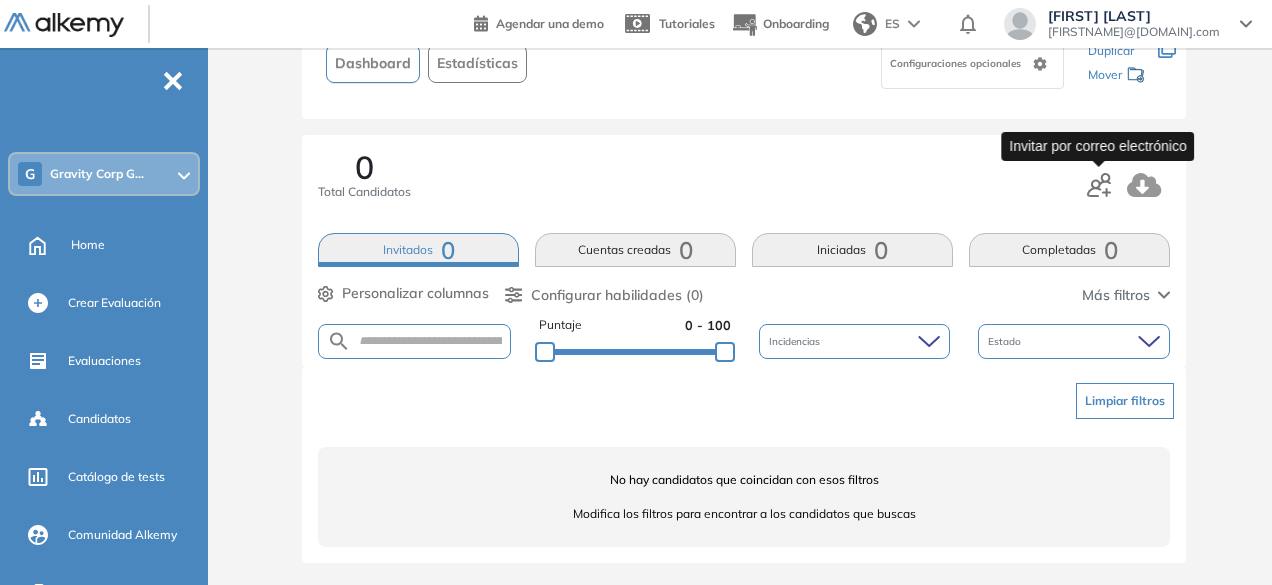 click at bounding box center [1099, 184] 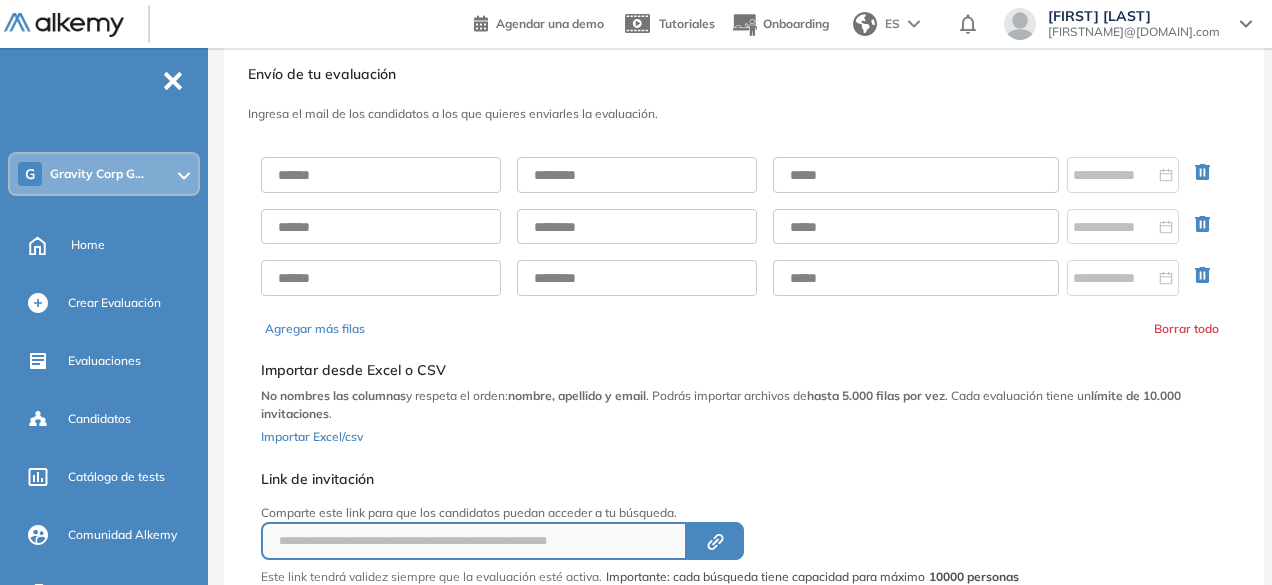 scroll, scrollTop: 0, scrollLeft: 0, axis: both 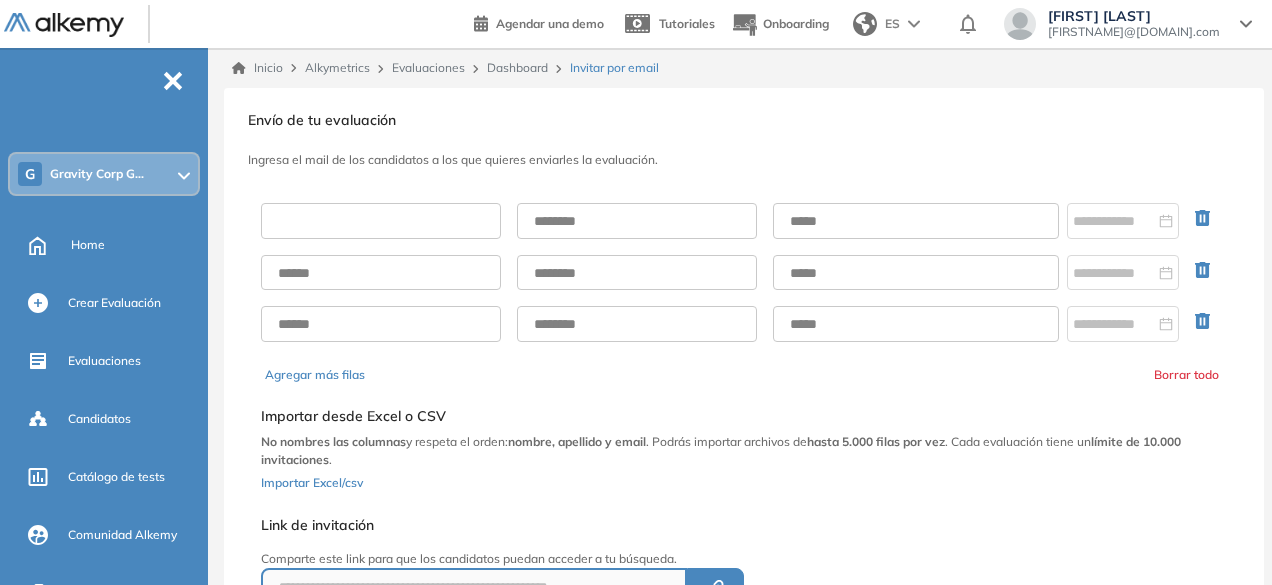 click at bounding box center (381, 221) 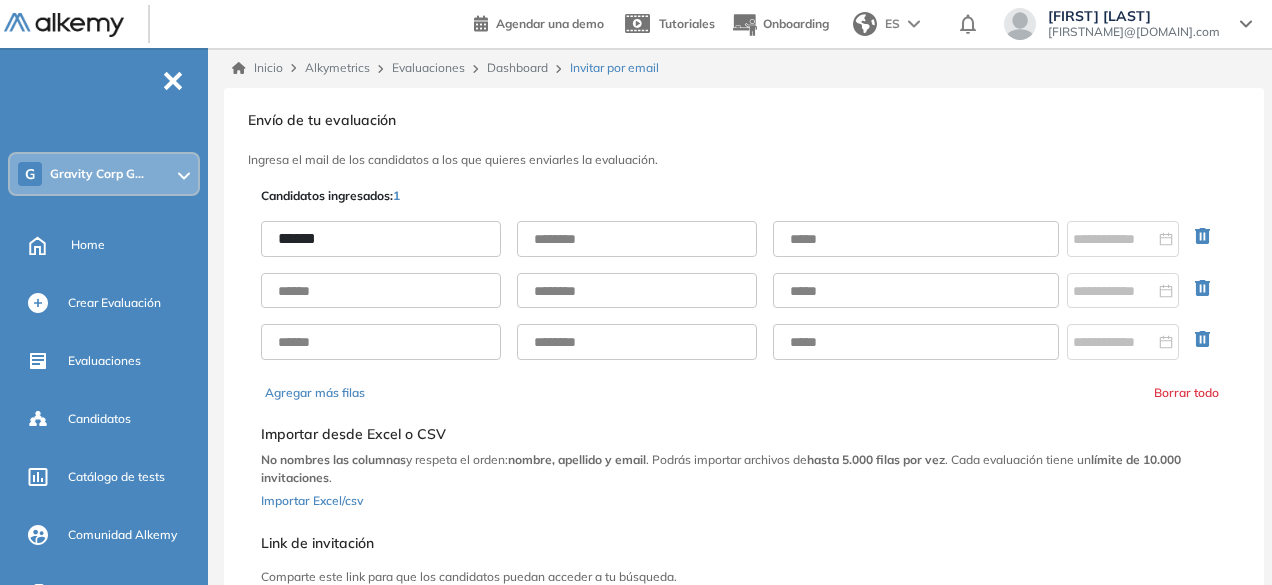 type on "******" 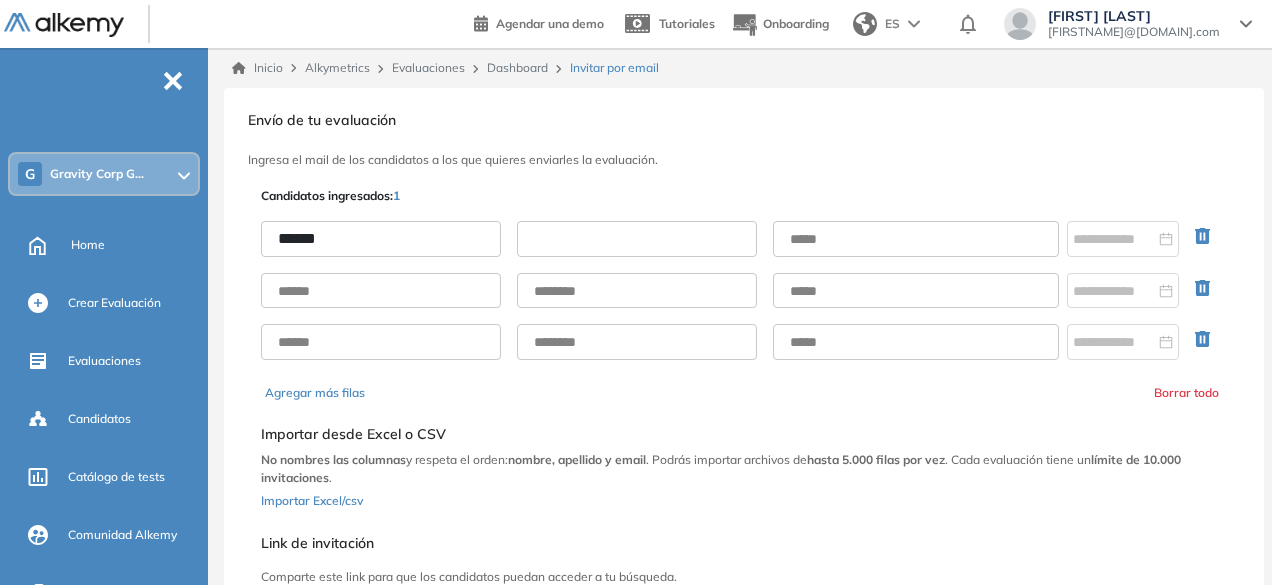 click at bounding box center (637, 239) 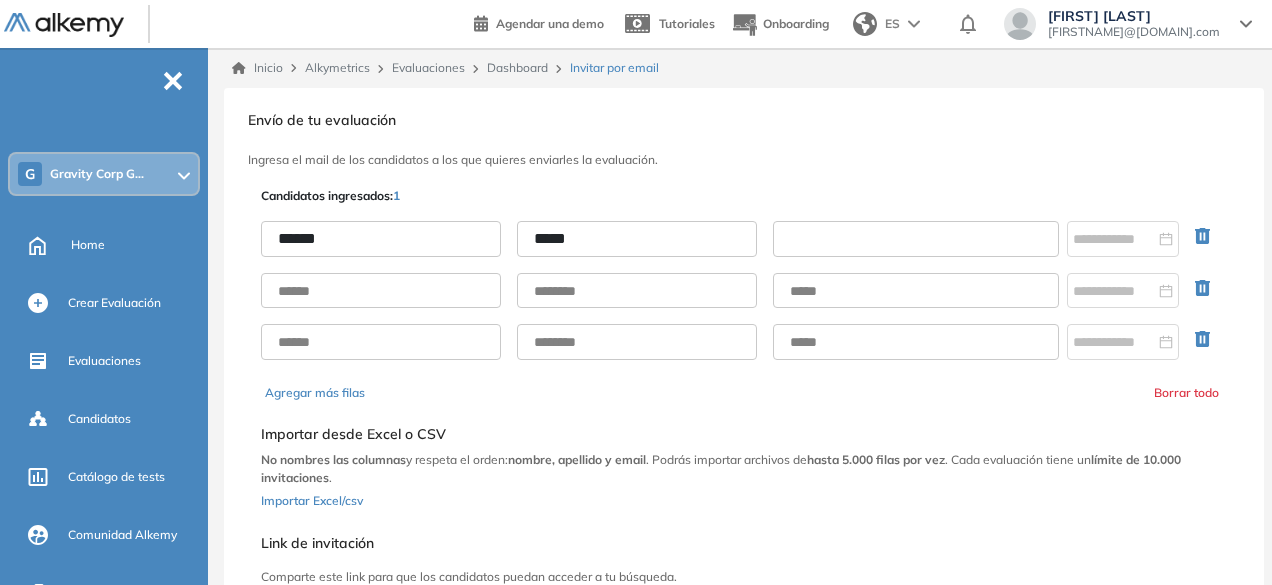 click at bounding box center [916, 239] 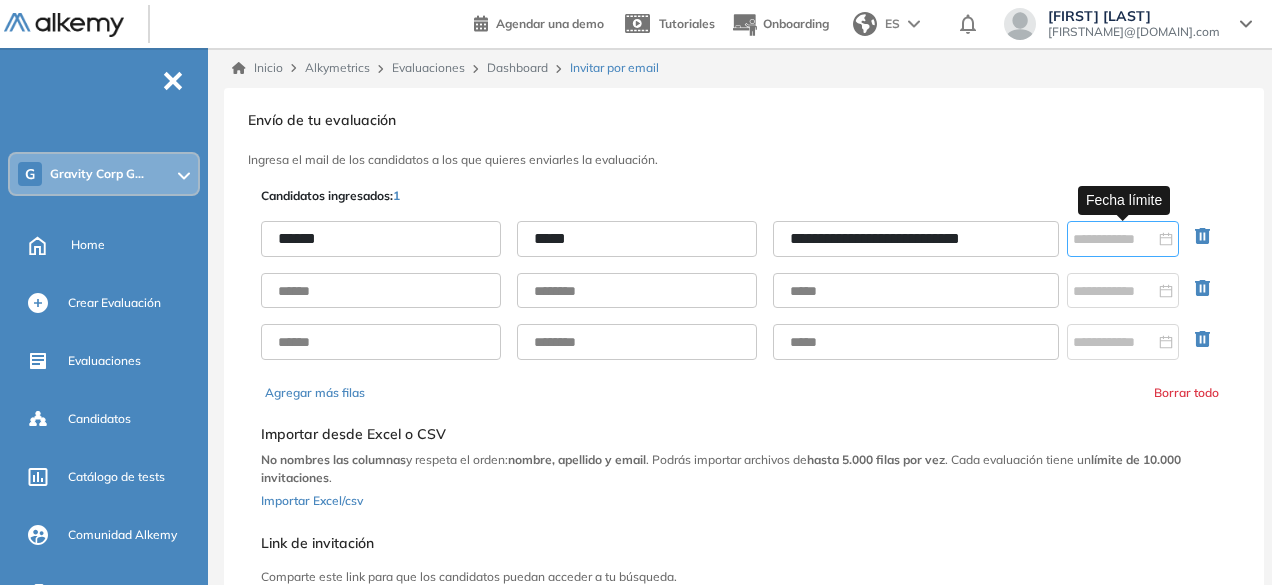 click at bounding box center (1123, 239) 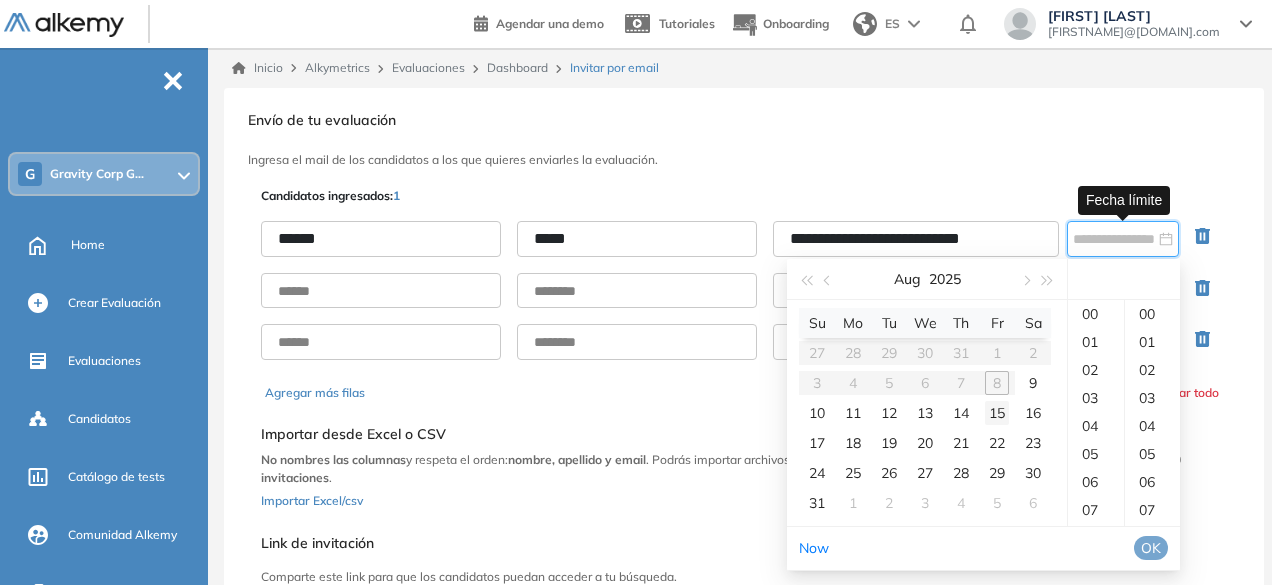 click on "15" at bounding box center [997, 413] 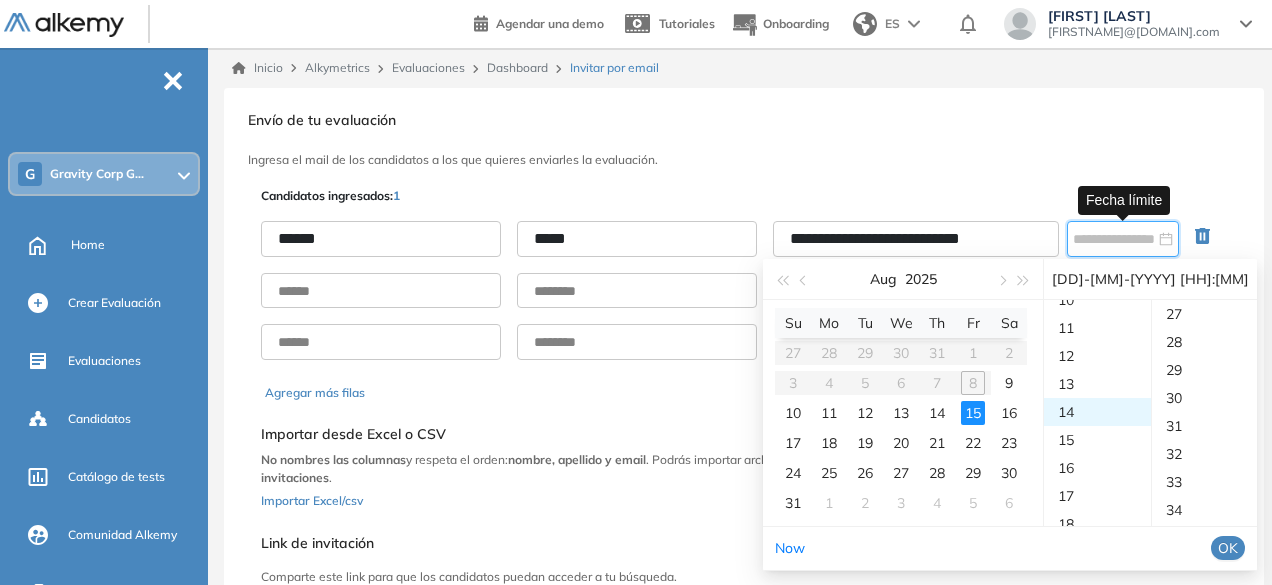 scroll, scrollTop: 392, scrollLeft: 0, axis: vertical 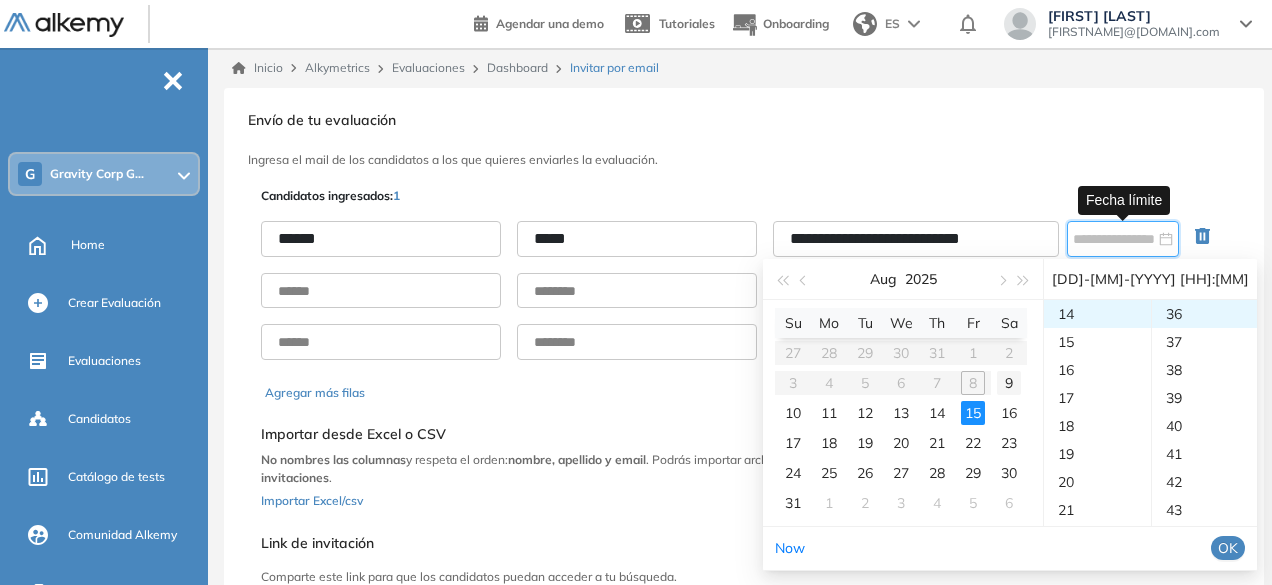click on "9" at bounding box center (1009, 383) 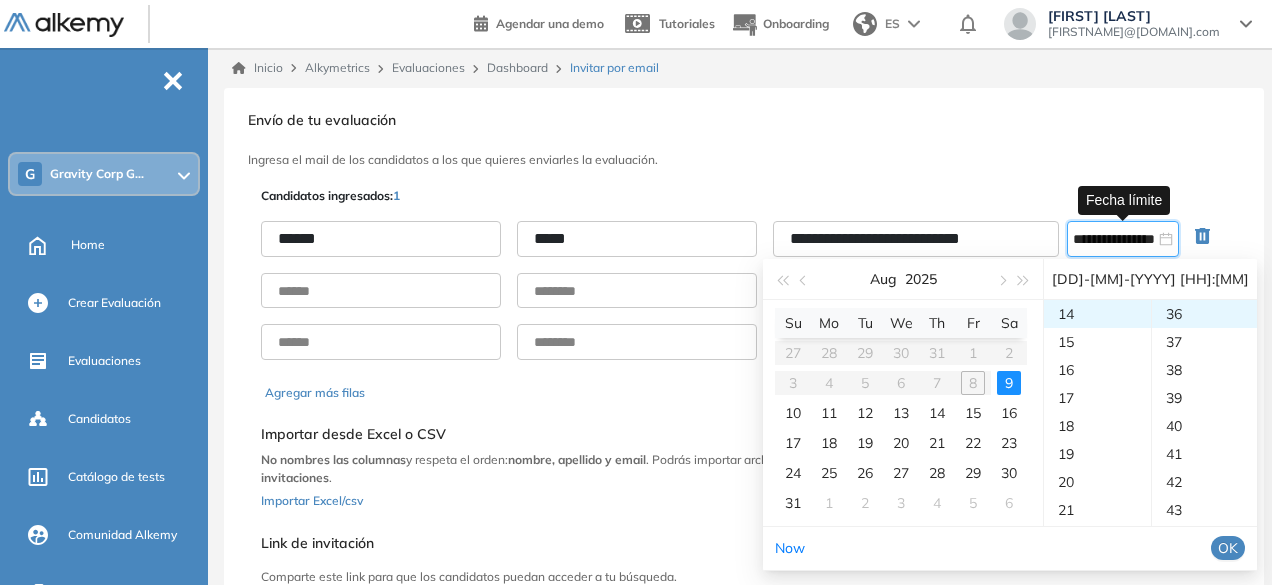 click on "Su Mo Tu We Th Fr Sa 27 28 29 30 31 1 2 3 4 5 6 7 8 9 10 11 12 13 14 15 16 17 18 19 20 21 22 23 24 25 26 27 28 29 30 31 1 2 3 4 5 6" at bounding box center [901, 413] 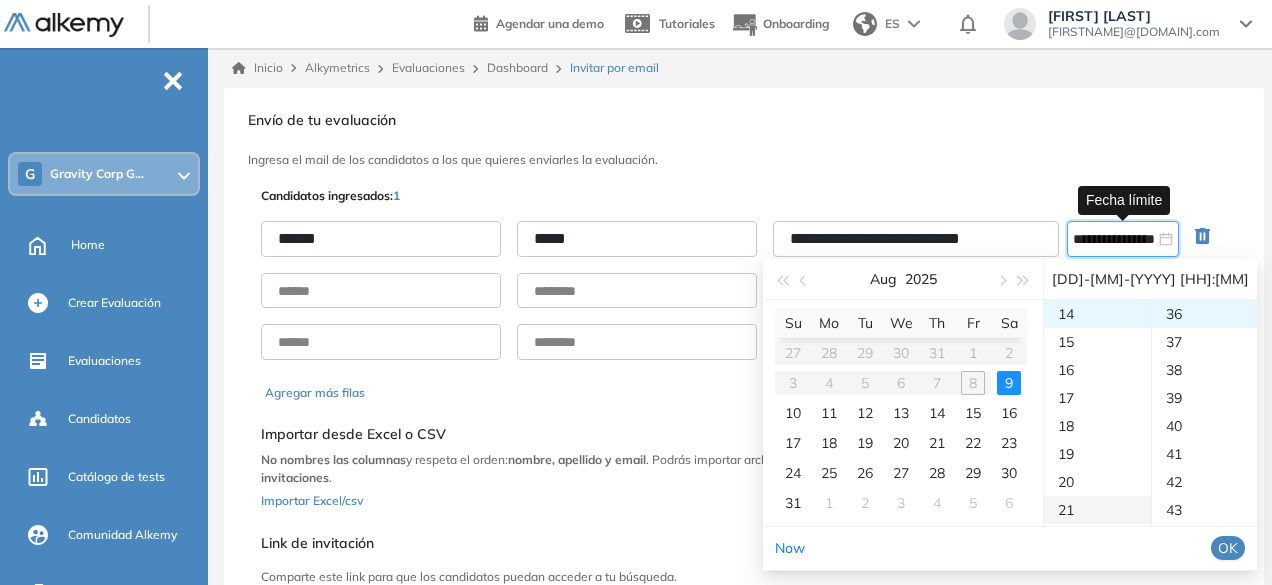 type on "**********" 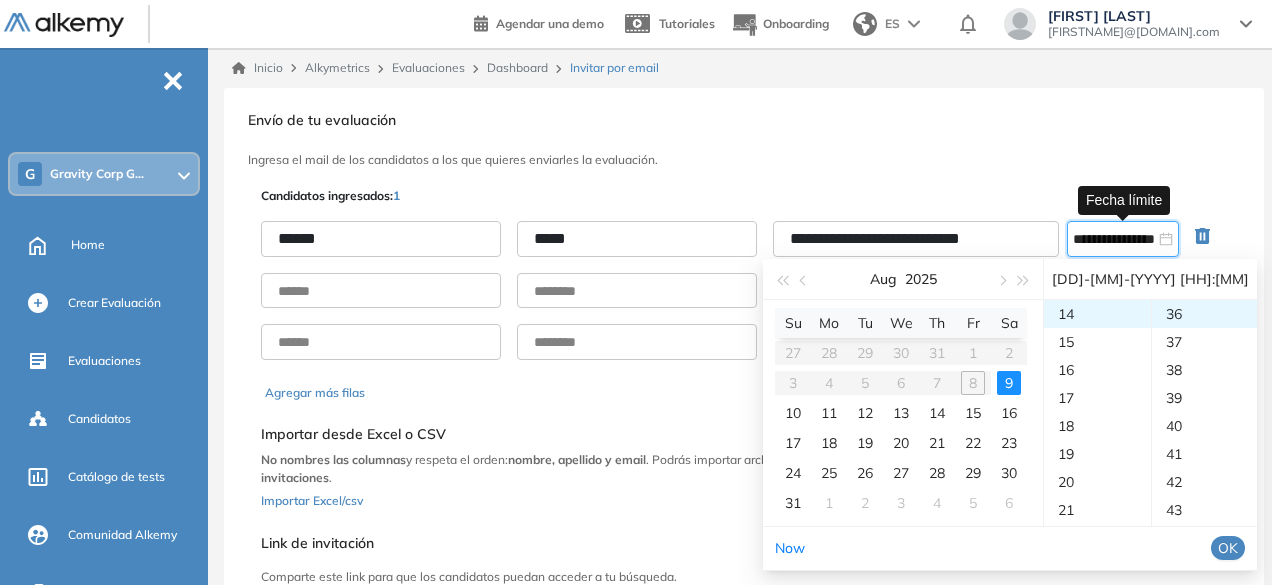 click on "OK" at bounding box center (1228, 548) 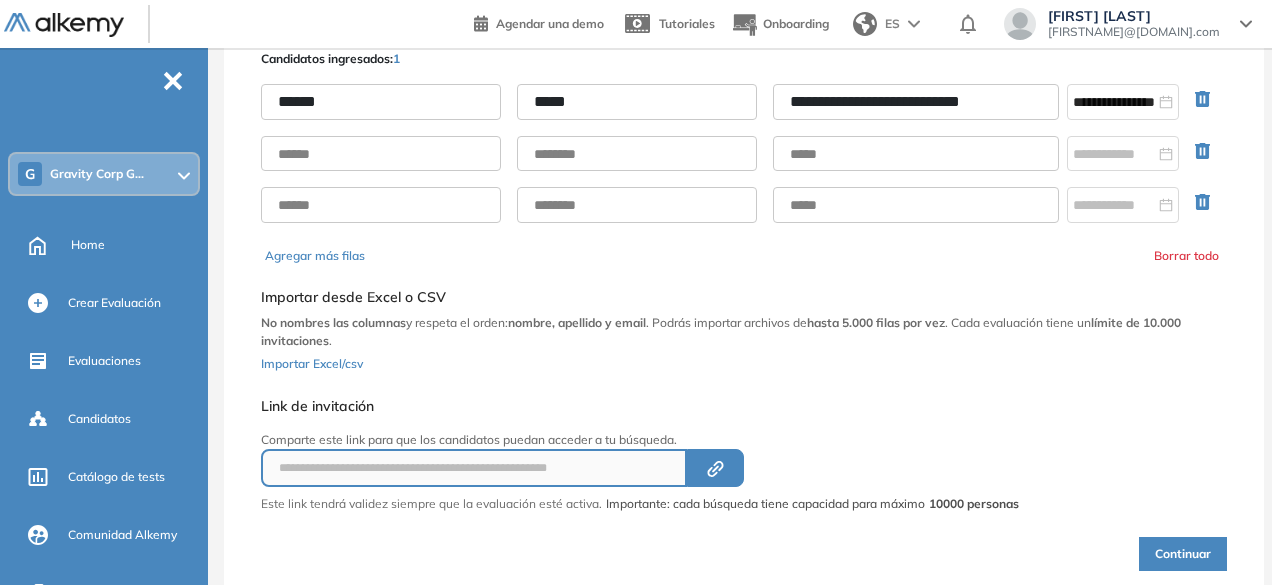 scroll, scrollTop: 204, scrollLeft: 0, axis: vertical 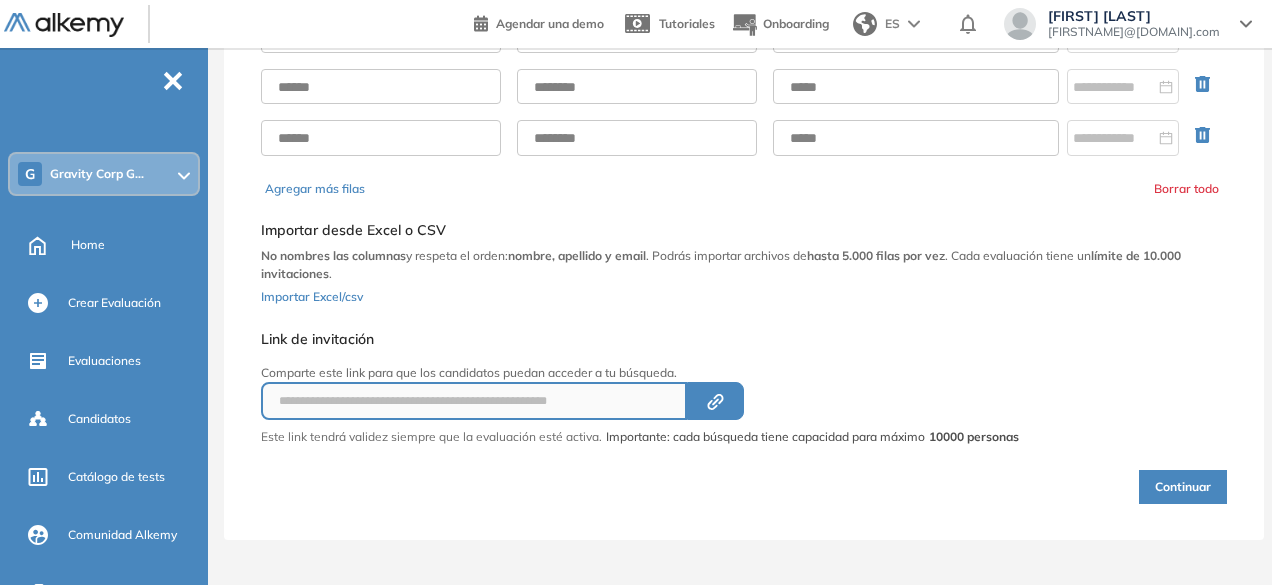 click on "Continuar" at bounding box center (1183, 487) 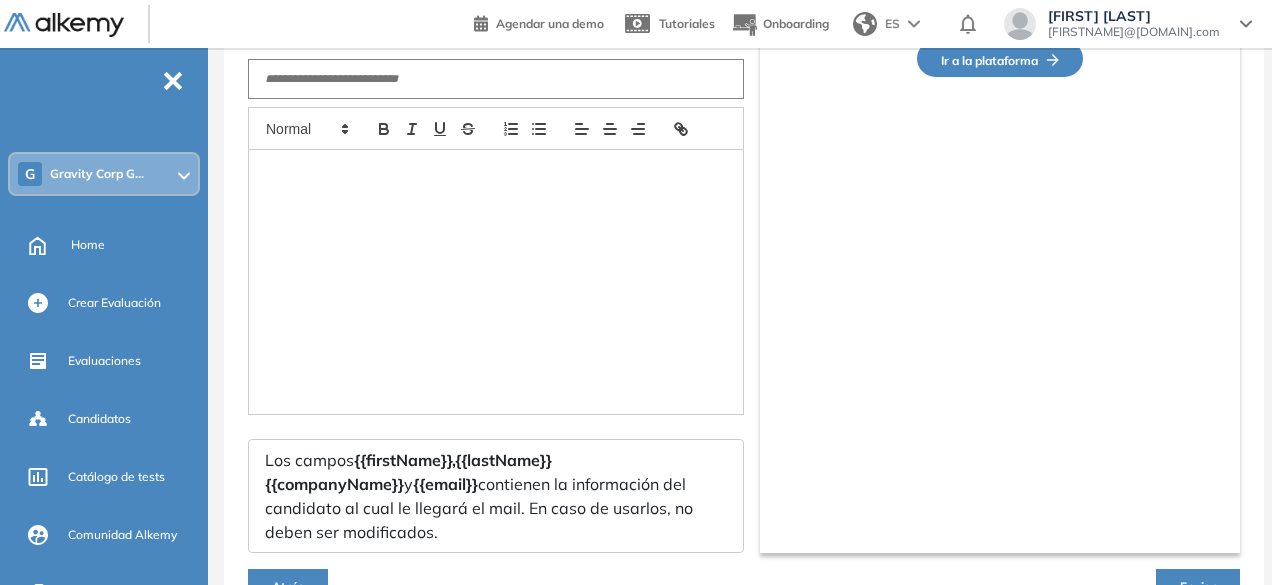 type on "**********" 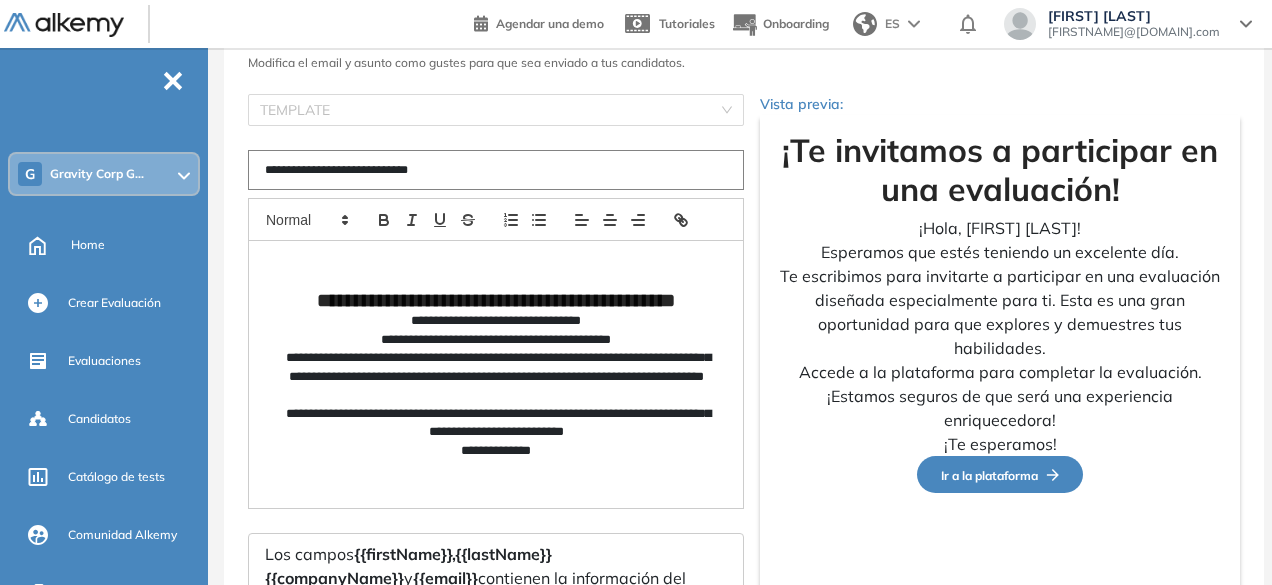 scroll, scrollTop: 104, scrollLeft: 0, axis: vertical 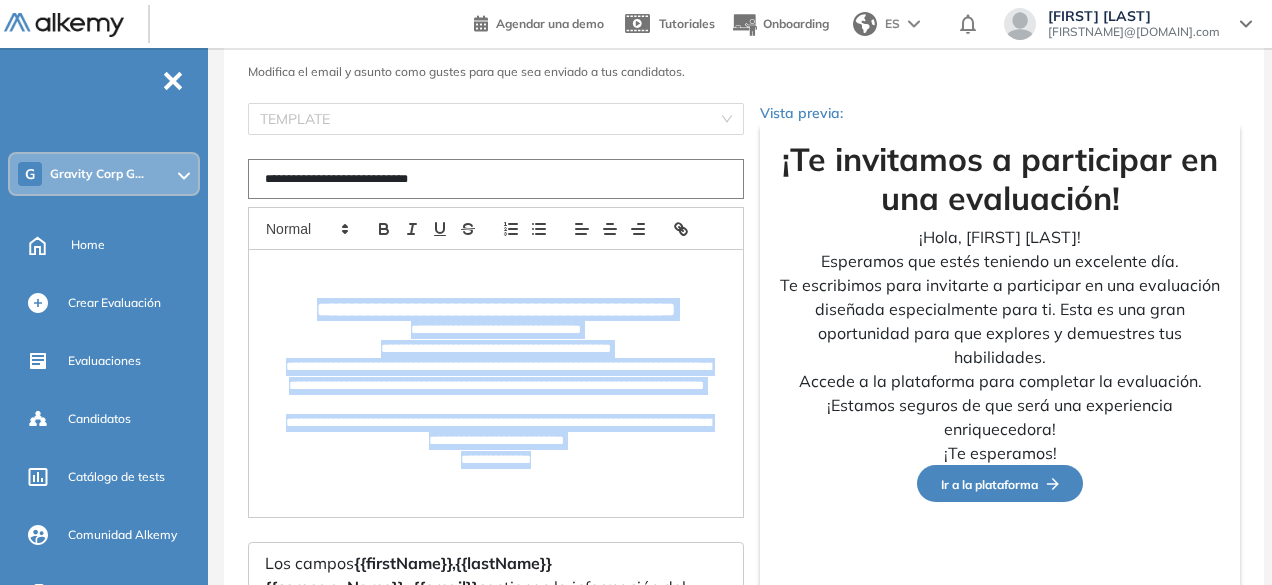 drag, startPoint x: 566, startPoint y: 478, endPoint x: 276, endPoint y: 321, distance: 329.77112 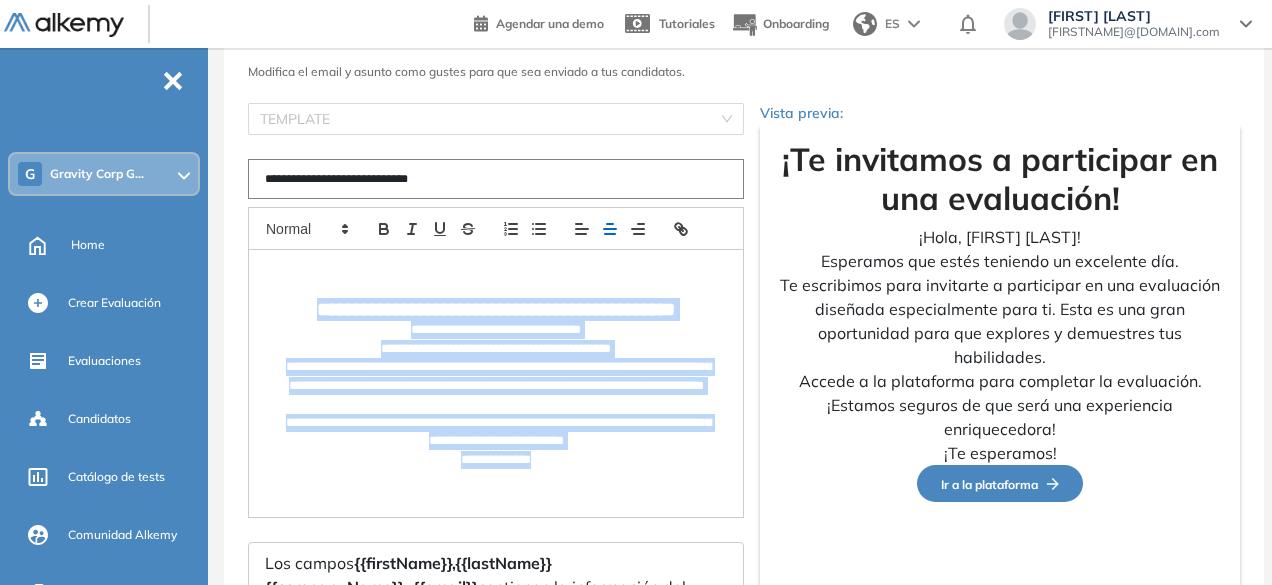 copy on "**********" 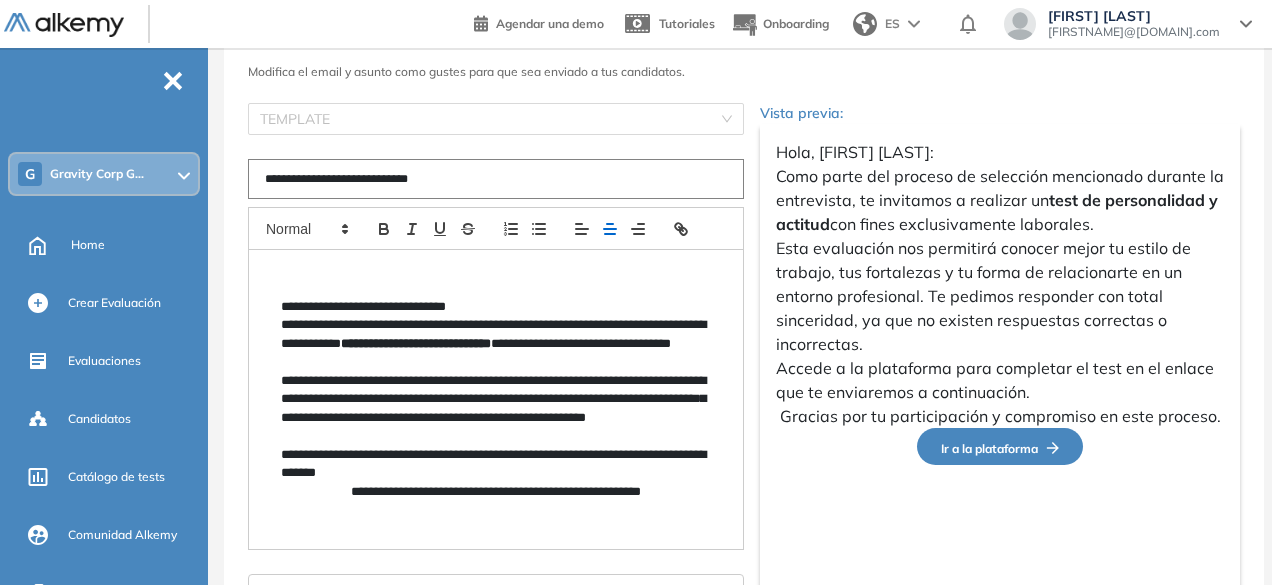 scroll, scrollTop: 0, scrollLeft: 0, axis: both 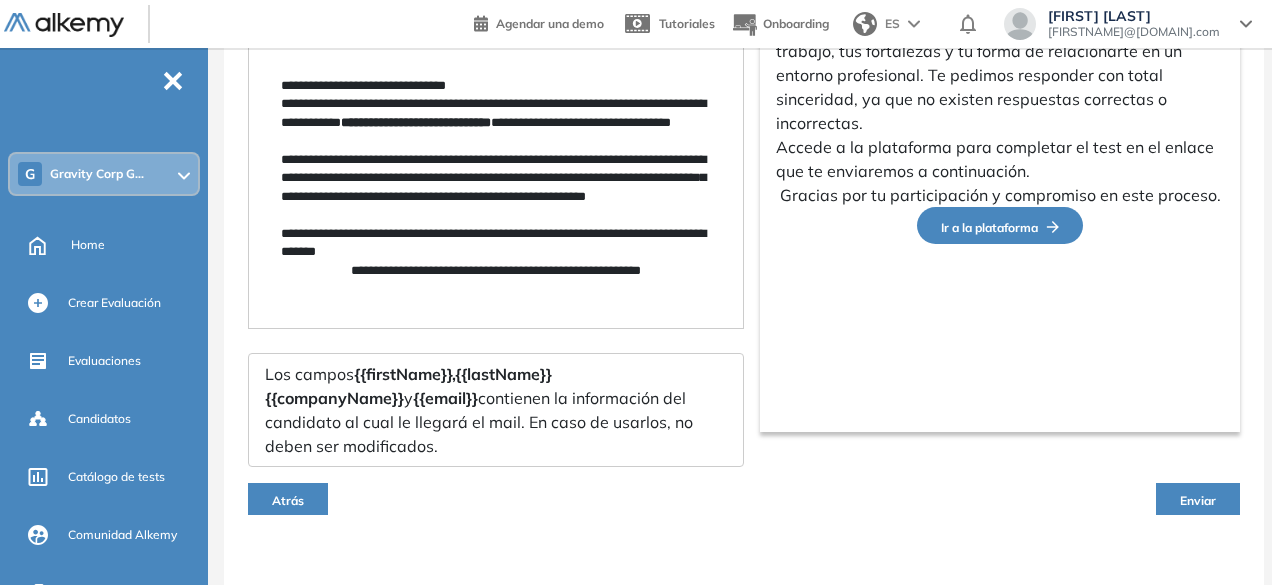 click on "Enviar" at bounding box center [1198, 499] 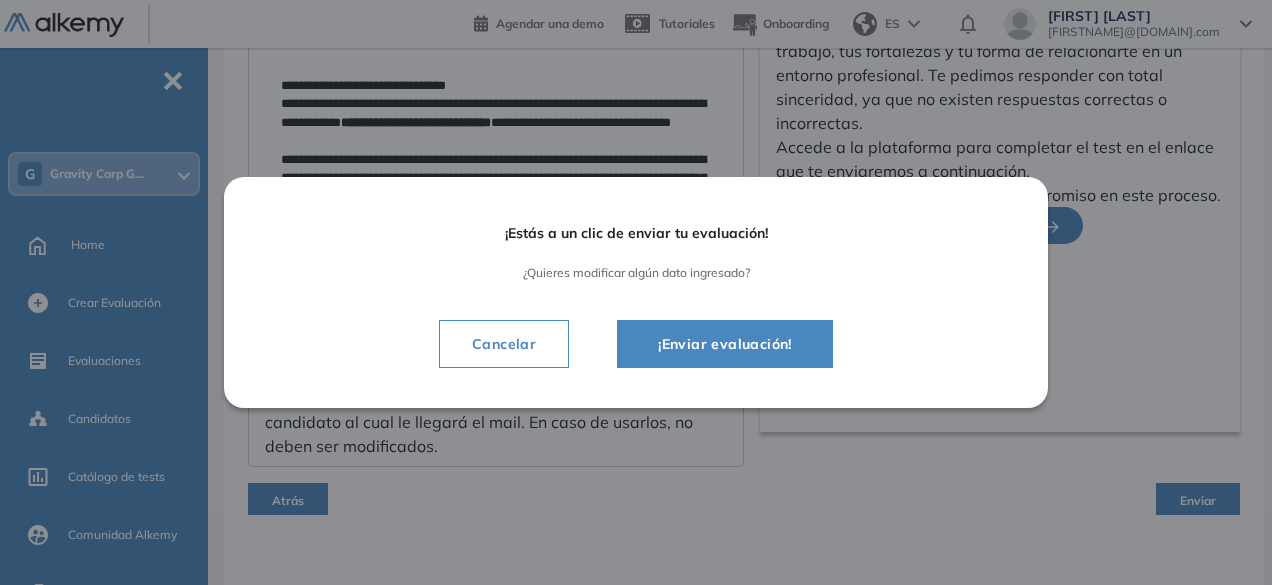 click on "¡Enviar evaluación!" at bounding box center [725, 344] 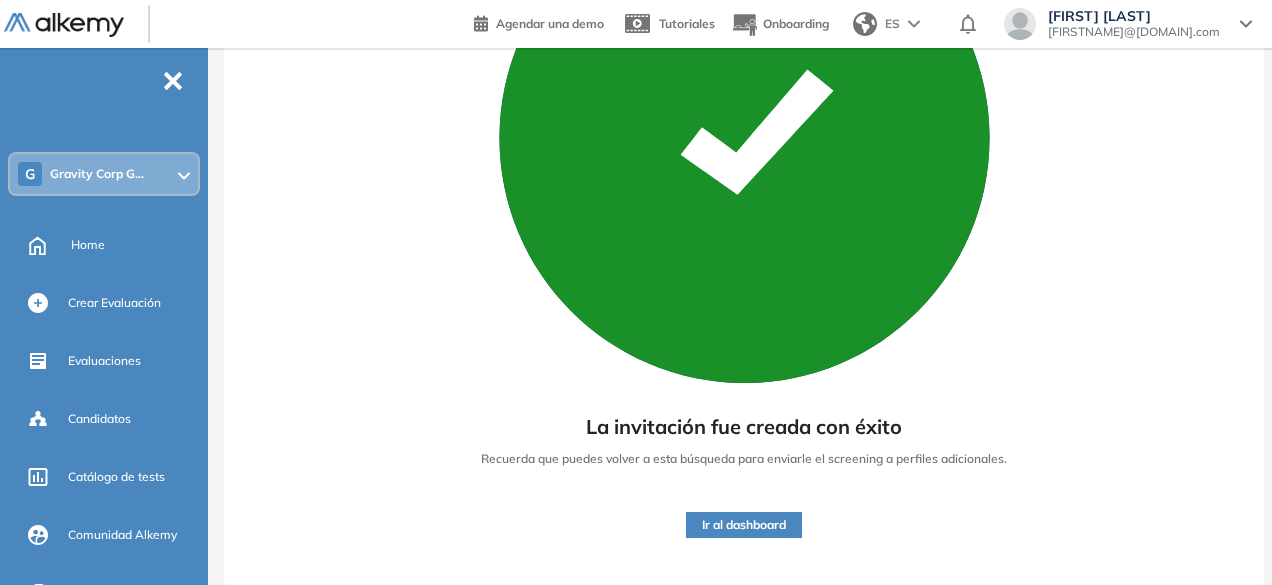 scroll, scrollTop: 296, scrollLeft: 0, axis: vertical 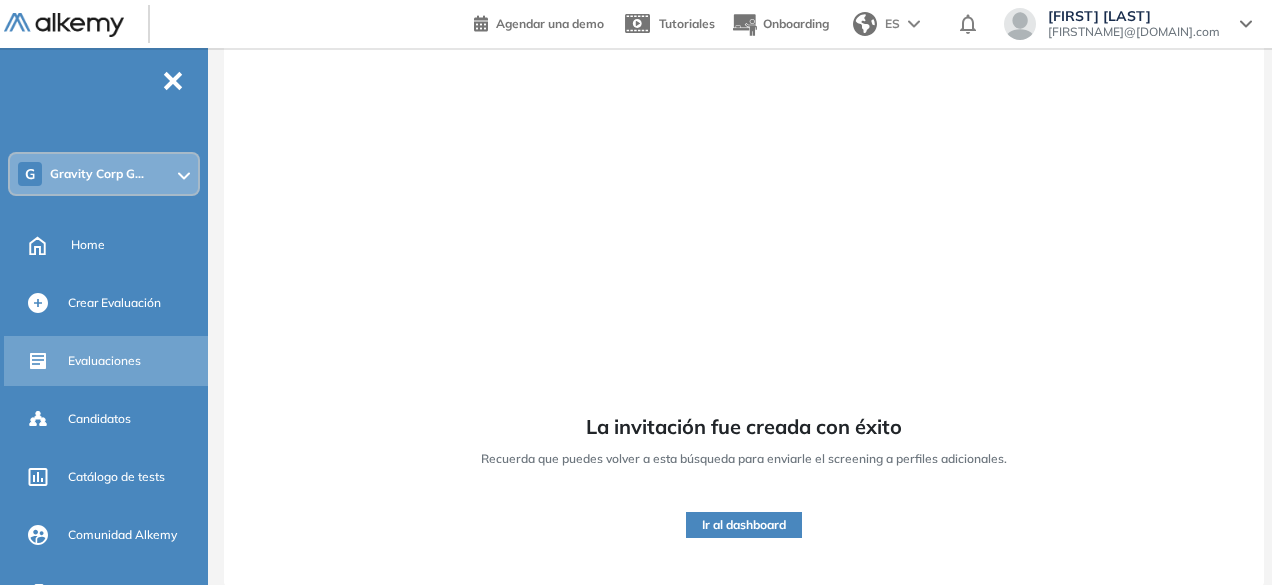 click on "Evaluaciones" at bounding box center (136, 361) 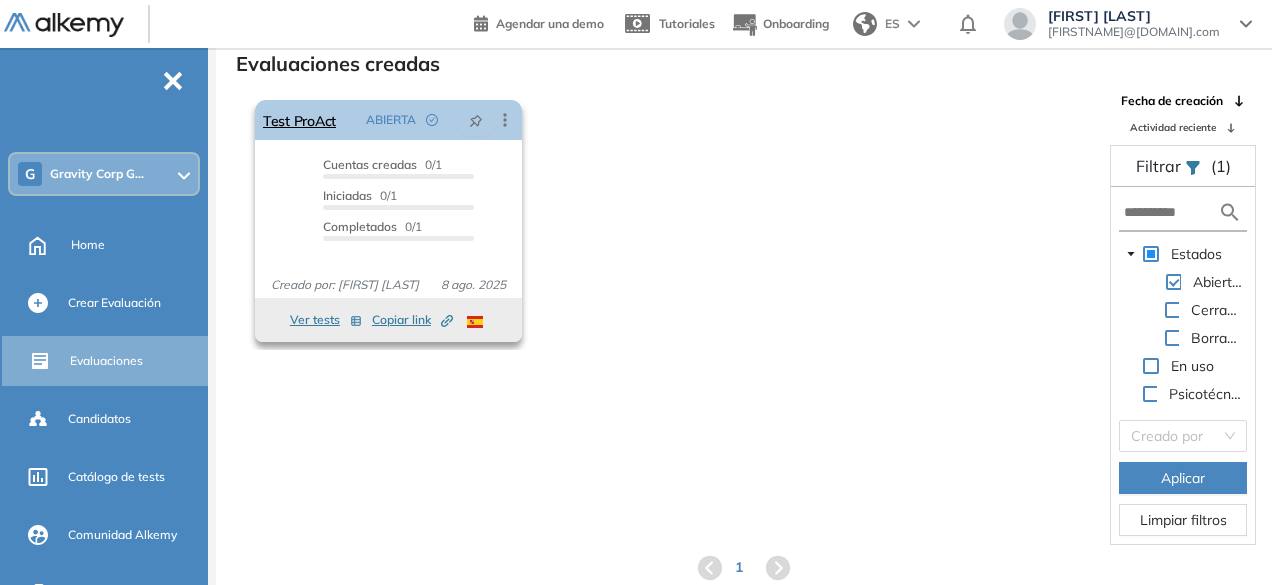 click 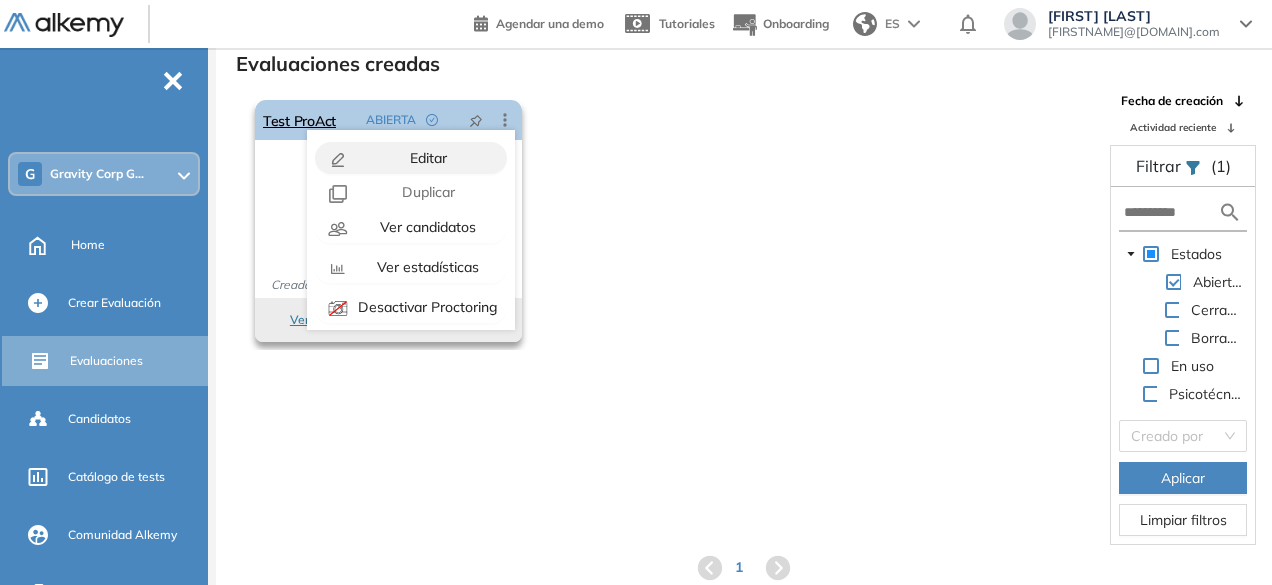 click on "Editar" at bounding box center (426, 158) 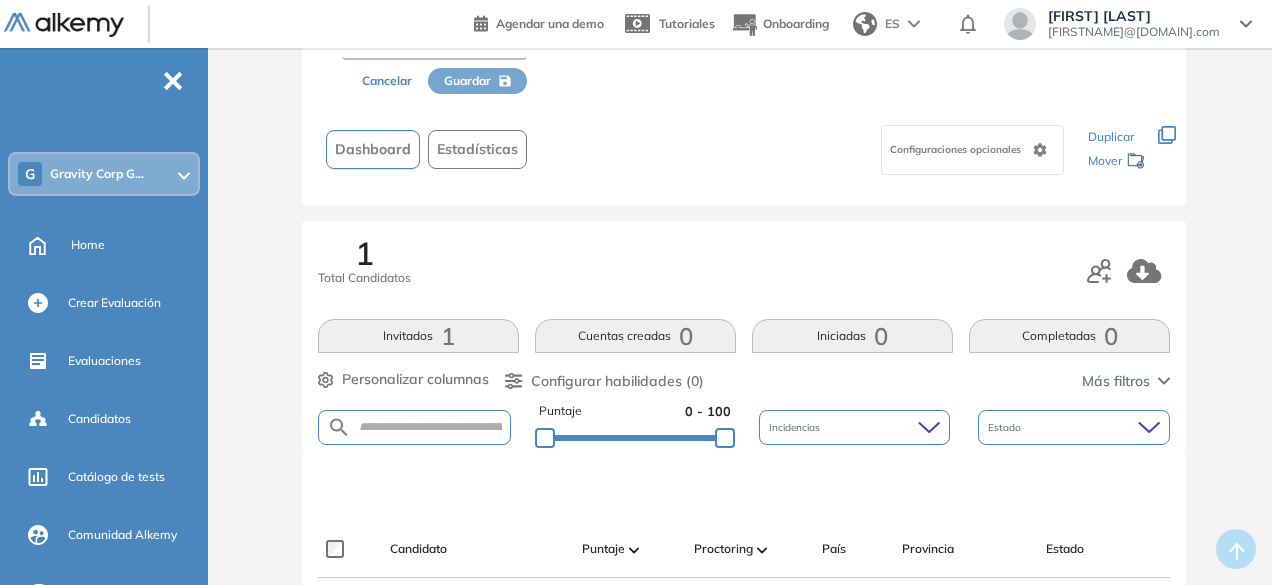 scroll, scrollTop: 0, scrollLeft: 0, axis: both 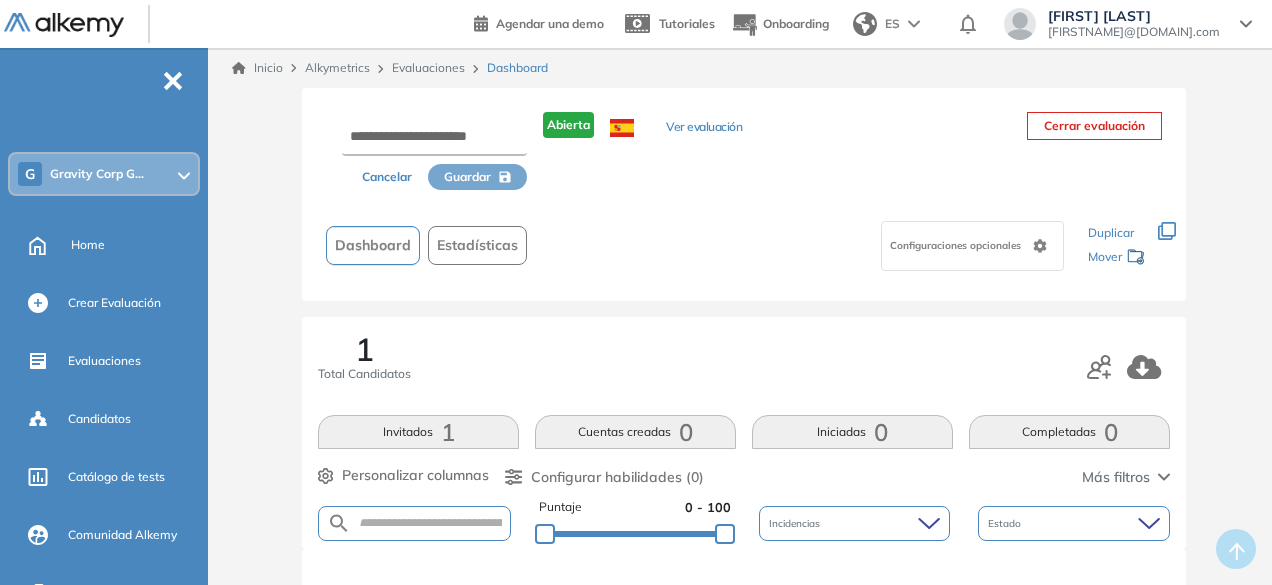 click on "Configuraciones opcionales" at bounding box center [957, 245] 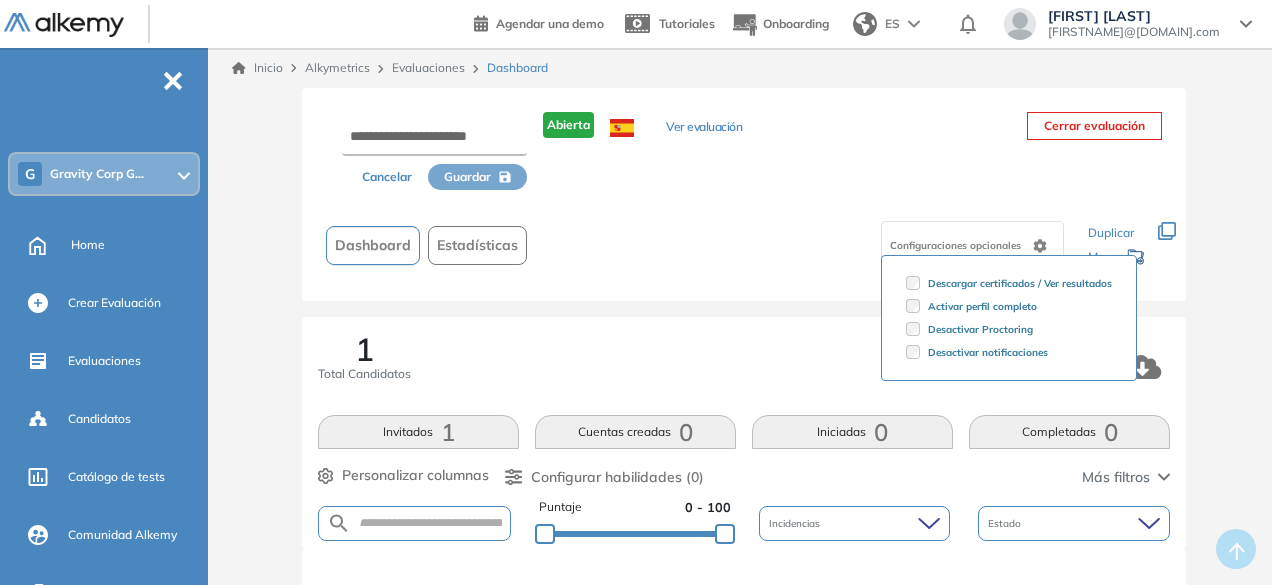 click on "Configuraciones opcionales" at bounding box center (957, 245) 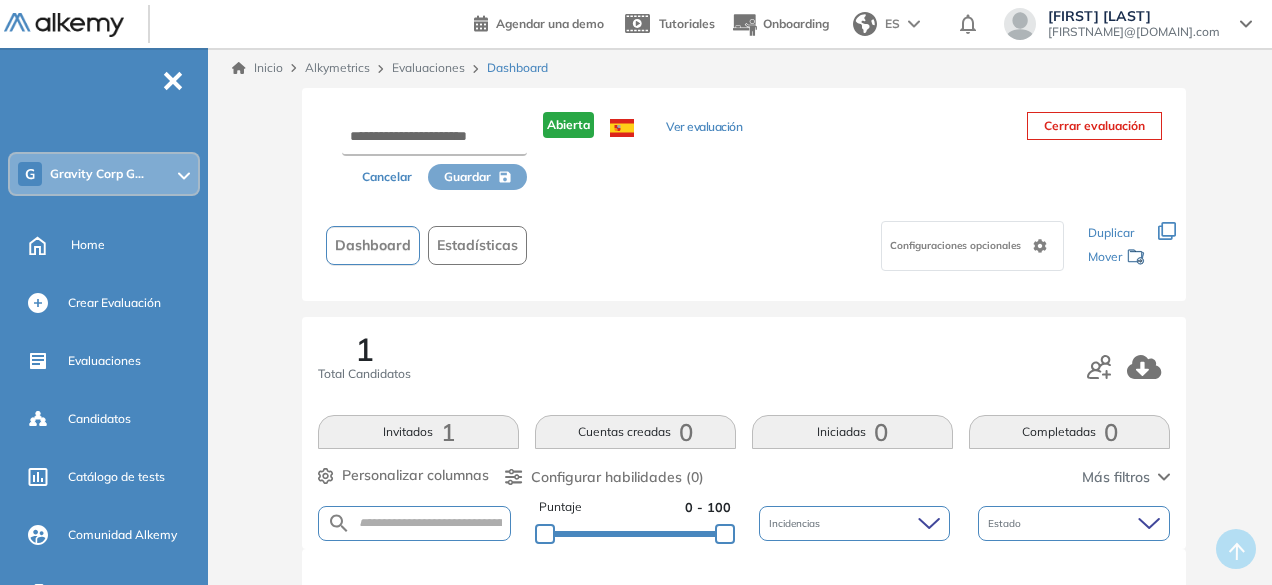 click on "Ver evaluación" at bounding box center [704, 128] 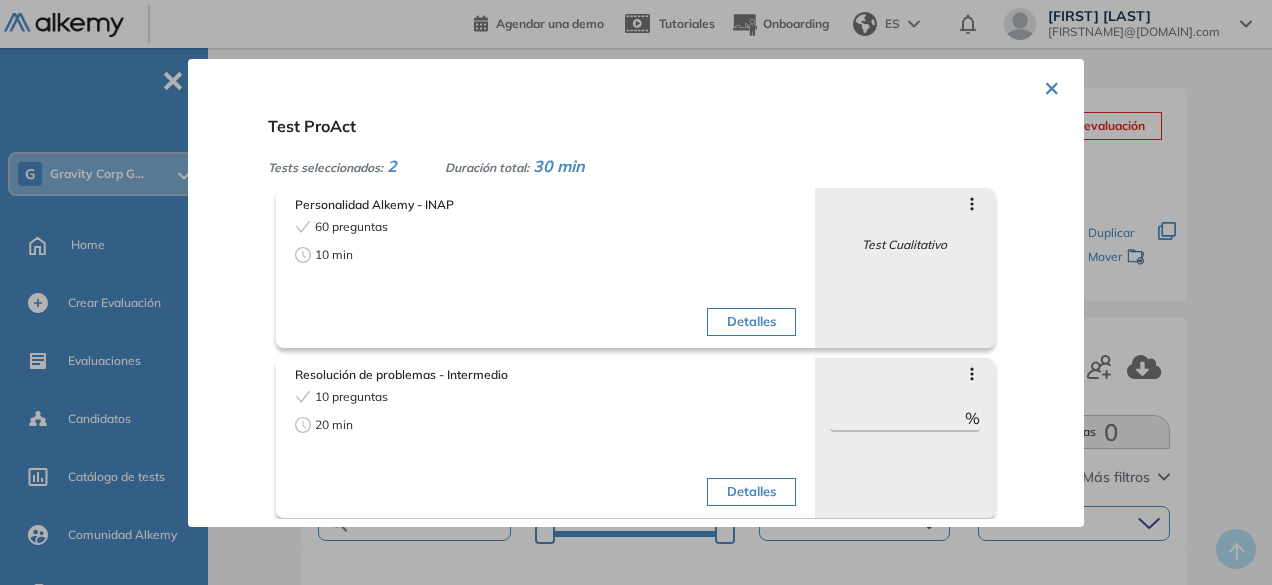 scroll, scrollTop: 6, scrollLeft: 0, axis: vertical 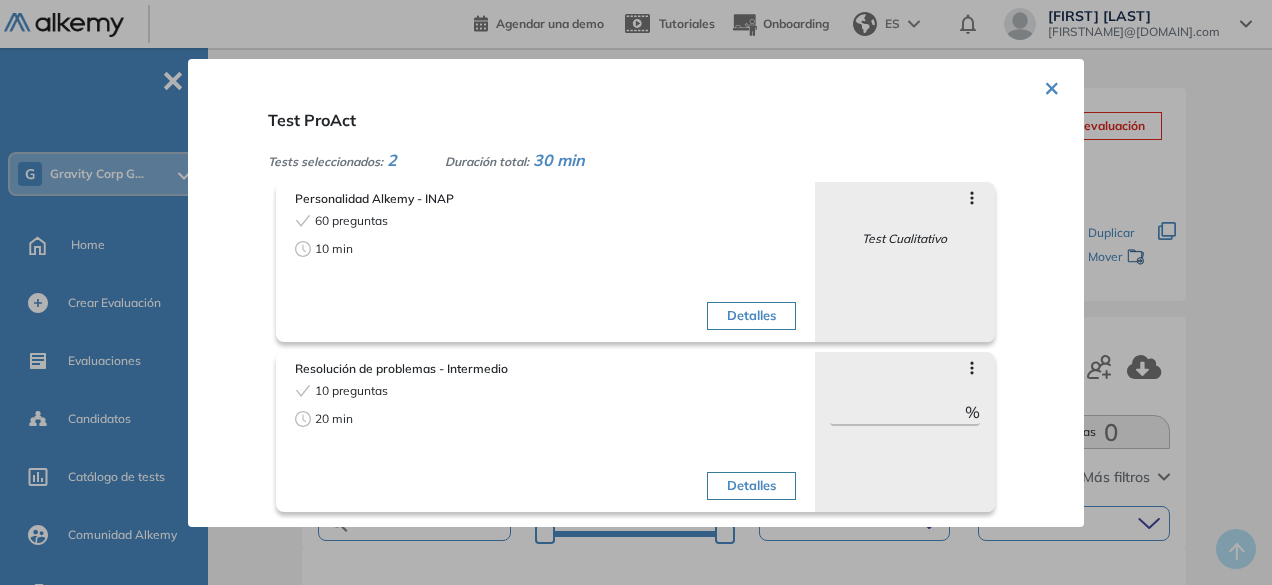 click on "×" at bounding box center [1052, 86] 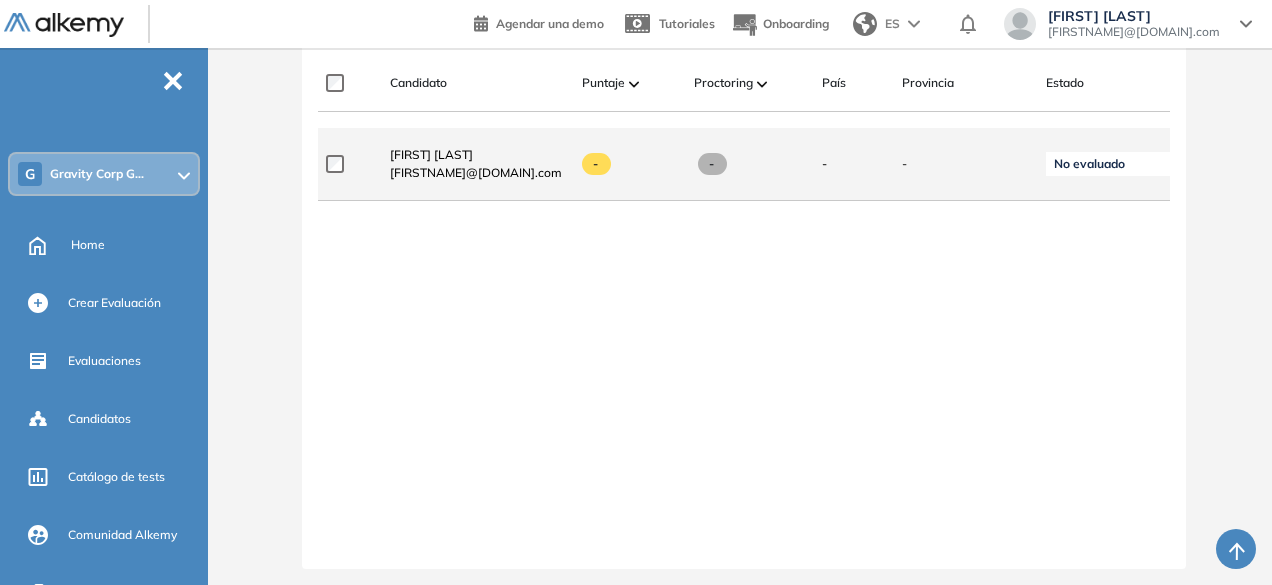 scroll, scrollTop: 584, scrollLeft: 0, axis: vertical 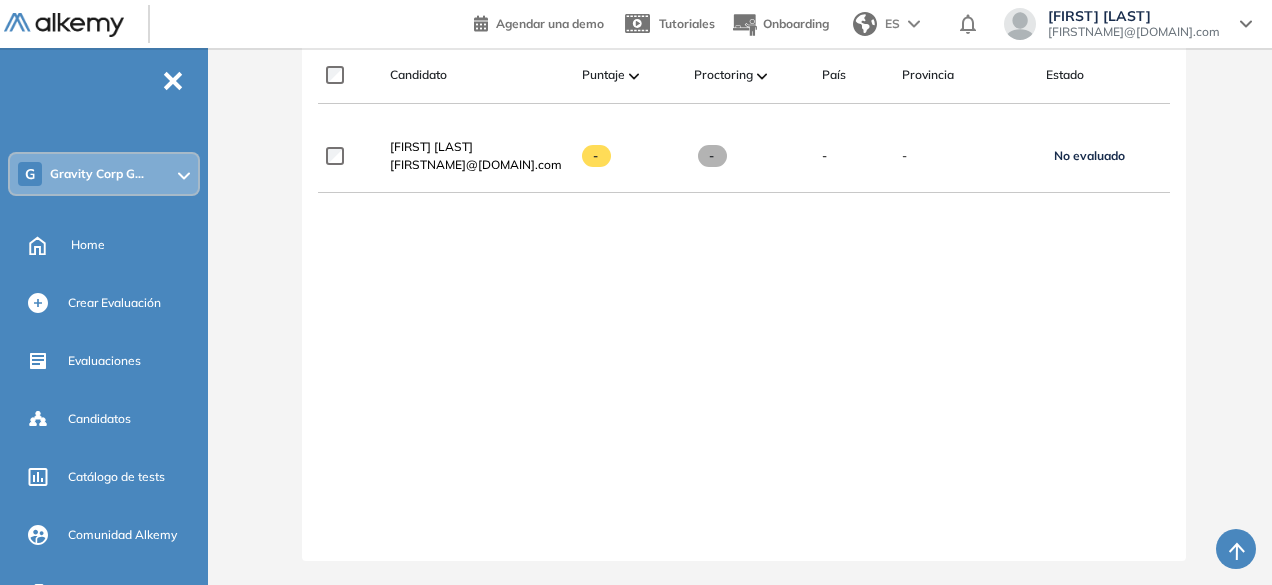 drag, startPoint x: 1072, startPoint y: 141, endPoint x: 1124, endPoint y: 207, distance: 84.0238 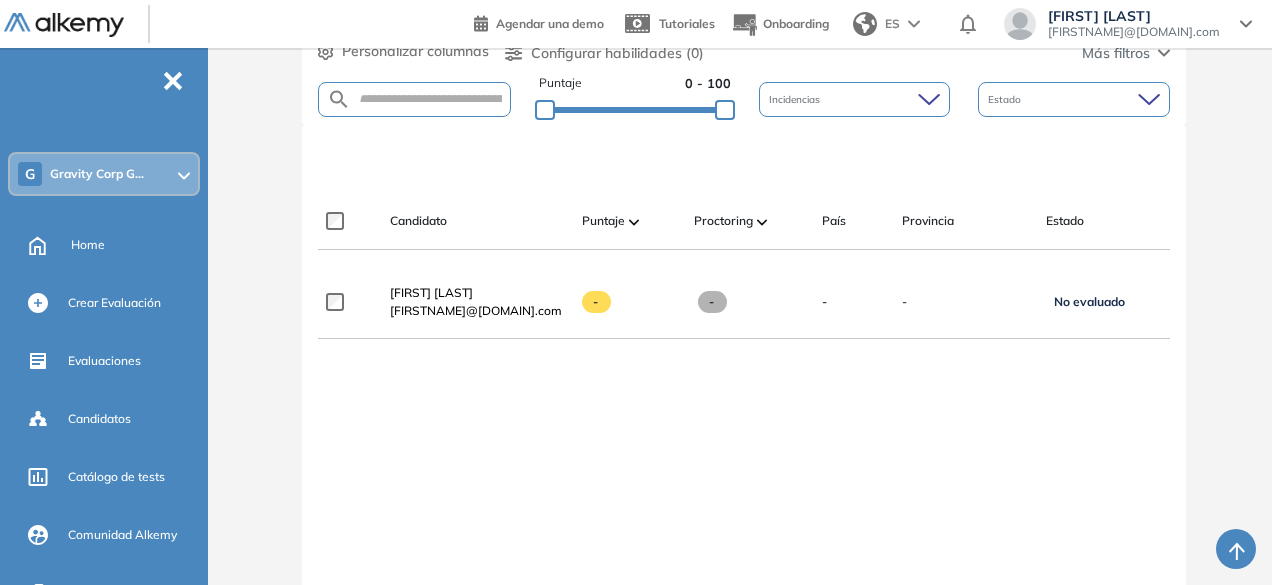 scroll, scrollTop: 184, scrollLeft: 0, axis: vertical 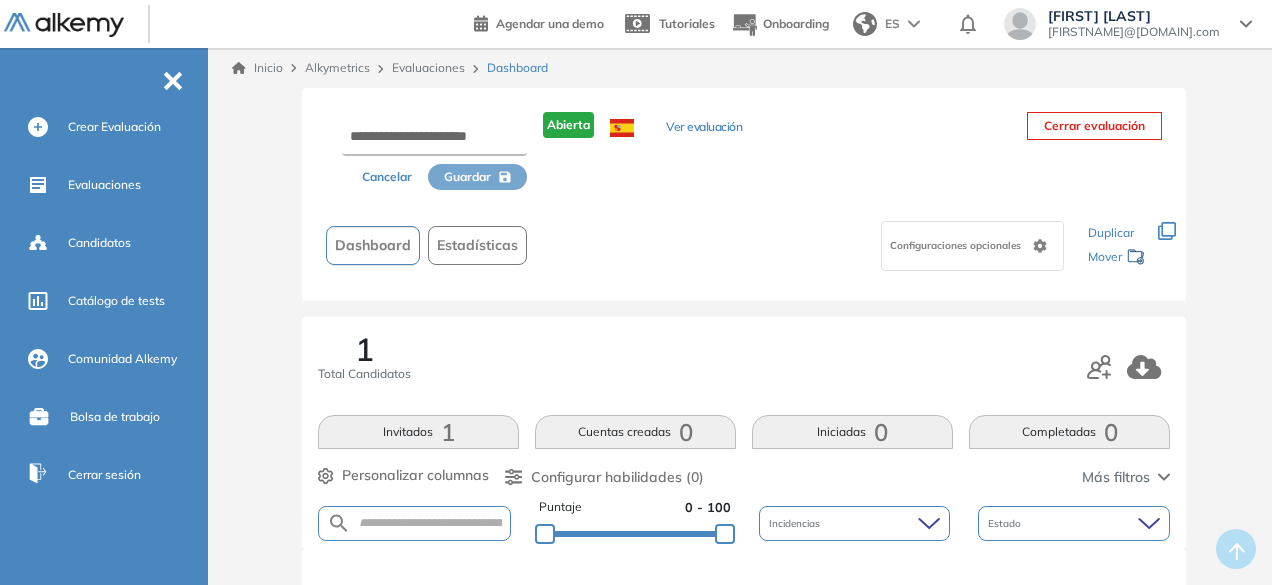 click on "Cerrar evaluación" at bounding box center [1094, 126] 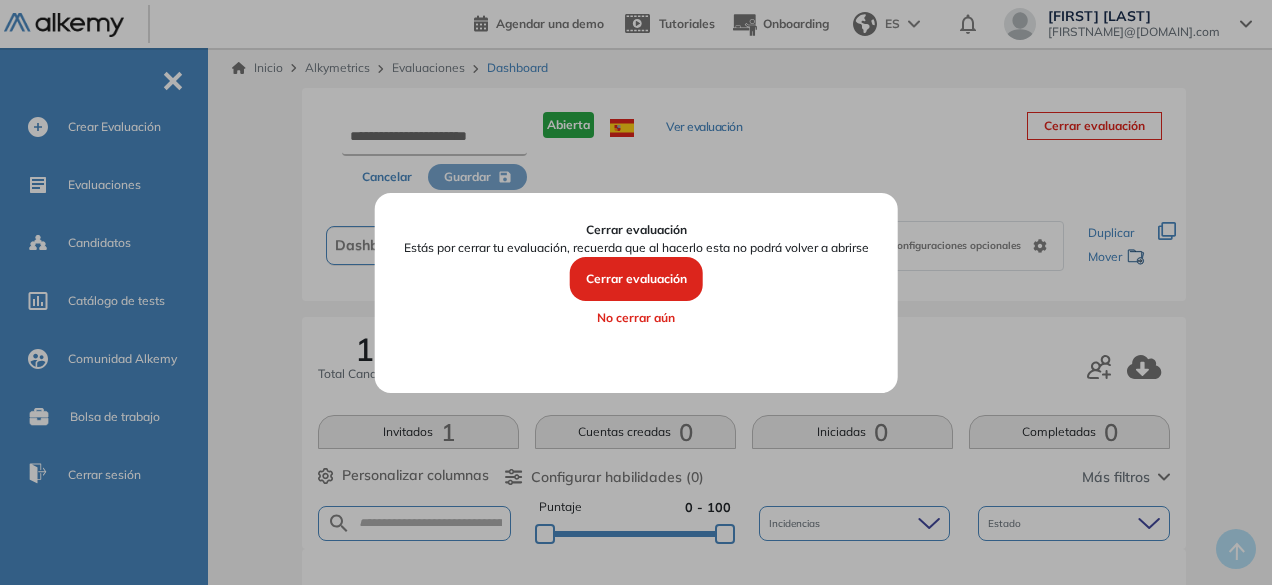 click on "Cerrar evaluación" at bounding box center [636, 279] 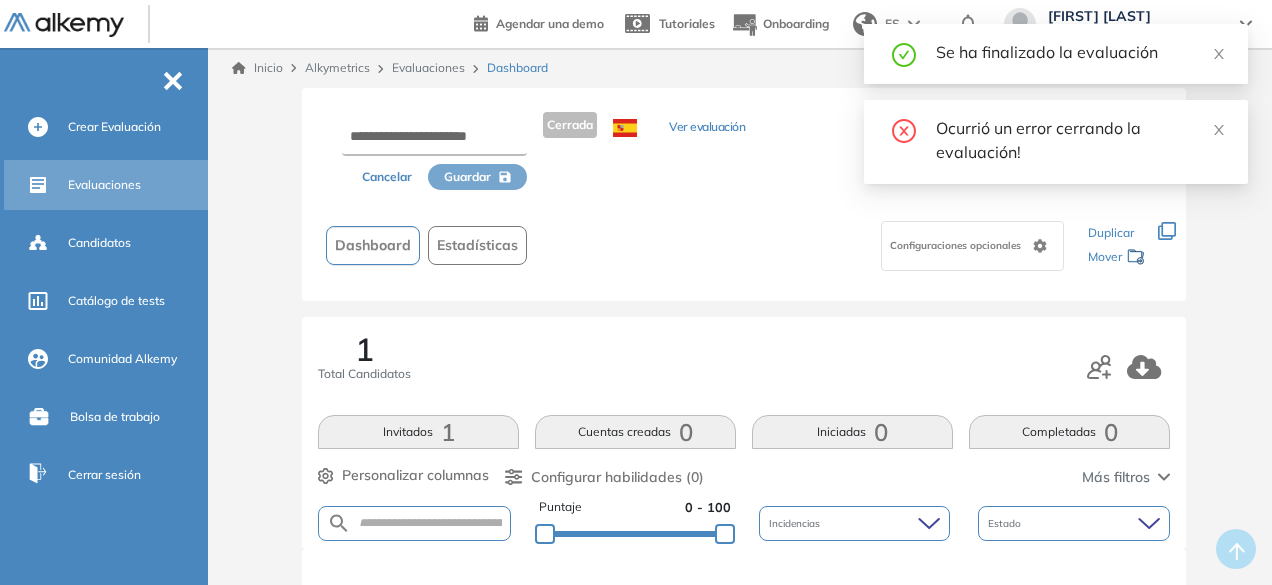 click on "Evaluaciones" at bounding box center (136, 185) 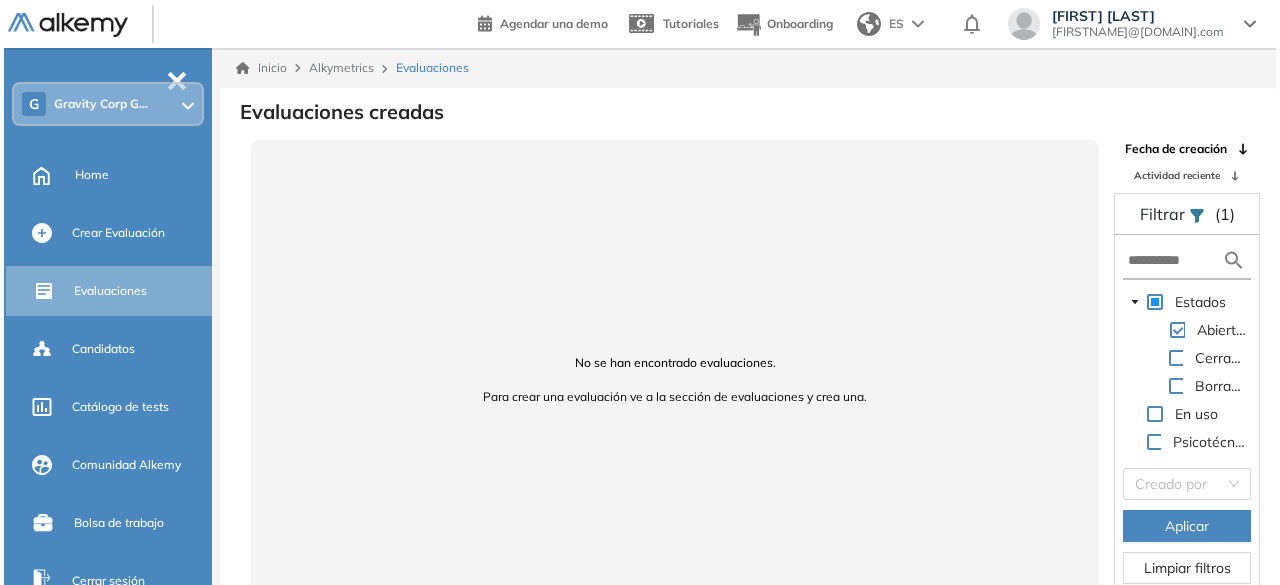 scroll, scrollTop: 0, scrollLeft: 0, axis: both 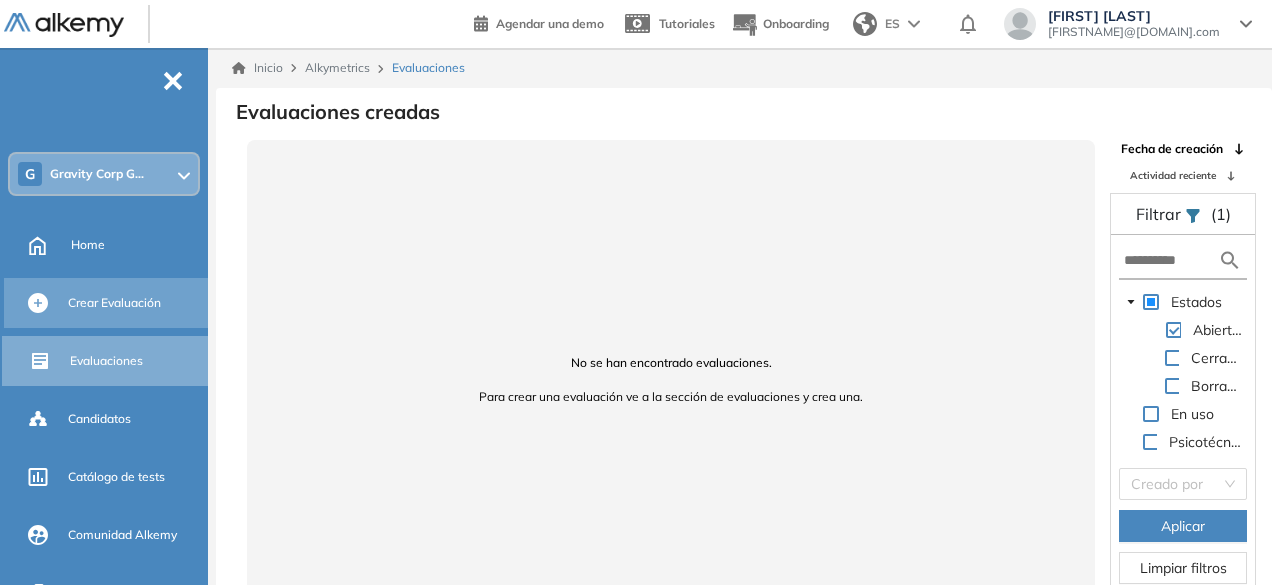 click on "Crear Evaluación" at bounding box center (136, 303) 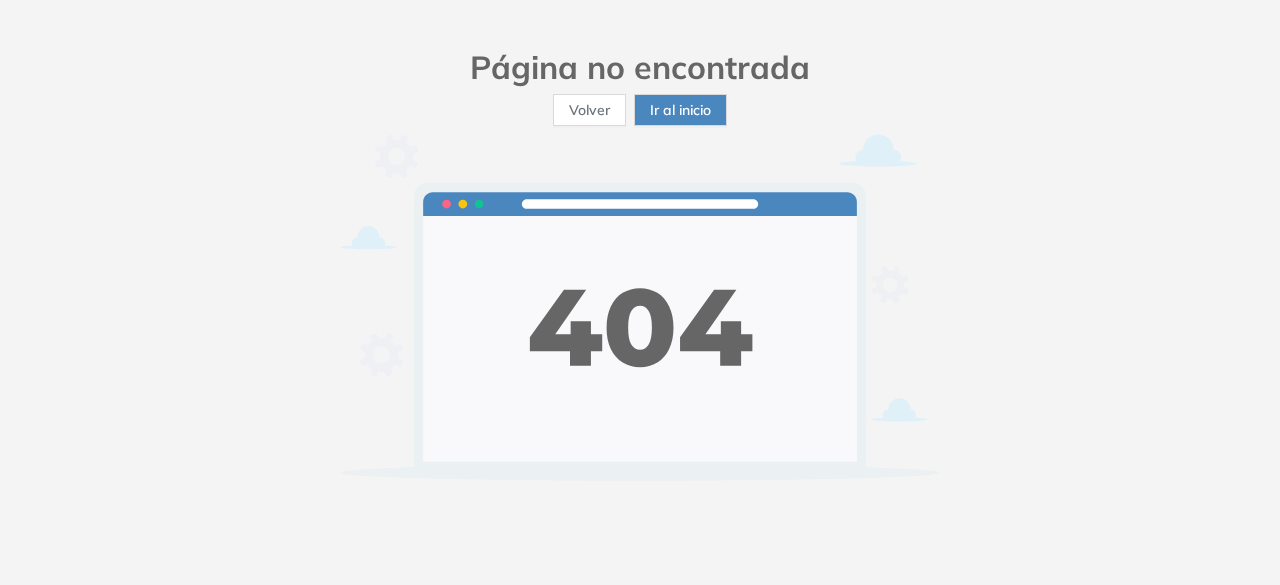 scroll, scrollTop: 0, scrollLeft: 0, axis: both 